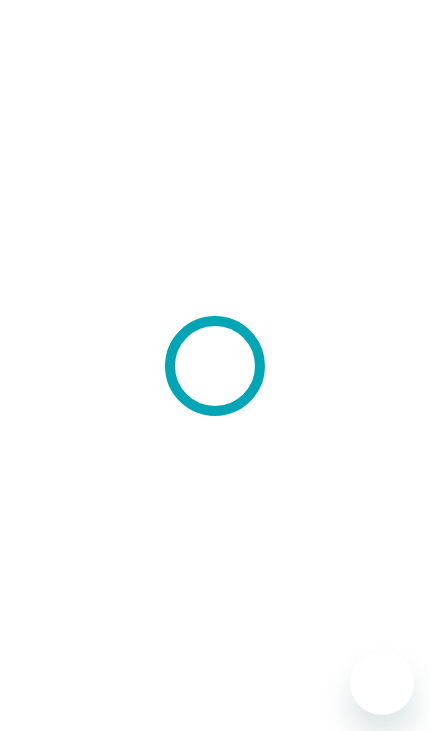 scroll, scrollTop: 0, scrollLeft: 0, axis: both 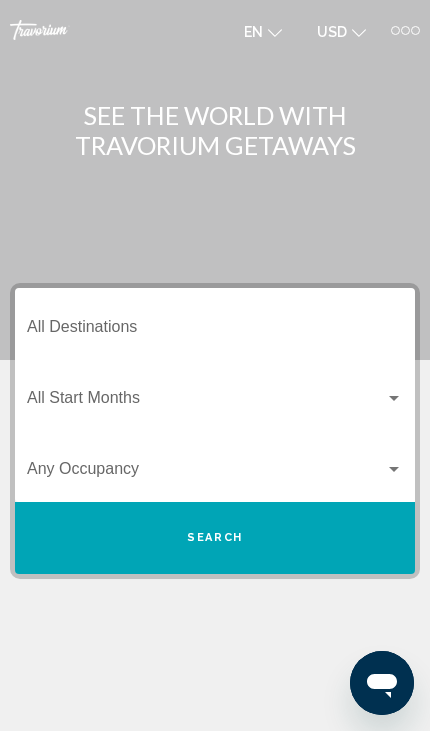 click on "Destination All Destinations" at bounding box center (215, 331) 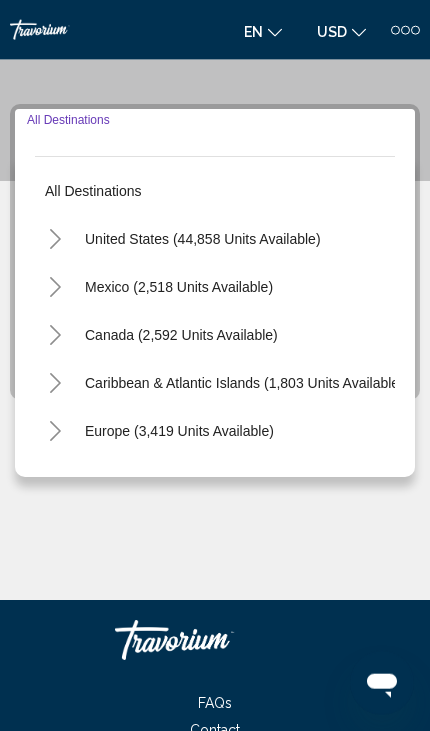 scroll, scrollTop: 218, scrollLeft: 0, axis: vertical 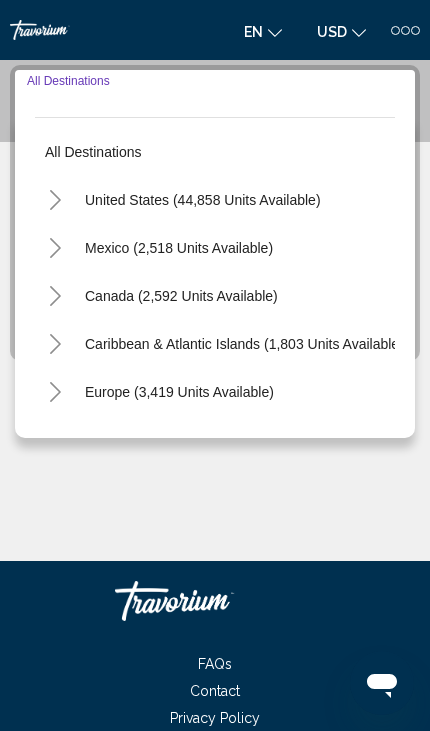 click 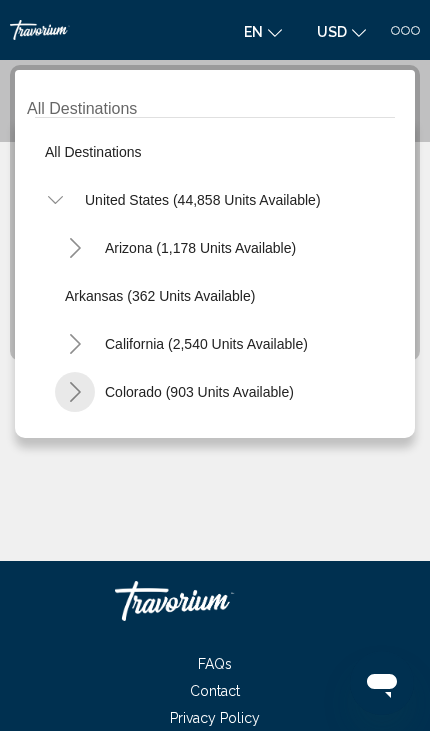 click 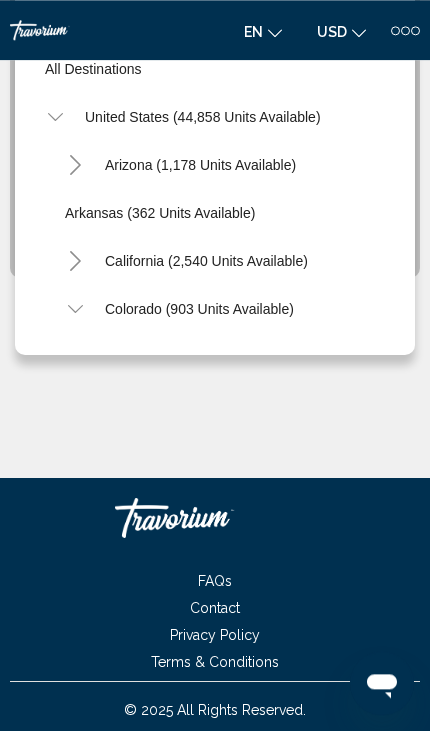 scroll, scrollTop: 300, scrollLeft: 0, axis: vertical 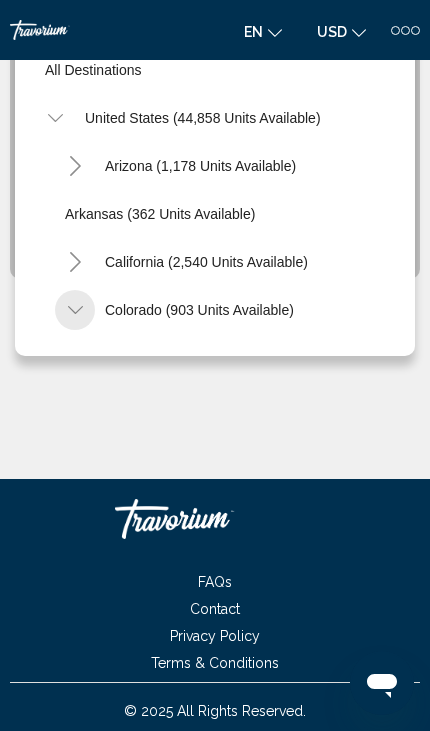 click 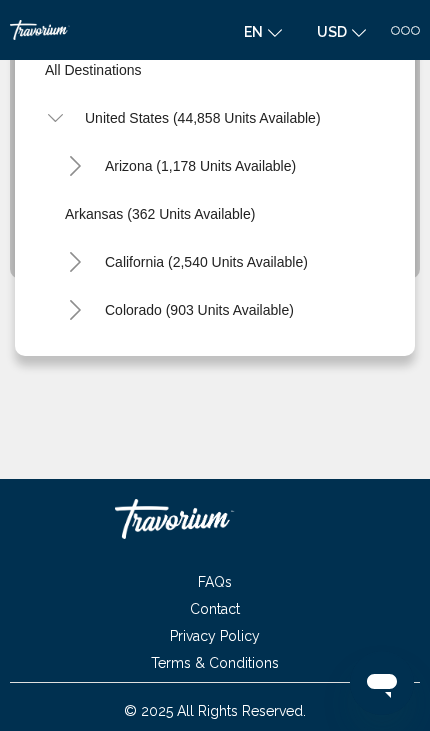click 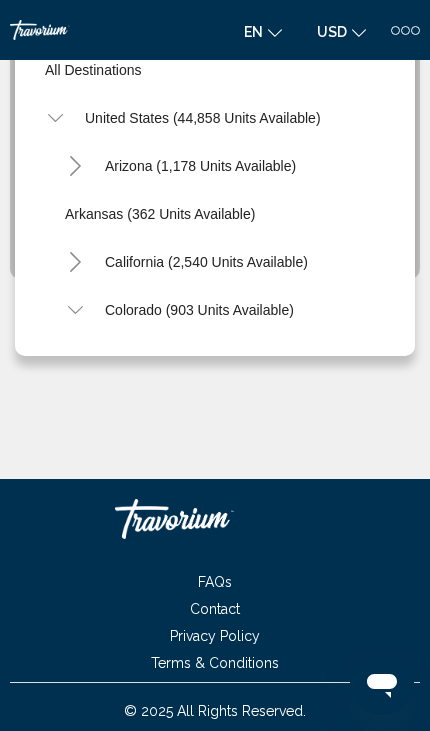 click on "Colorado (903 units available)" 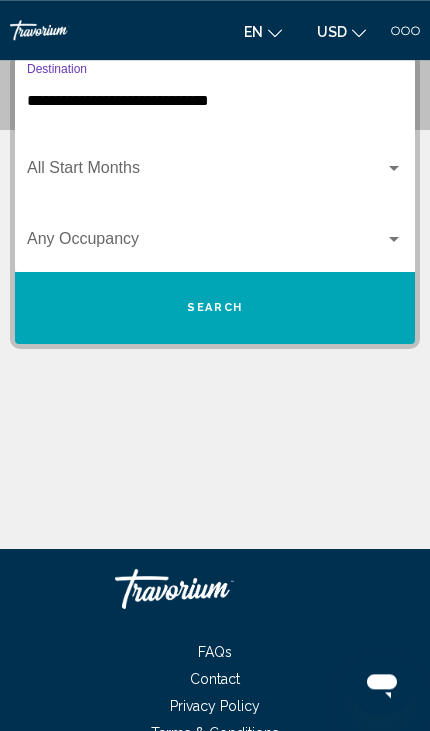 scroll, scrollTop: 218, scrollLeft: 0, axis: vertical 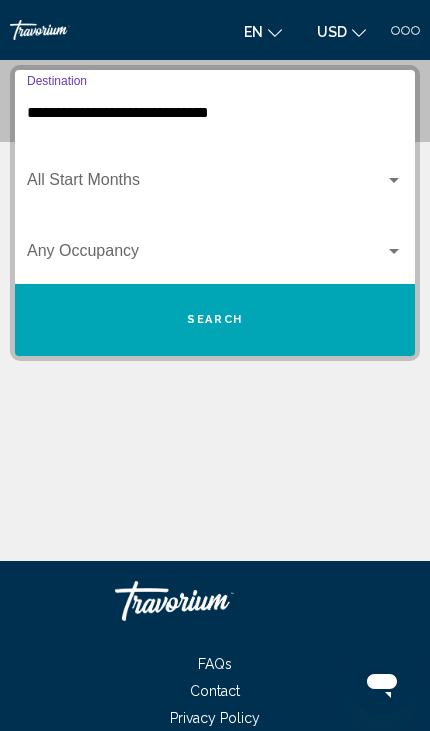 click on "Start Month All Start Months" 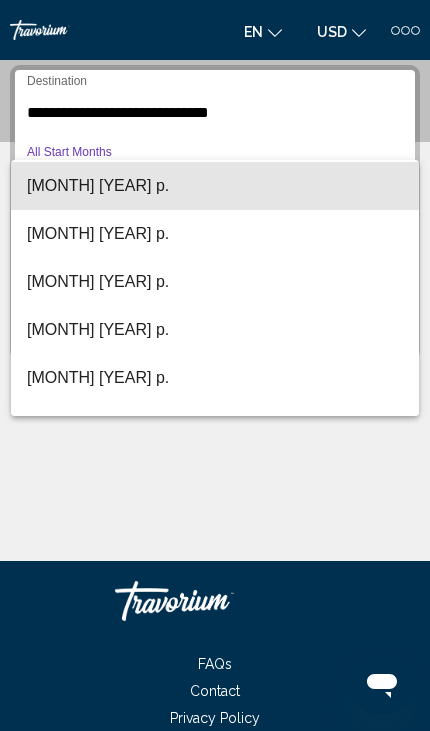 scroll, scrollTop: 147, scrollLeft: 0, axis: vertical 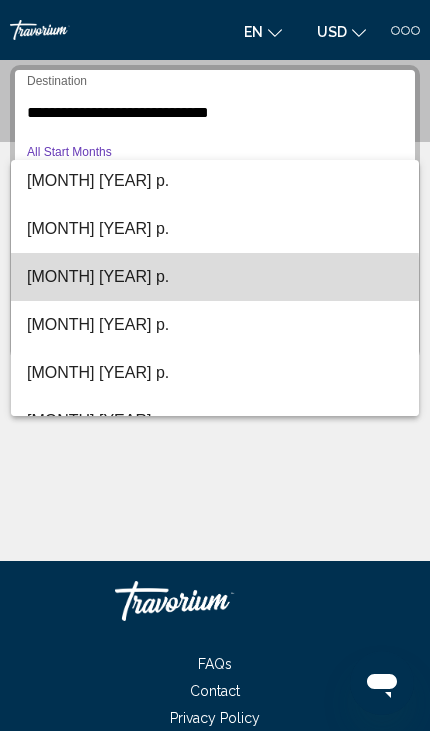 click on "грудень 2025 р." at bounding box center (215, 277) 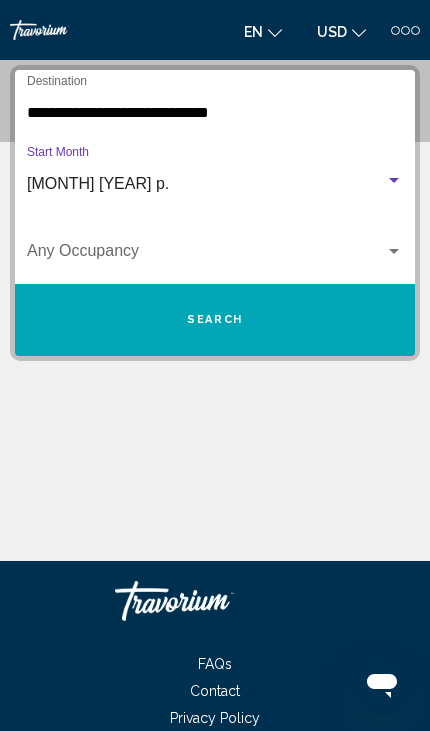 click at bounding box center [206, 255] 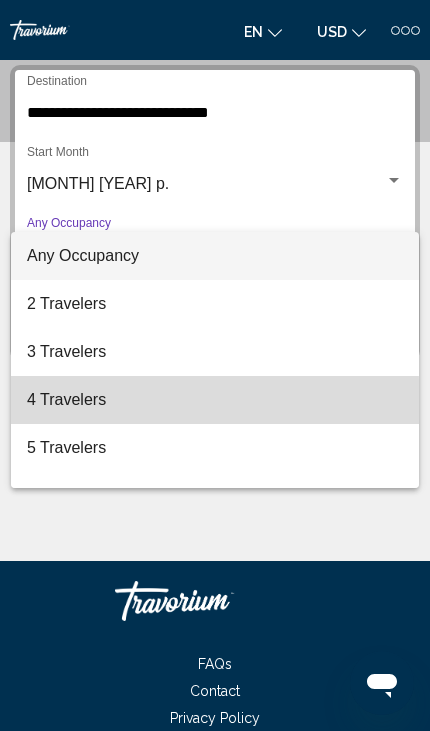 click on "4 Travelers" at bounding box center [215, 400] 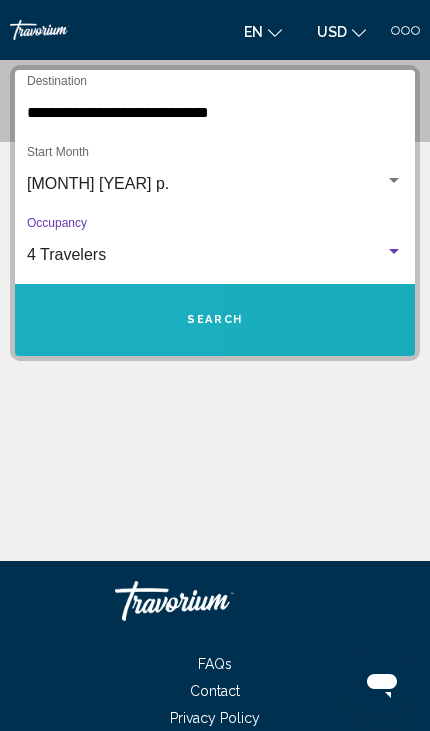 click on "Search" at bounding box center (215, 320) 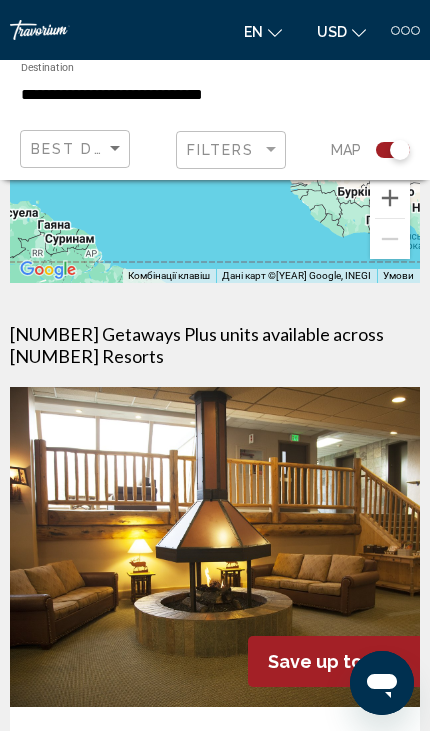 scroll, scrollTop: 295, scrollLeft: 0, axis: vertical 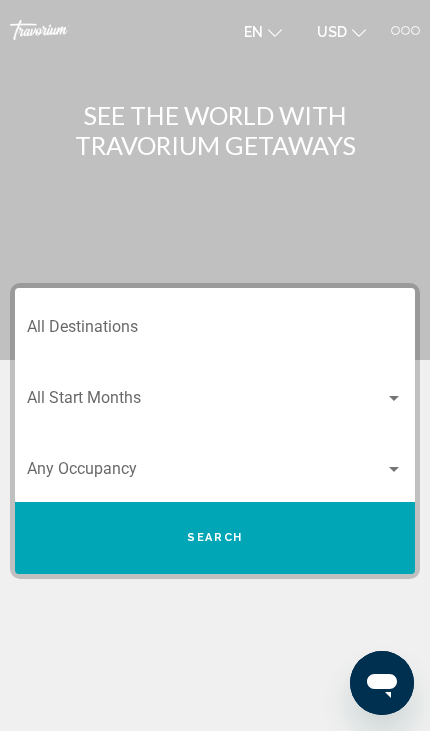 click on "USD
USD ($) MXN (Mex$) CAD (Can$) GBP (£) EUR (€) AUD (A$) NZD (NZ$) CNY (CN¥)" 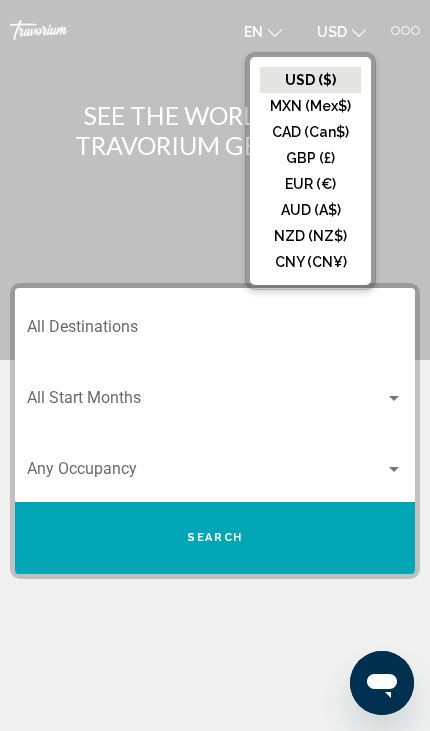 click at bounding box center (405, 30) 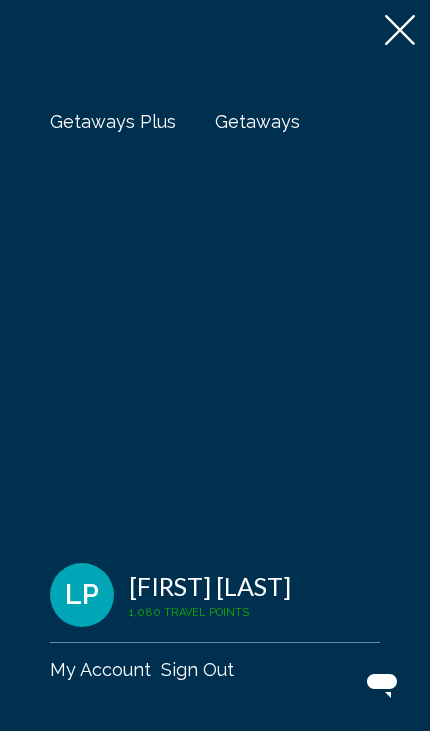 click on "Getaways Plus" at bounding box center (113, 121) 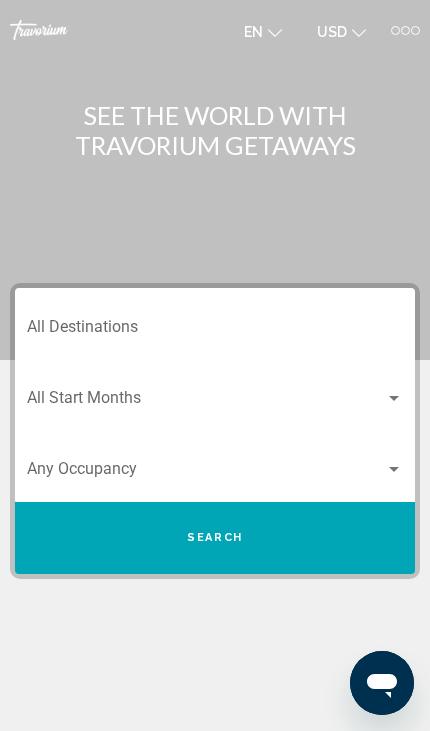 click at bounding box center [405, 30] 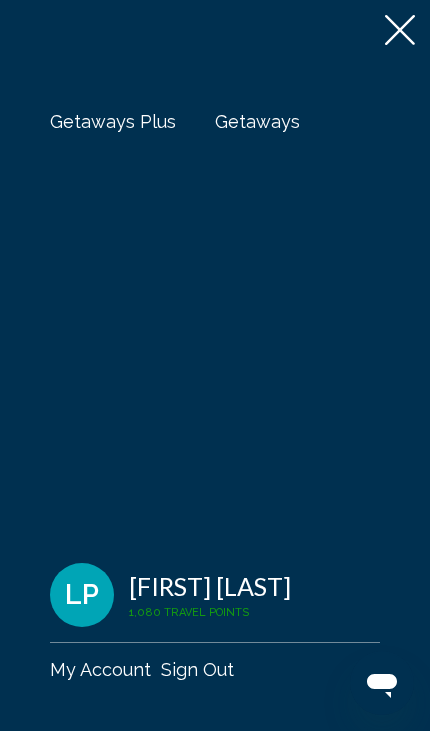 click on "Getaways" at bounding box center (257, 121) 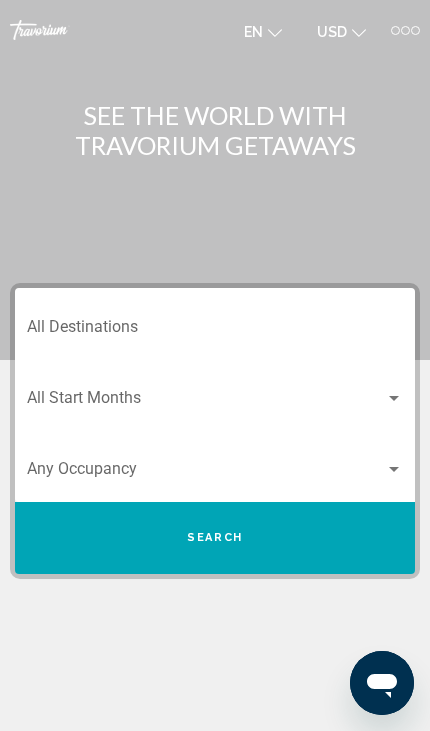 click on "Destination All Destinations" at bounding box center (215, 331) 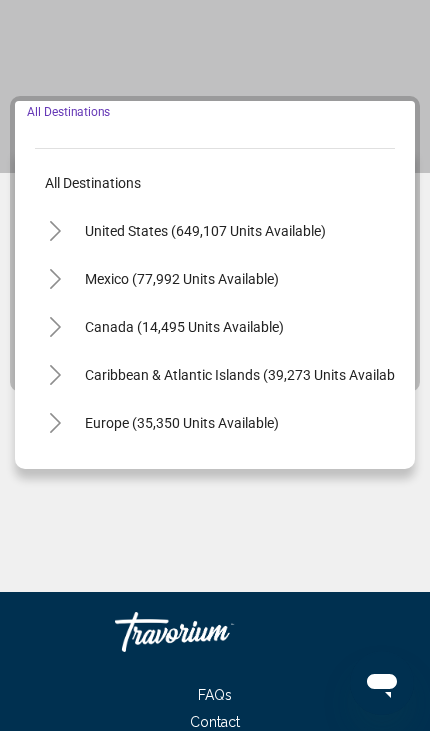 scroll, scrollTop: 218, scrollLeft: 0, axis: vertical 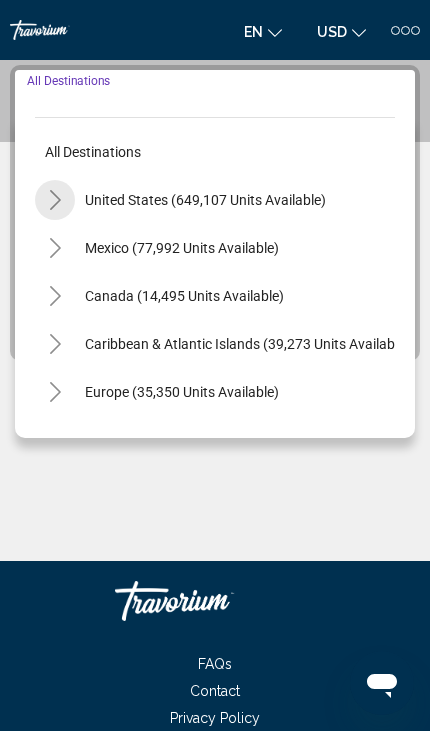 click 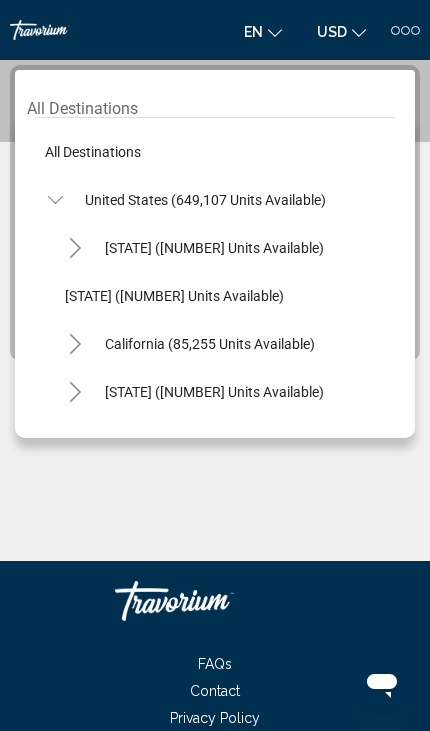 click 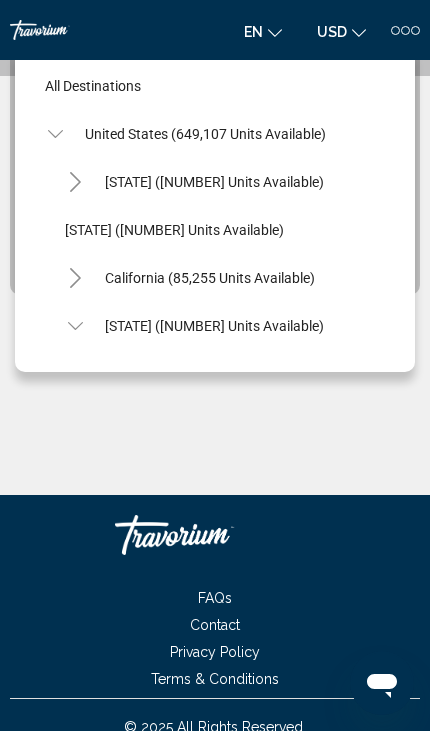 click on "Colorado (28,328 units available)" 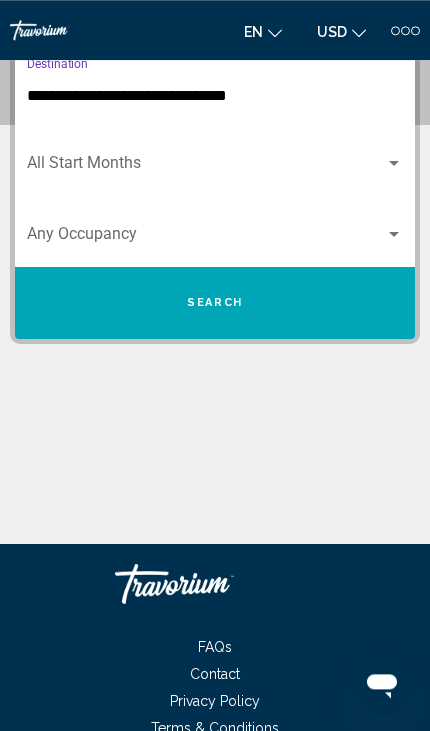 scroll, scrollTop: 218, scrollLeft: 0, axis: vertical 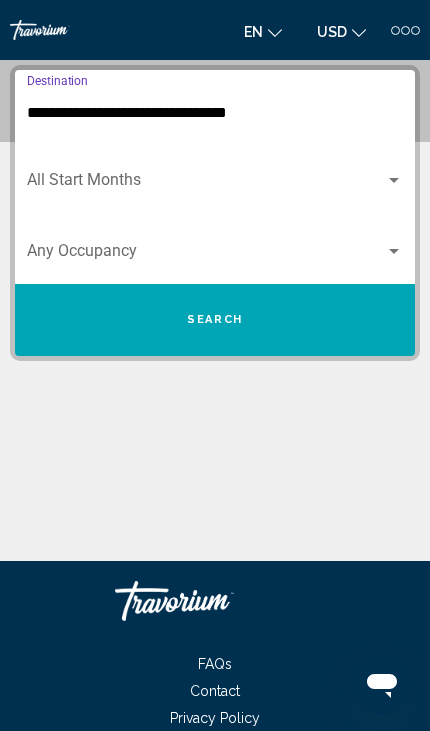 click at bounding box center (206, 184) 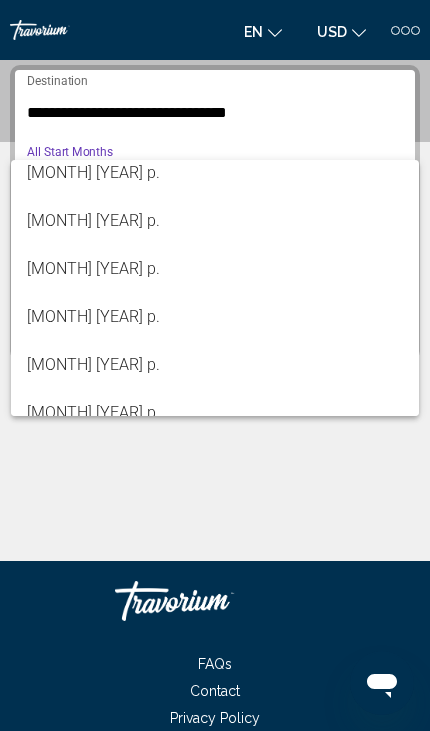 scroll, scrollTop: 208, scrollLeft: 0, axis: vertical 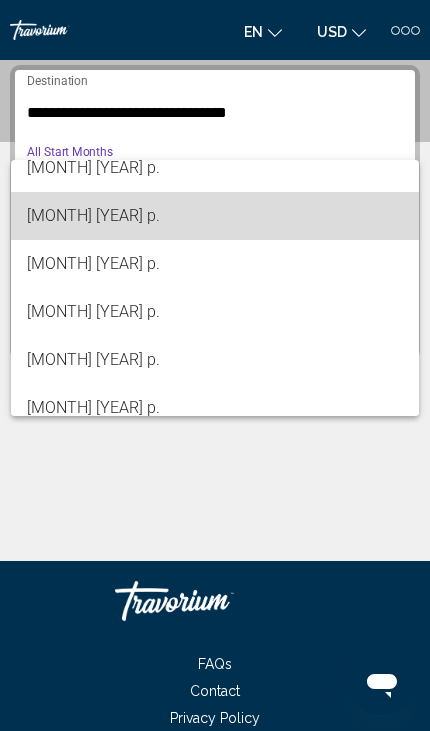 click on "грудень 2025 р." at bounding box center (215, 216) 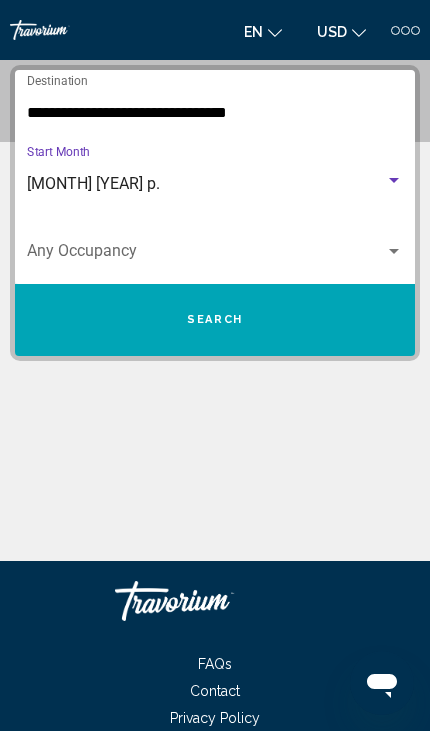 click at bounding box center [206, 255] 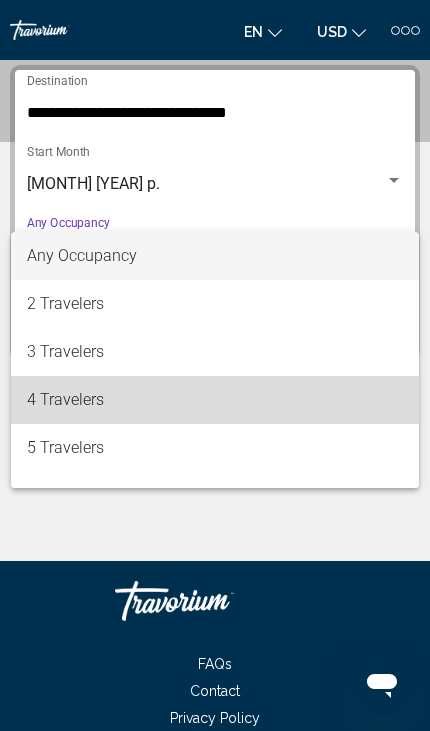 click on "4 Travelers" at bounding box center (215, 400) 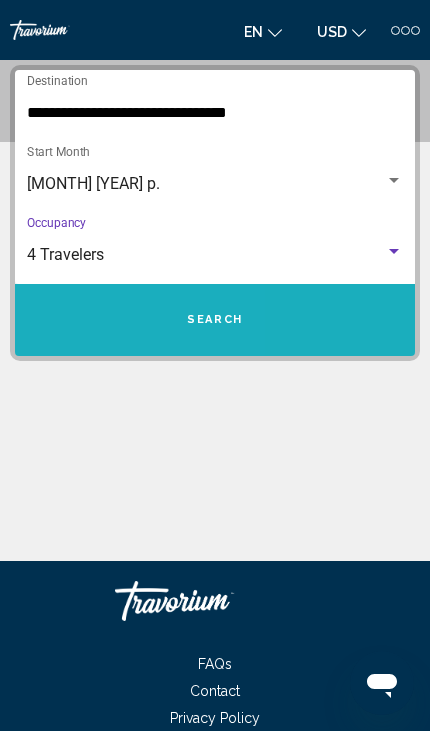 click on "Search" at bounding box center [215, 320] 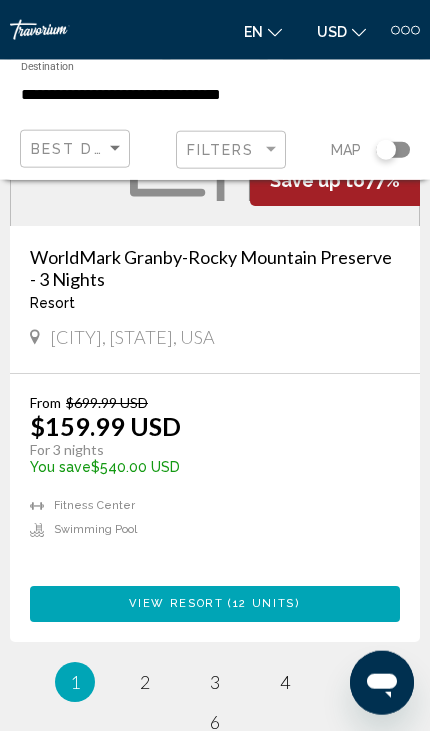 scroll, scrollTop: 7040, scrollLeft: 0, axis: vertical 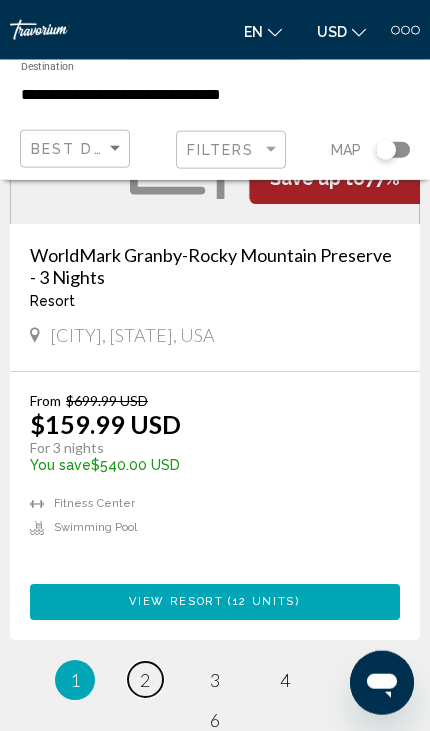 click on "page  2" at bounding box center (145, 679) 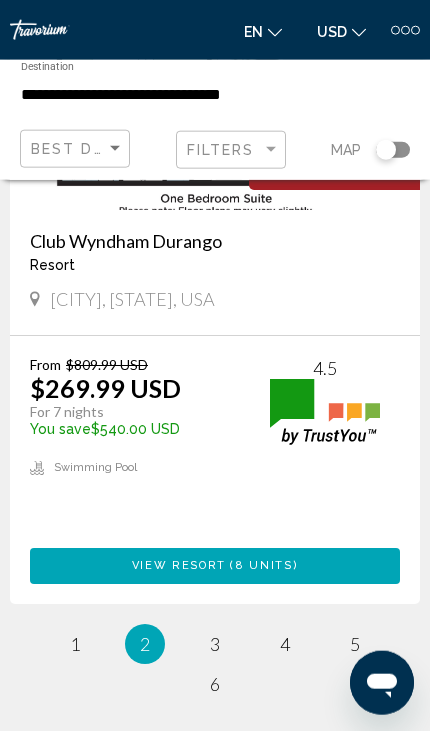 scroll, scrollTop: 7099, scrollLeft: 0, axis: vertical 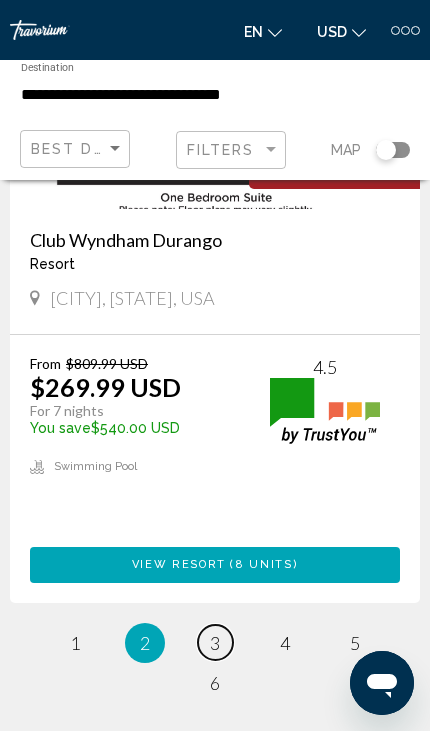 click on "page  3" at bounding box center [215, 642] 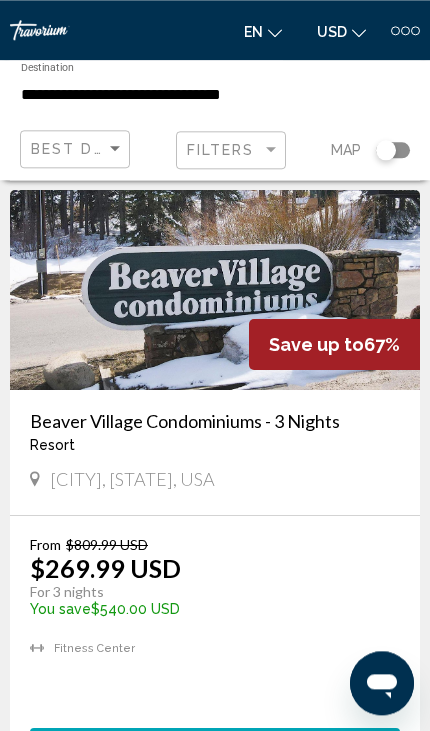 scroll, scrollTop: 93, scrollLeft: 0, axis: vertical 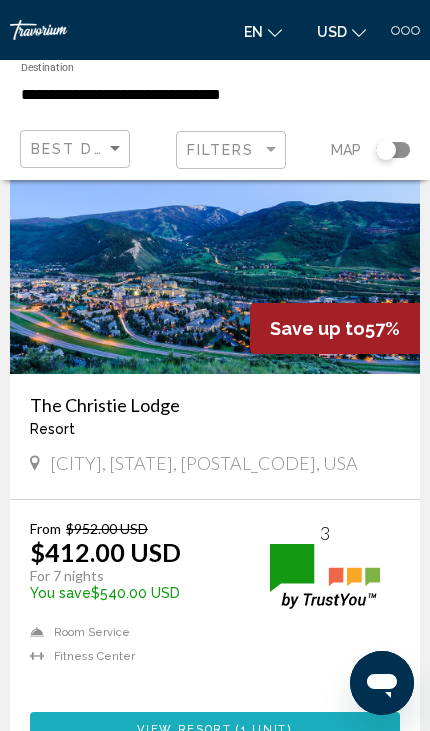 click on "View Resort" at bounding box center [184, 729] 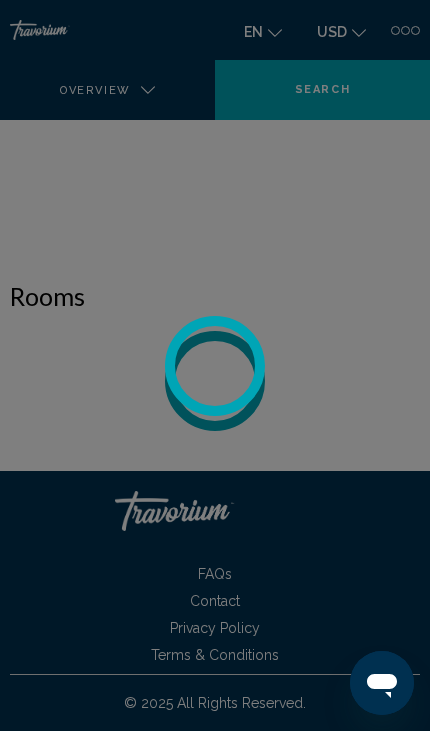 scroll, scrollTop: 0, scrollLeft: 0, axis: both 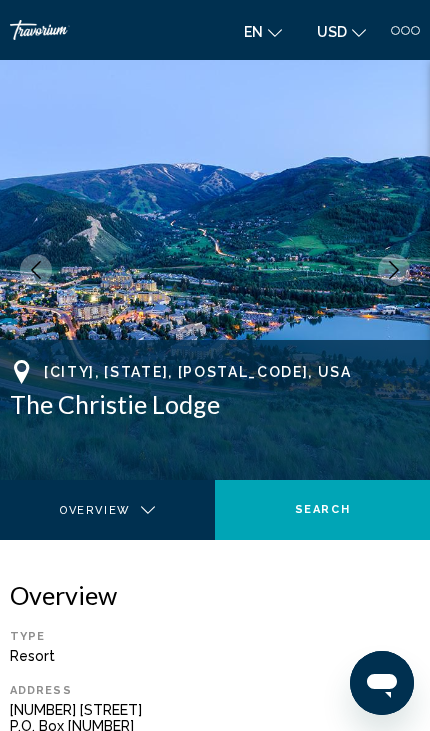 click 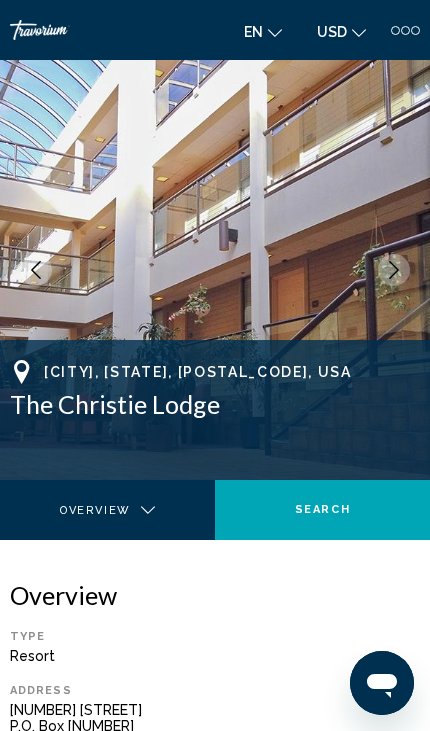 click 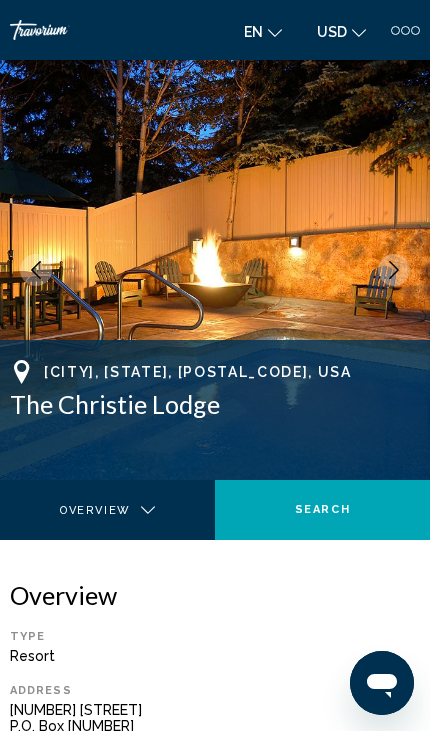 click 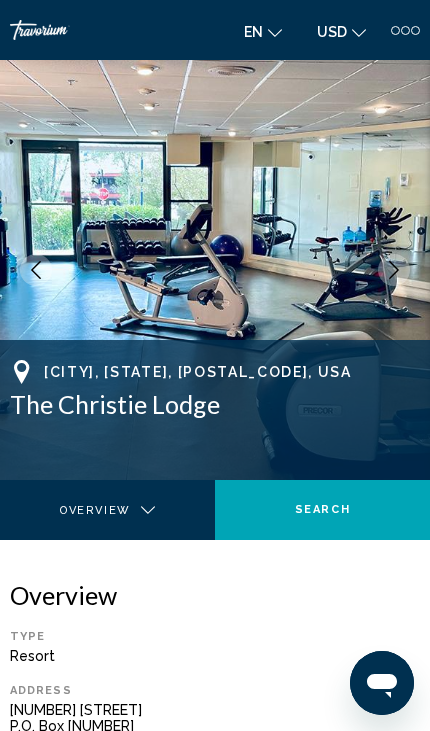 click at bounding box center (215, 270) 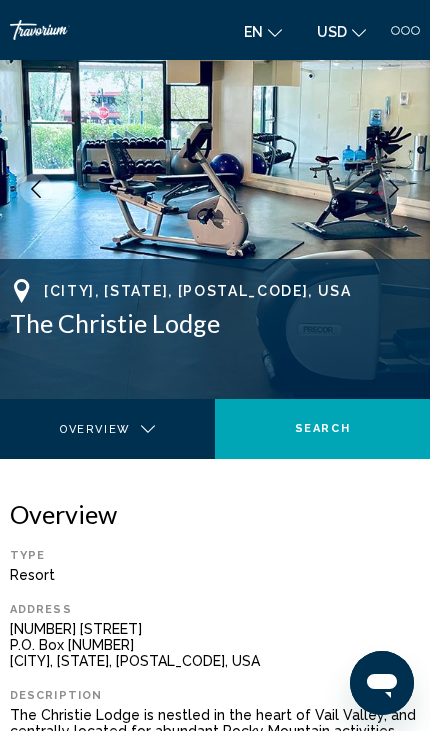scroll, scrollTop: 79, scrollLeft: 0, axis: vertical 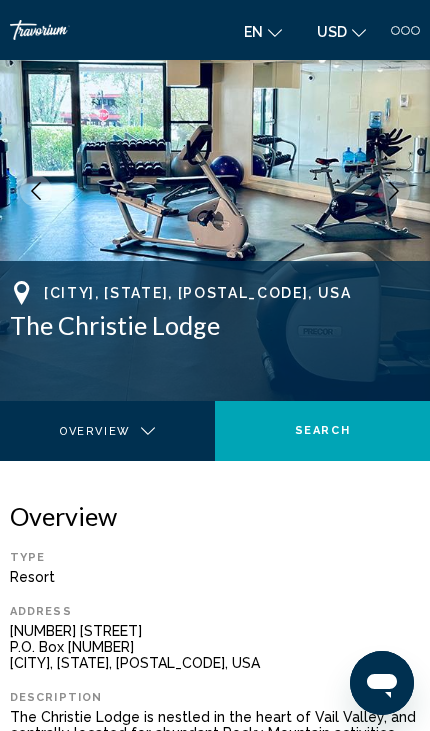 click 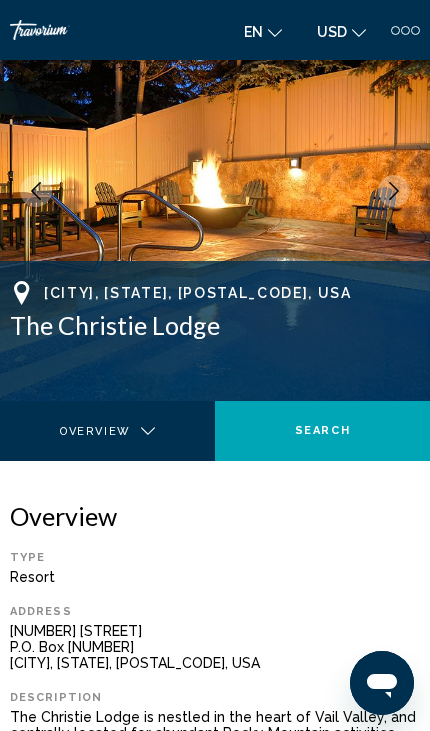 click at bounding box center [36, 191] 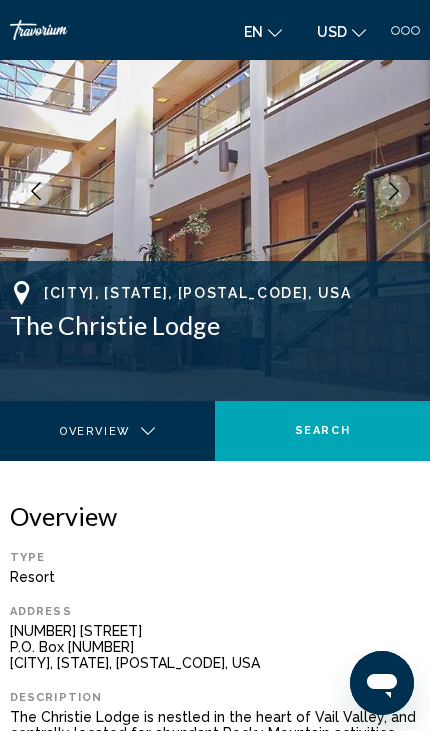 scroll, scrollTop: 0, scrollLeft: 0, axis: both 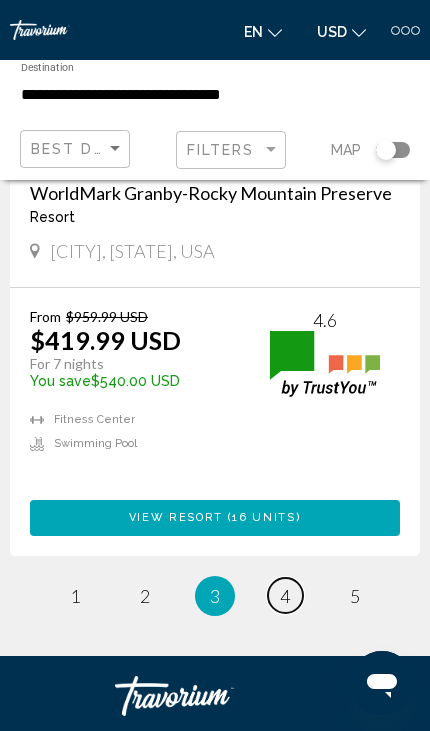 click on "4" at bounding box center (285, 596) 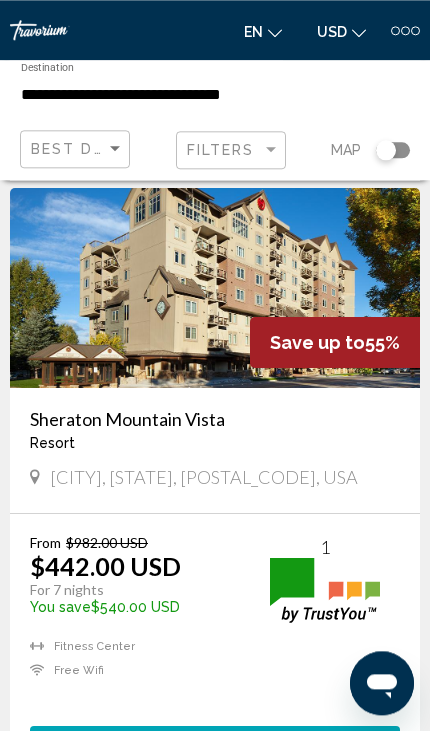 scroll, scrollTop: 107, scrollLeft: 0, axis: vertical 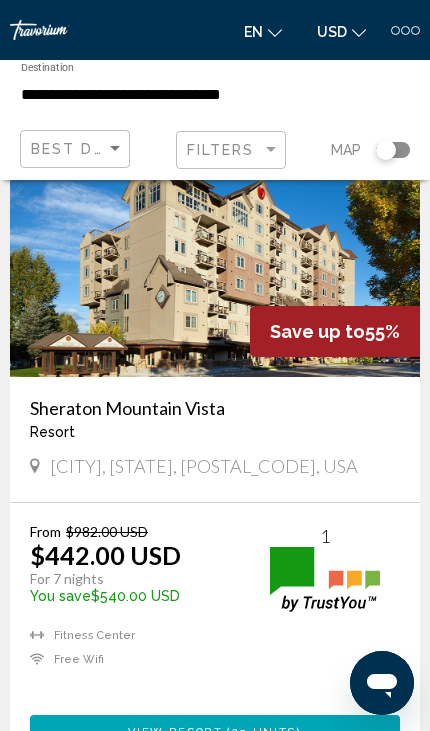 click on "View Resort" at bounding box center (175, 732) 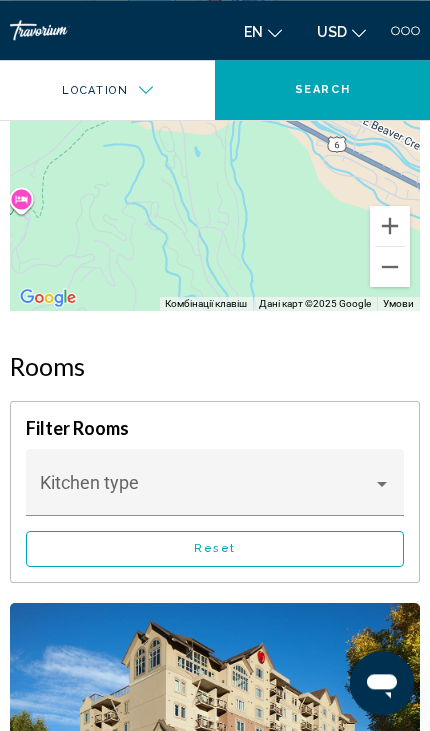 scroll, scrollTop: 0, scrollLeft: 0, axis: both 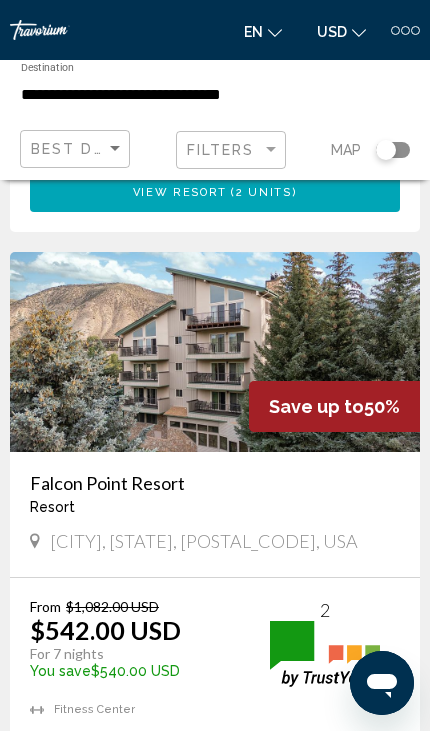 click at bounding box center (215, 352) 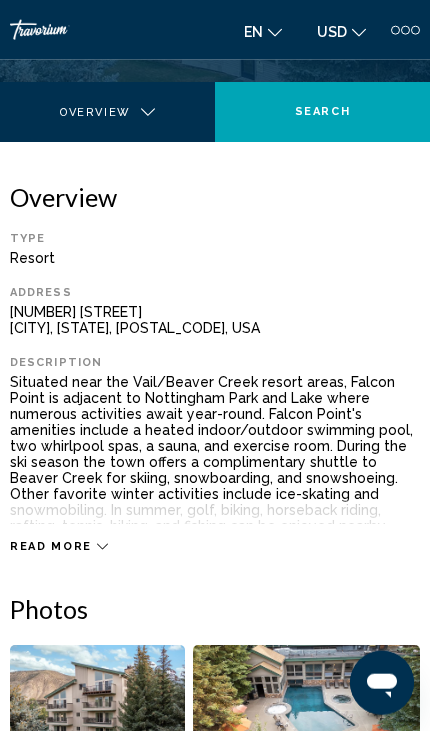 scroll, scrollTop: 0, scrollLeft: 0, axis: both 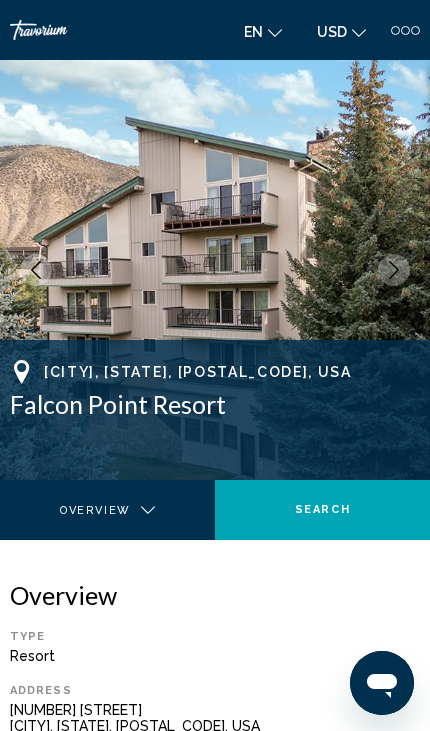click 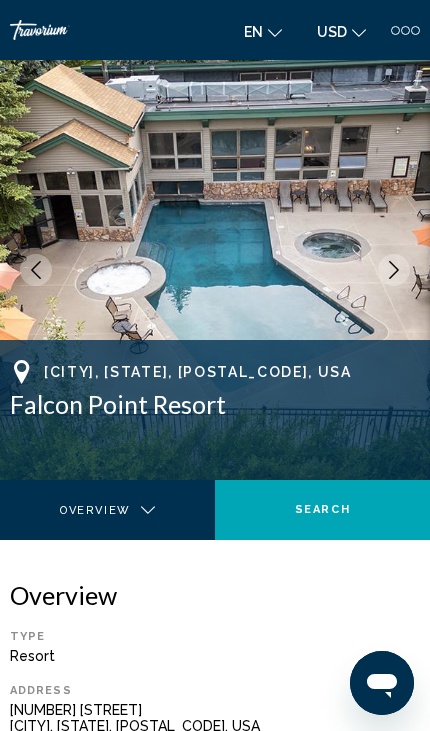 click 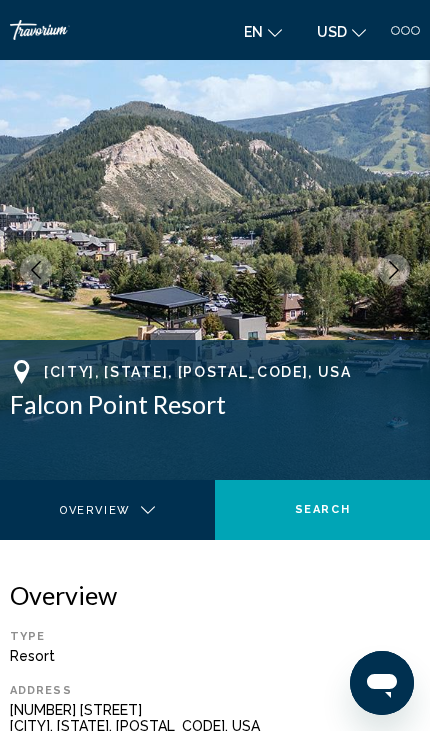 click 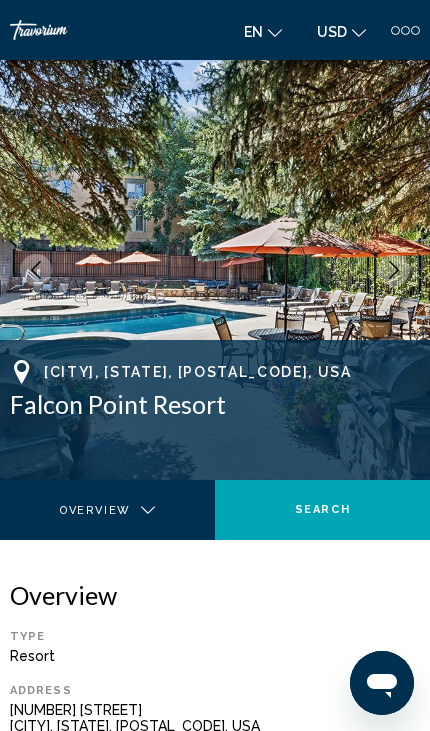 click 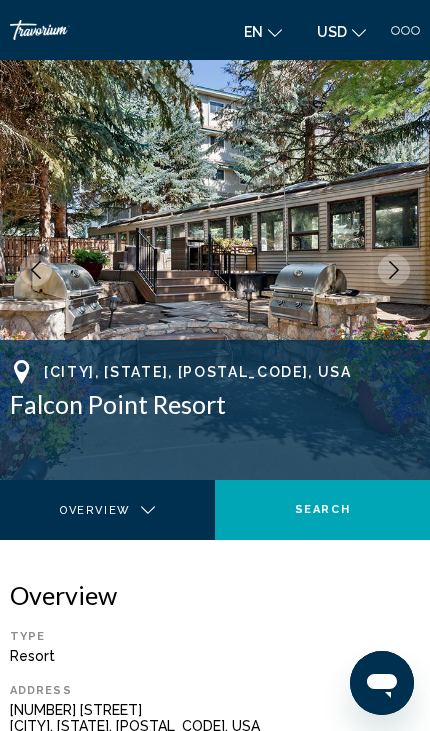 click 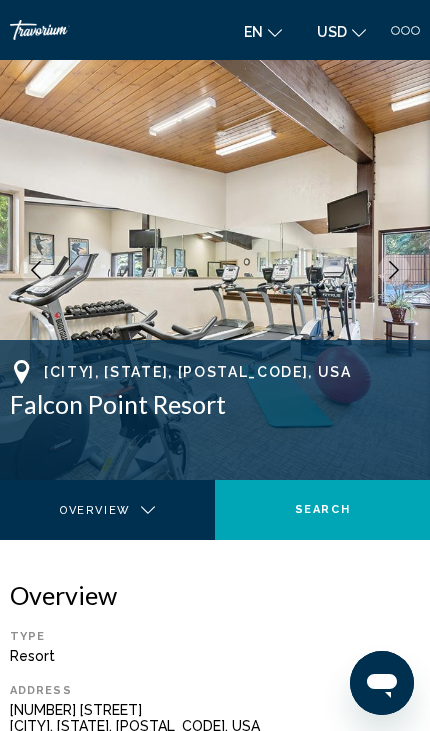click 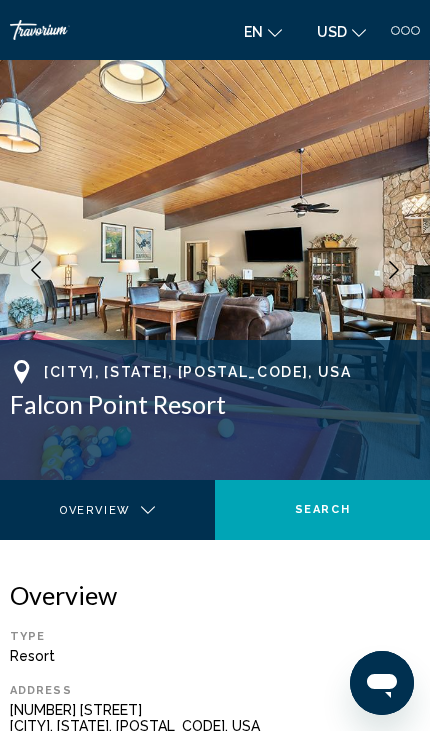 click 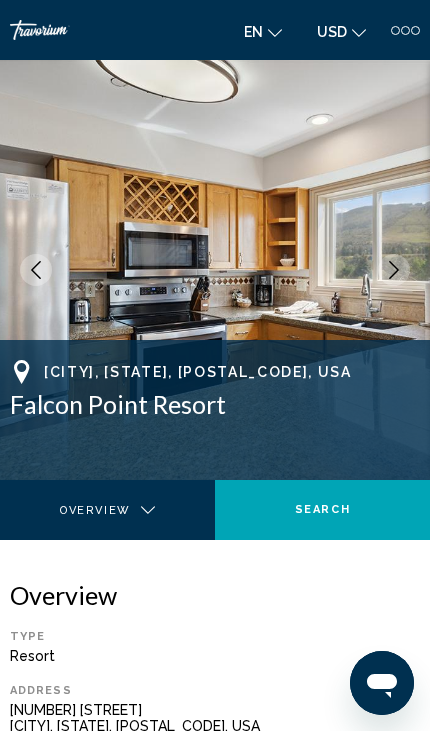 click 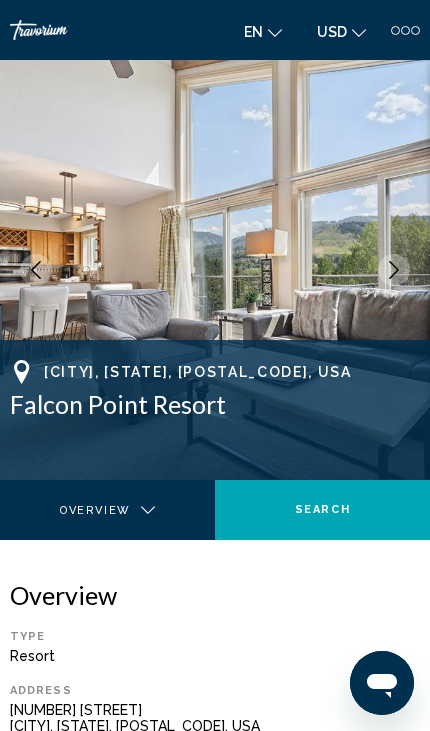 click at bounding box center (215, 270) 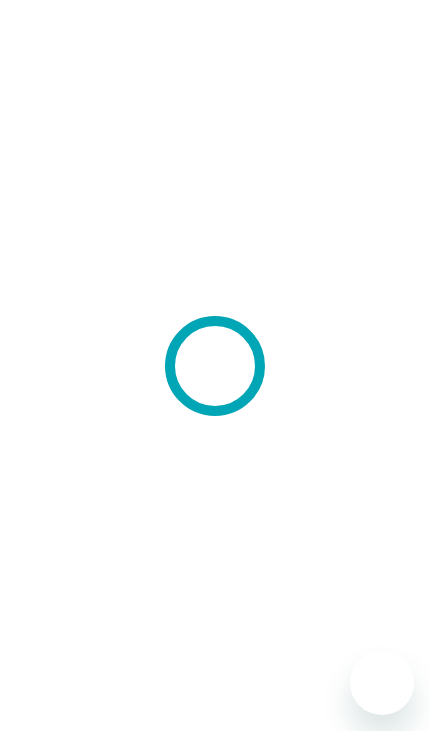 scroll, scrollTop: 0, scrollLeft: 0, axis: both 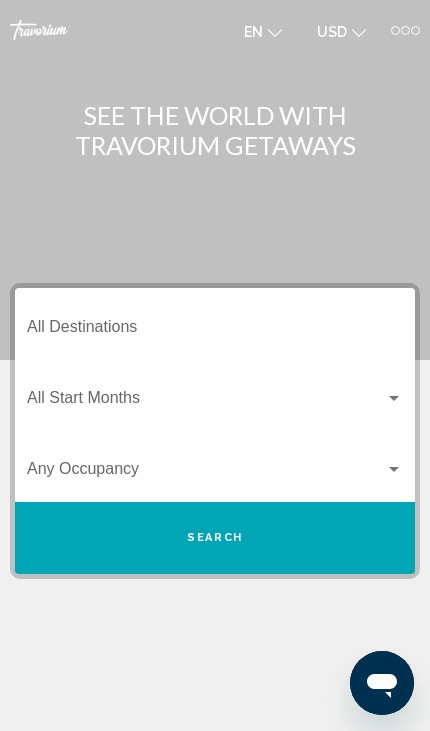 click on "Destination All Destinations" at bounding box center (215, 331) 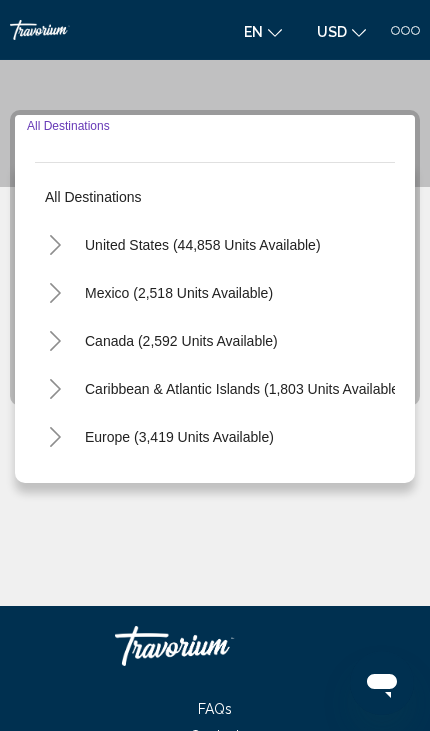 scroll, scrollTop: 218, scrollLeft: 0, axis: vertical 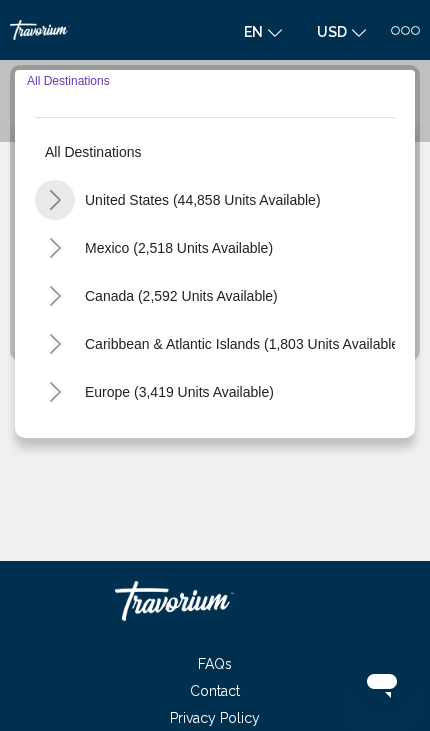 click 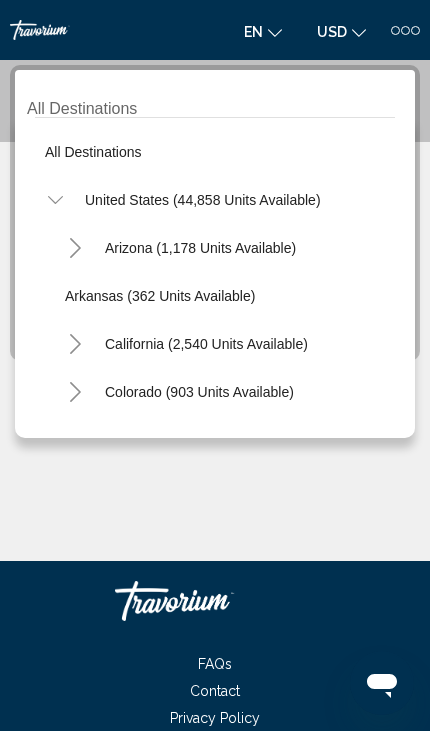 click 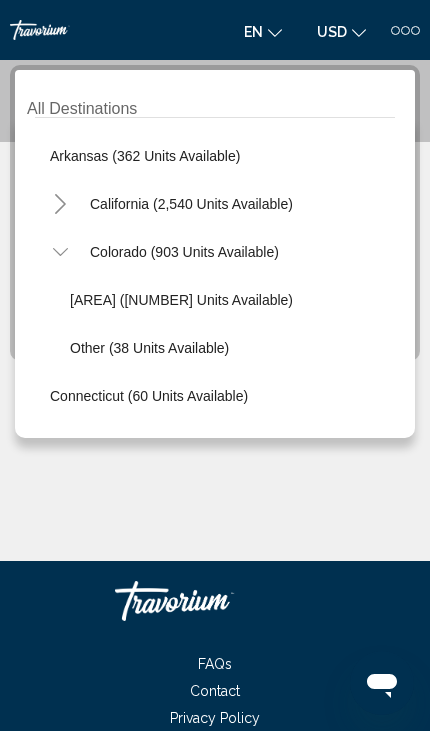 scroll, scrollTop: 143, scrollLeft: 15, axis: both 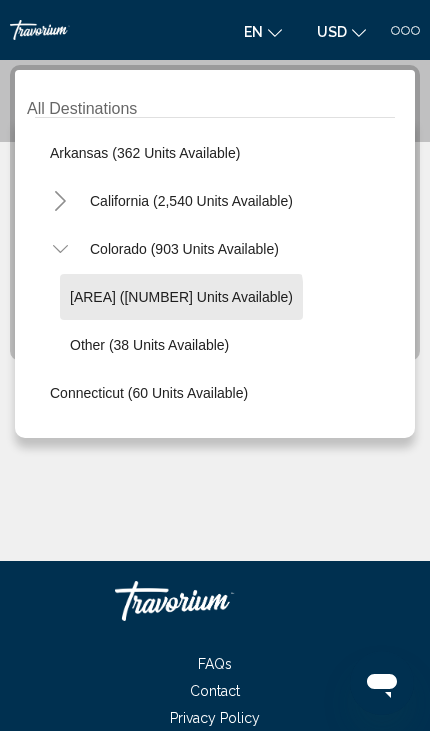 click on "Mountain Area (865 units available)" 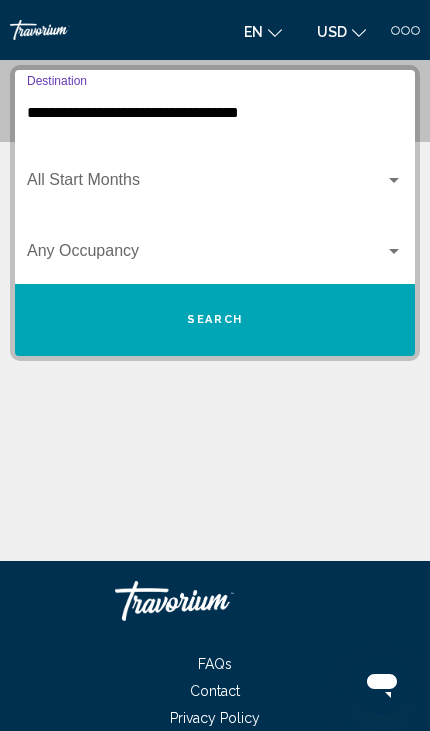 click at bounding box center (215, 184) 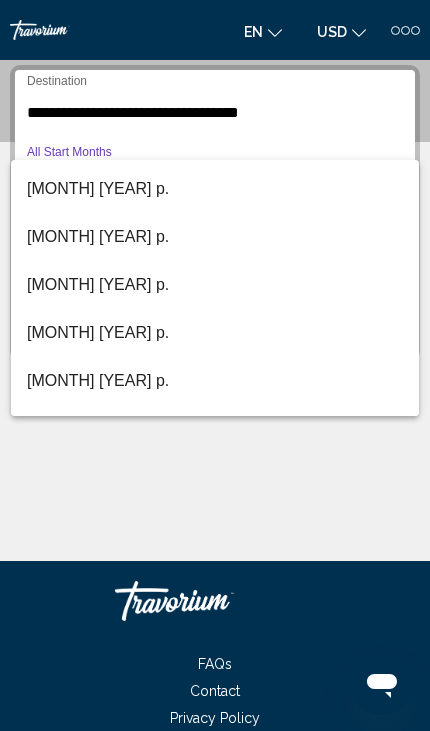 scroll, scrollTop: 188, scrollLeft: 0, axis: vertical 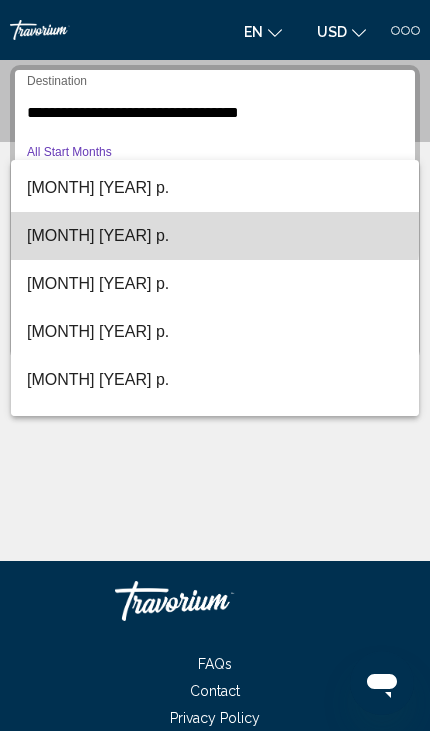 click on "грудень 2025 р." at bounding box center [215, 236] 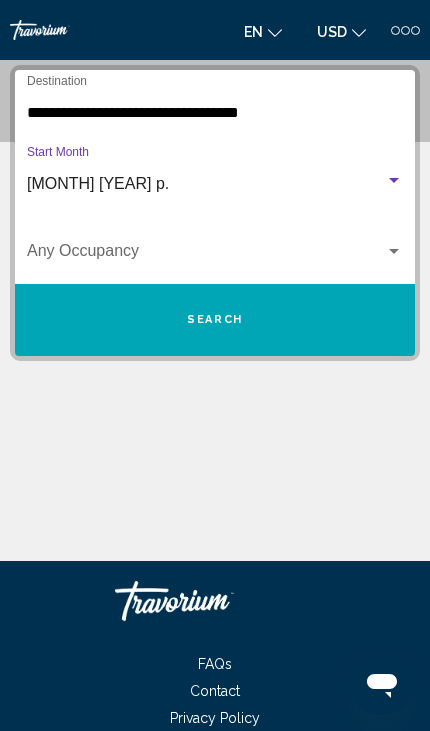 click on "Occupancy Any Occupancy" at bounding box center (215, 248) 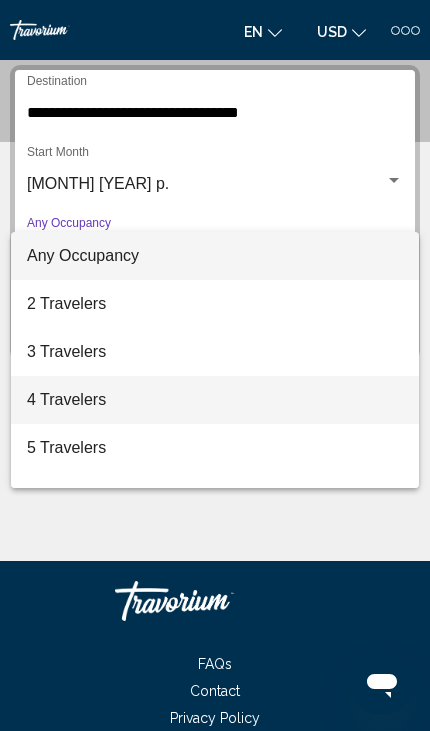 click on "4 Travelers" at bounding box center (215, 400) 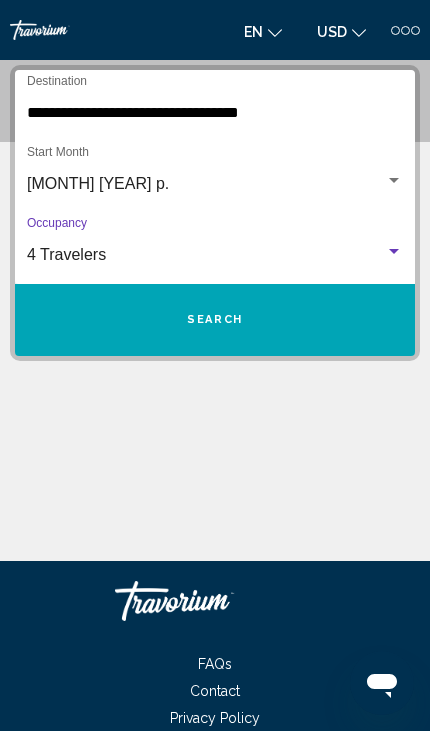 click on "Search" at bounding box center [215, 320] 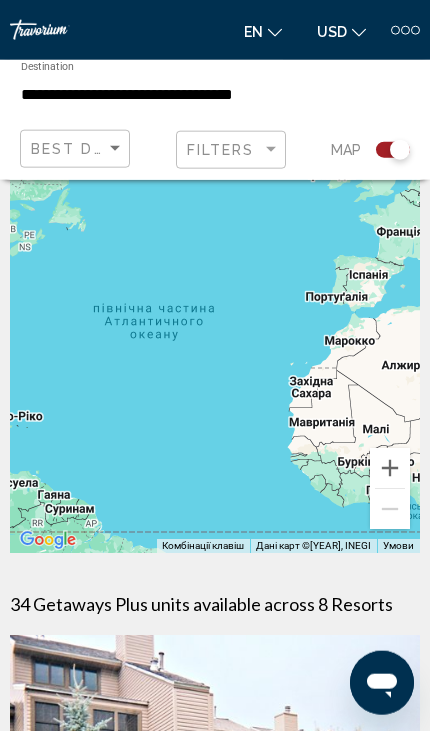 scroll, scrollTop: 0, scrollLeft: 0, axis: both 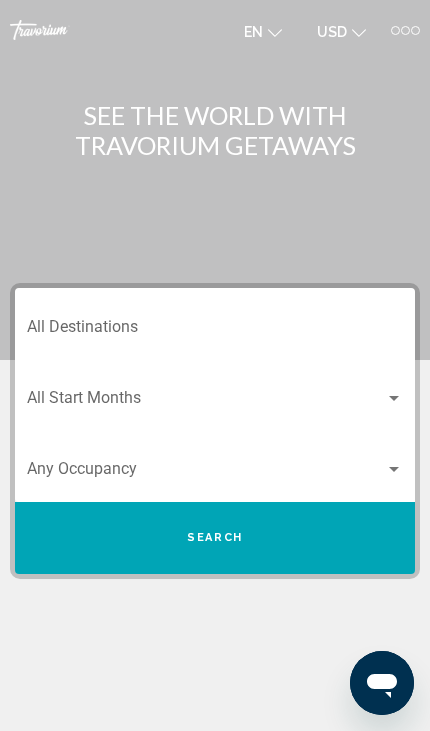 click at bounding box center (395, 30) 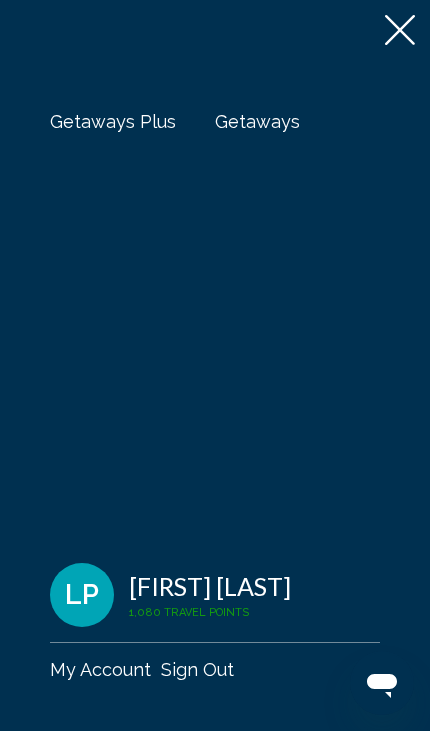 click on "Getaways" at bounding box center (257, 121) 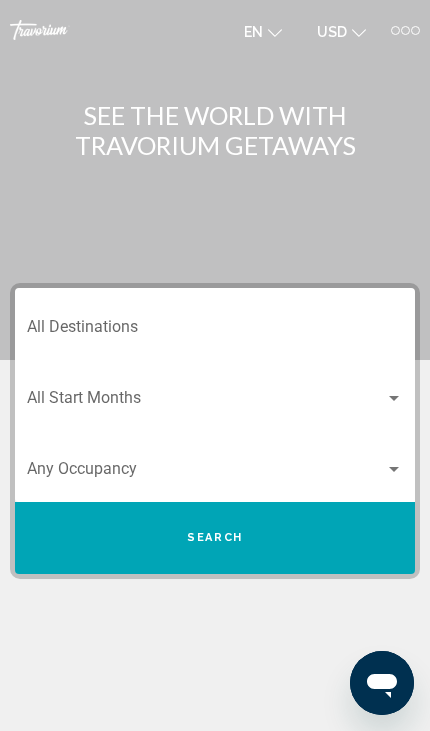 click on "Destination All Destinations" at bounding box center [215, 331] 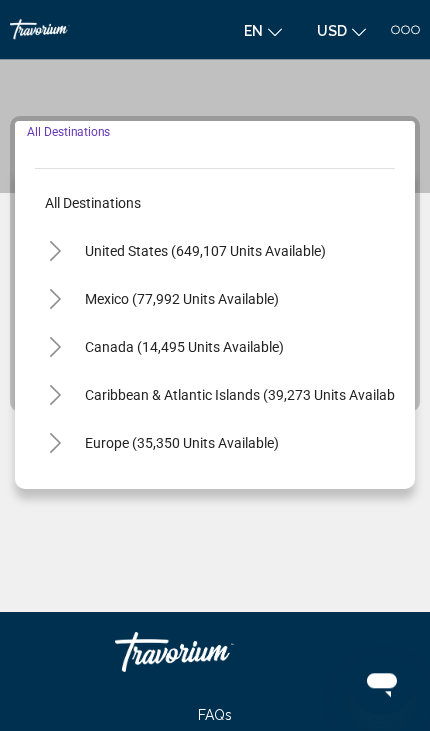 scroll, scrollTop: 218, scrollLeft: 0, axis: vertical 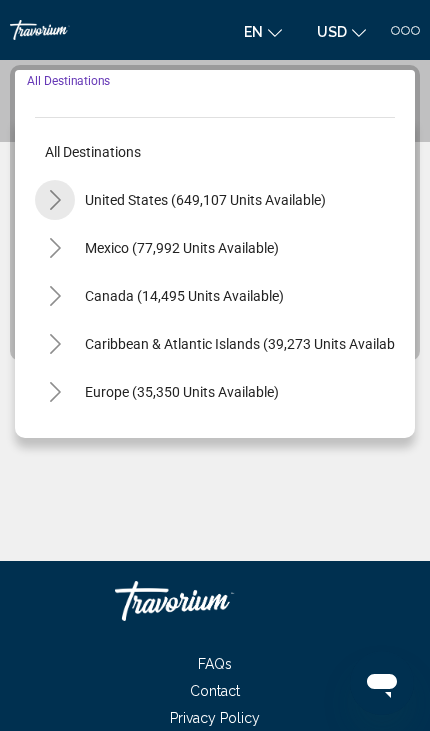 click 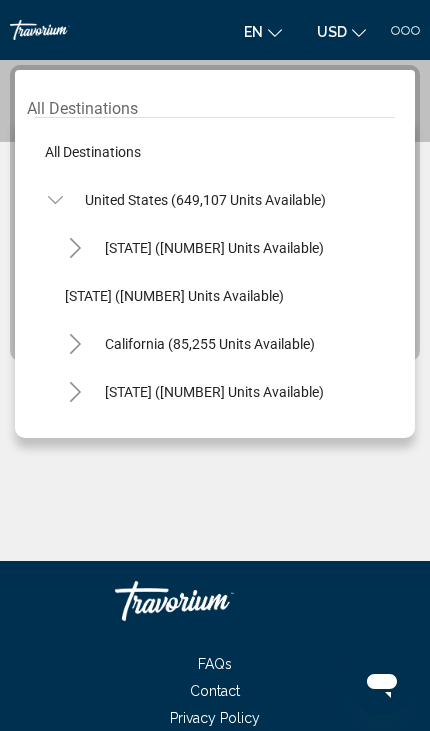 click 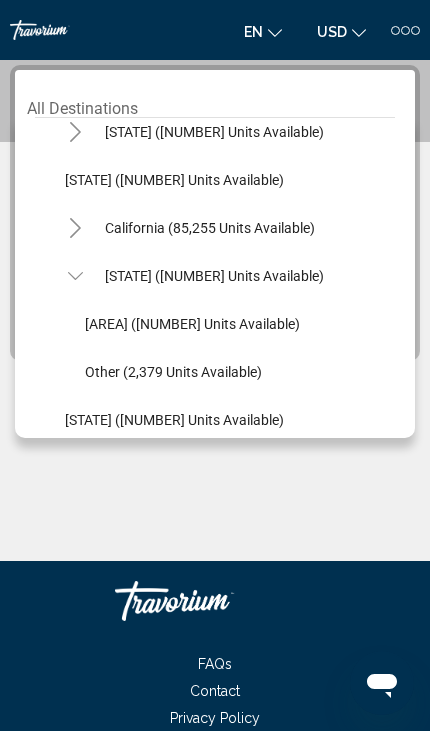 scroll, scrollTop: 114, scrollLeft: 0, axis: vertical 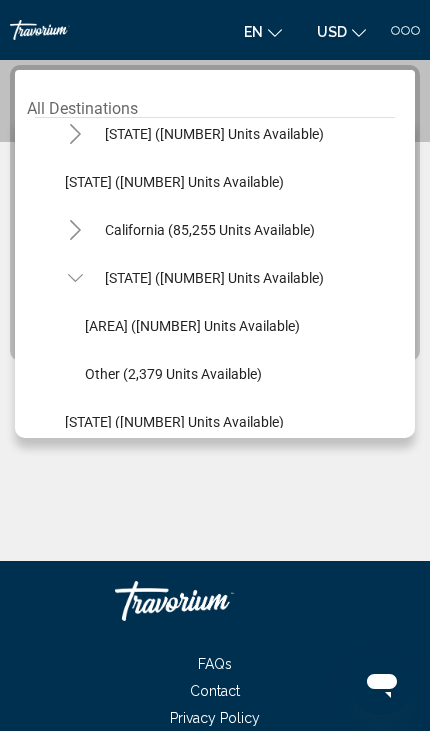 click on "Mountain Area (25,927 units available)" 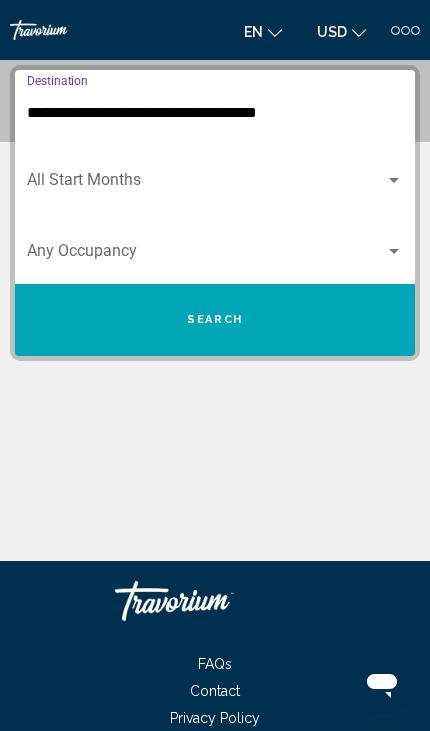 click at bounding box center (394, 180) 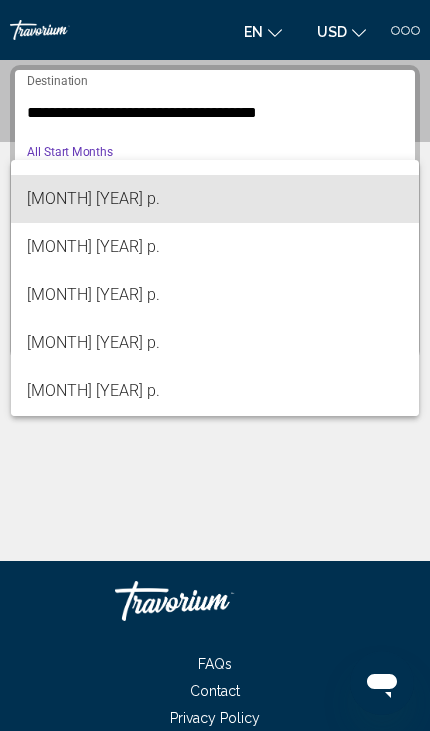 scroll, scrollTop: 189, scrollLeft: 0, axis: vertical 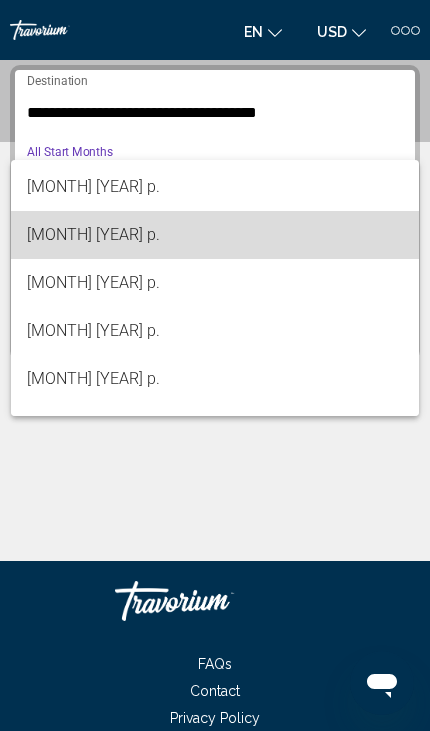 click on "грудень 2025 р." at bounding box center [215, 235] 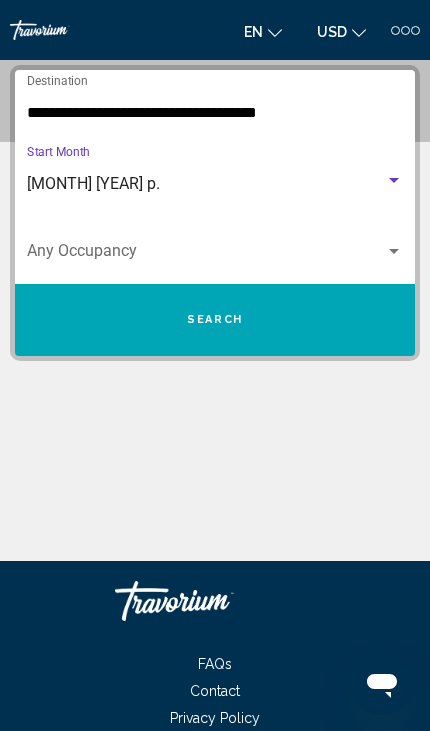 click at bounding box center (394, 251) 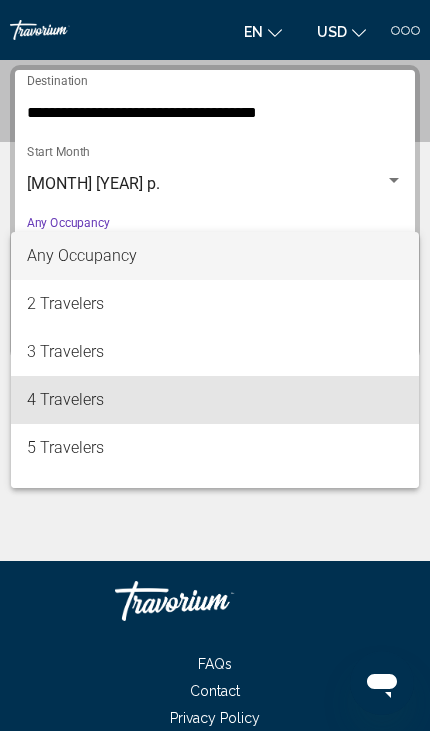 click on "4 Travelers" at bounding box center (215, 400) 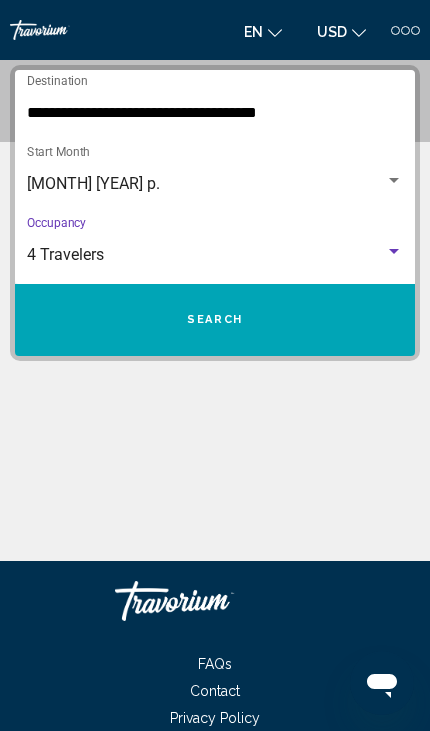 click on "Search" at bounding box center (215, 320) 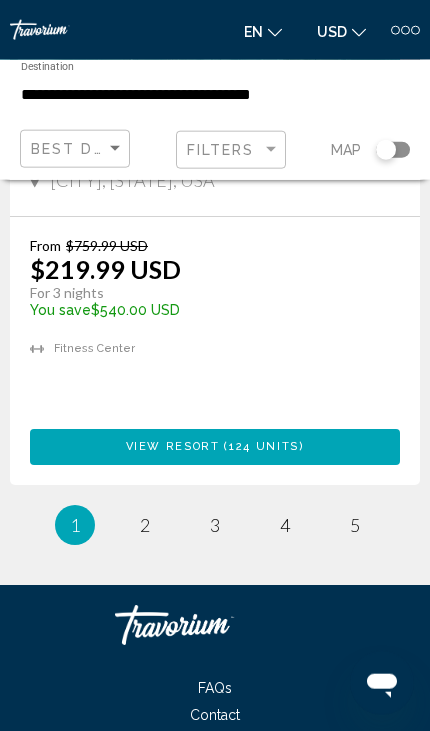scroll, scrollTop: 7219, scrollLeft: 0, axis: vertical 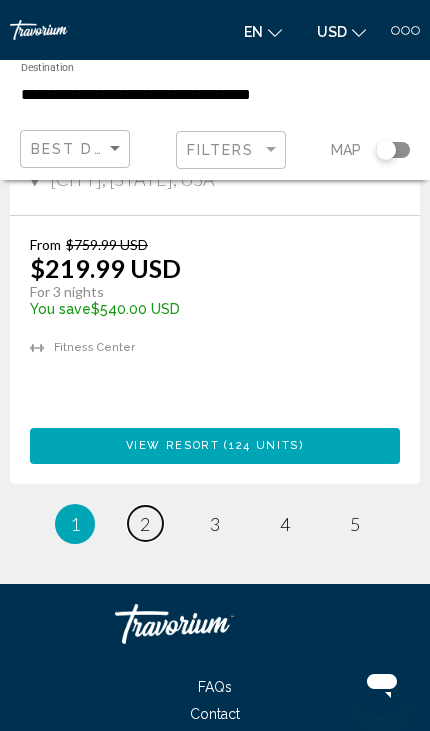 click on "page  2" at bounding box center [145, 523] 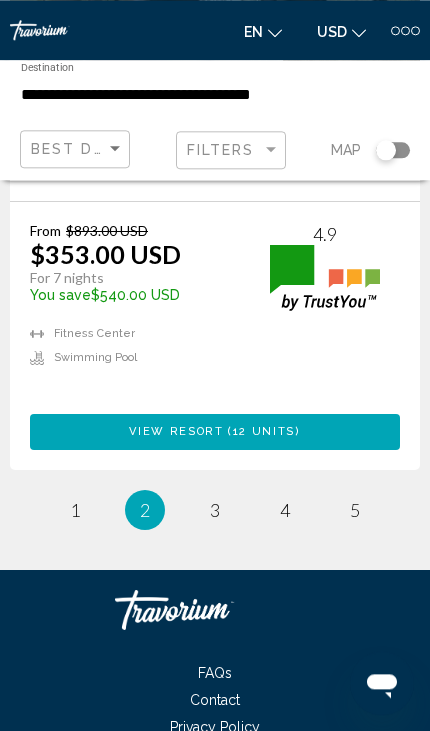 scroll, scrollTop: 7089, scrollLeft: 0, axis: vertical 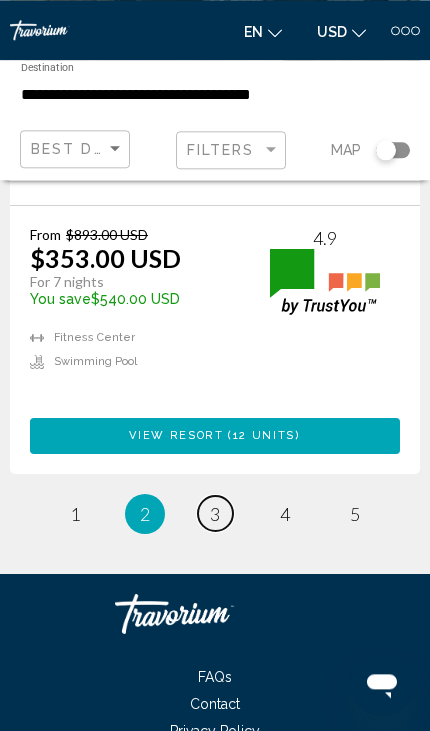 click on "page  3" at bounding box center [215, 513] 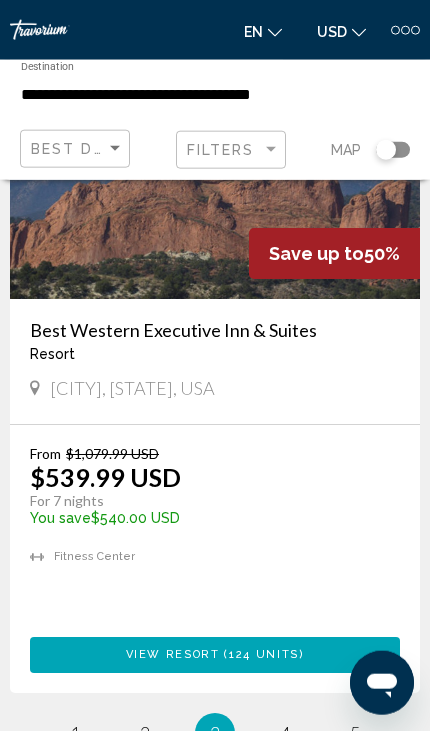 scroll, scrollTop: 6914, scrollLeft: 0, axis: vertical 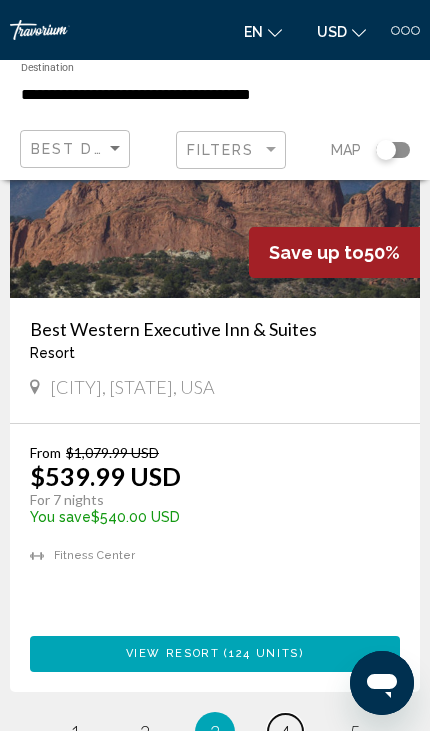 click on "page  4" at bounding box center [285, 731] 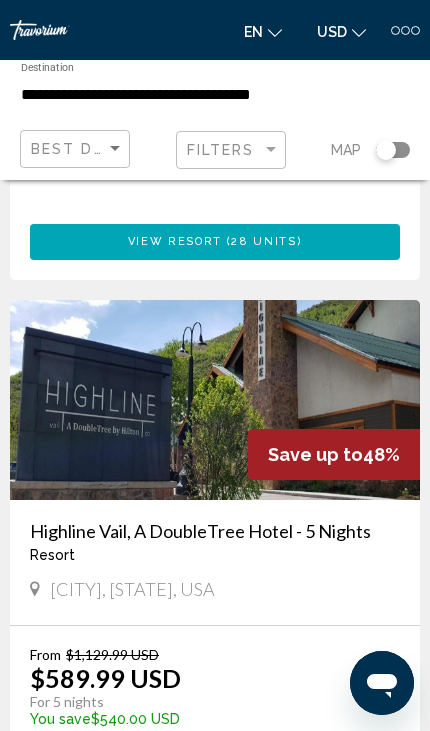scroll, scrollTop: 3054, scrollLeft: 0, axis: vertical 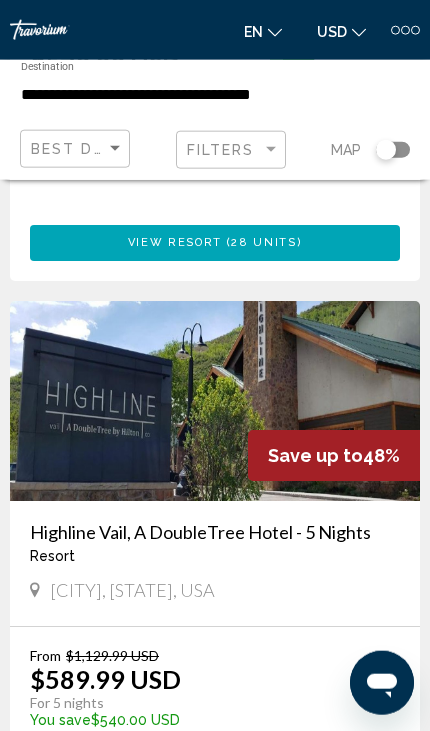 click at bounding box center (215, 401) 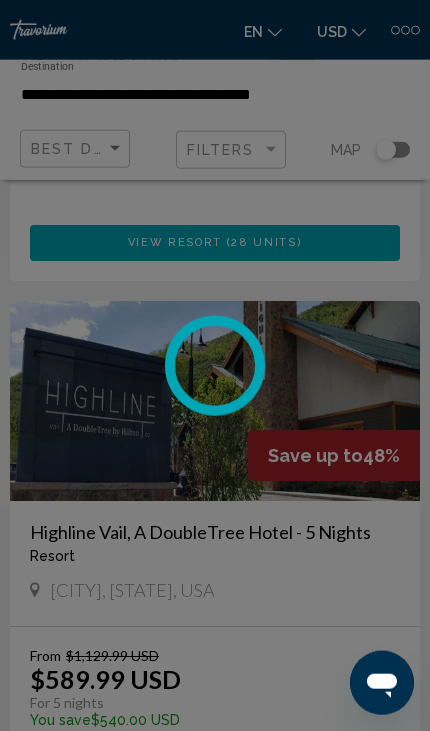 scroll, scrollTop: 3055, scrollLeft: 0, axis: vertical 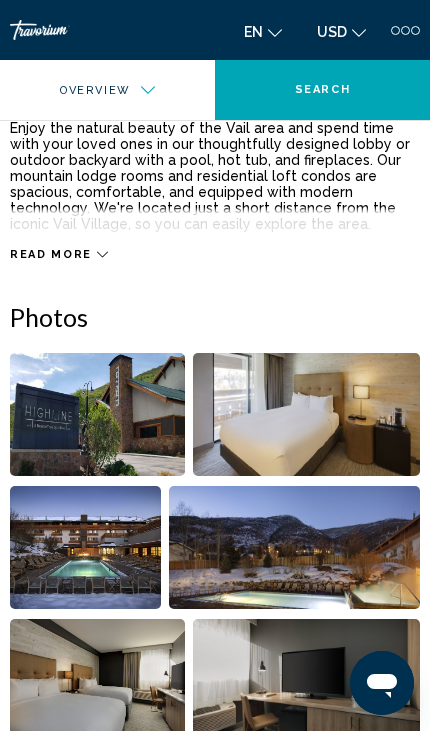 click at bounding box center [97, 414] 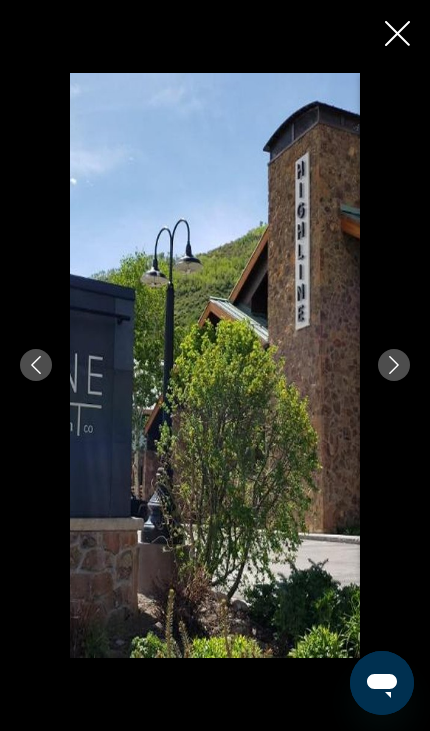 click at bounding box center [394, 365] 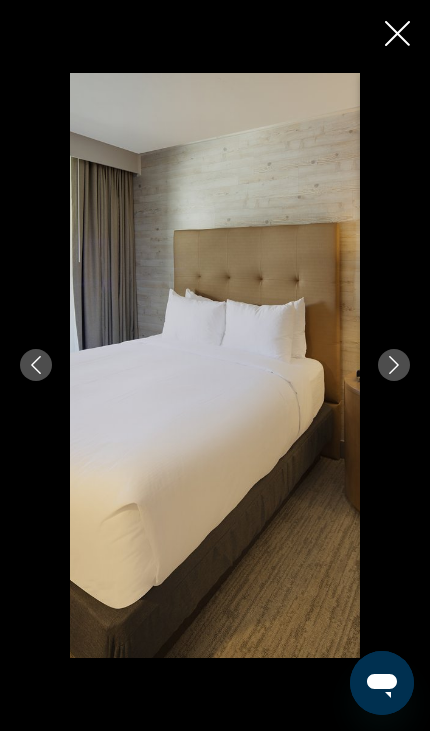 click 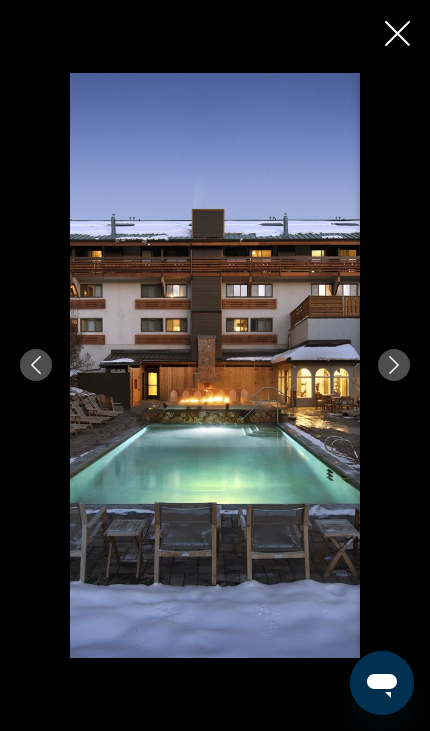 click 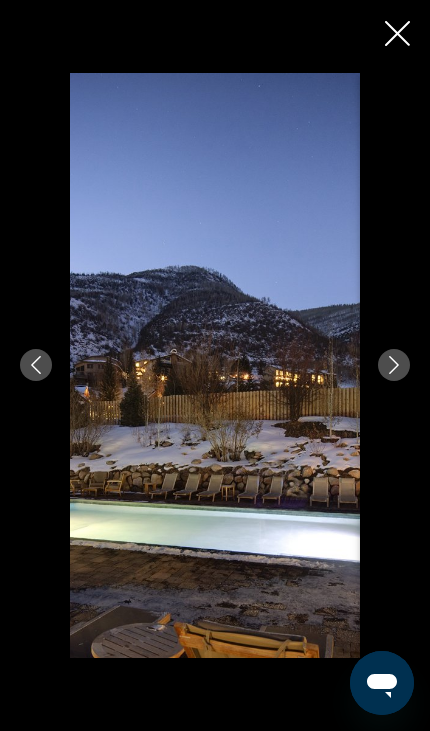 click at bounding box center (394, 365) 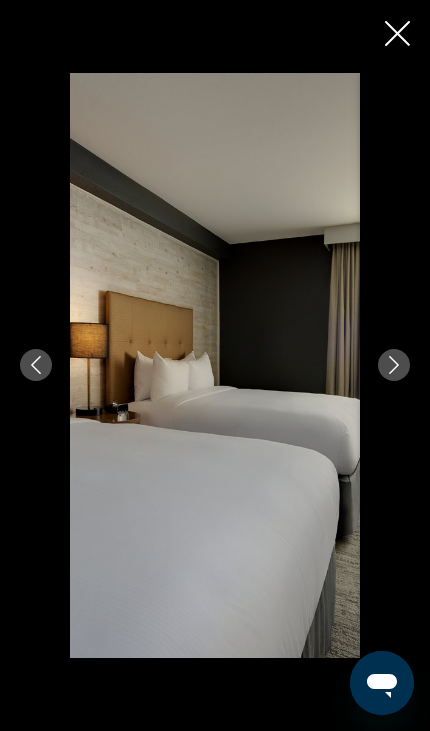 click at bounding box center (215, 365) 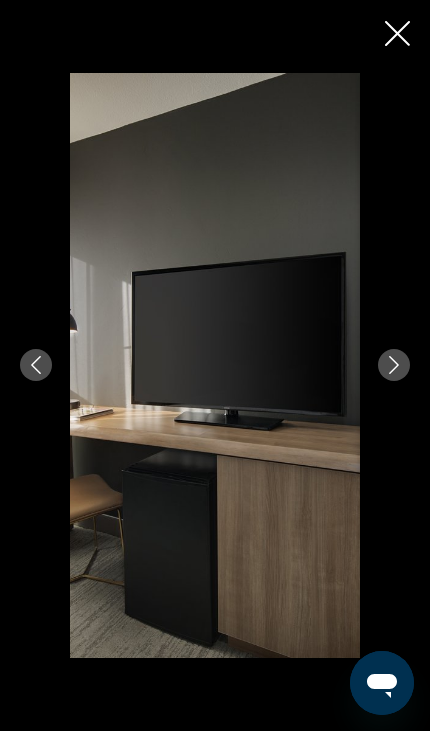 click 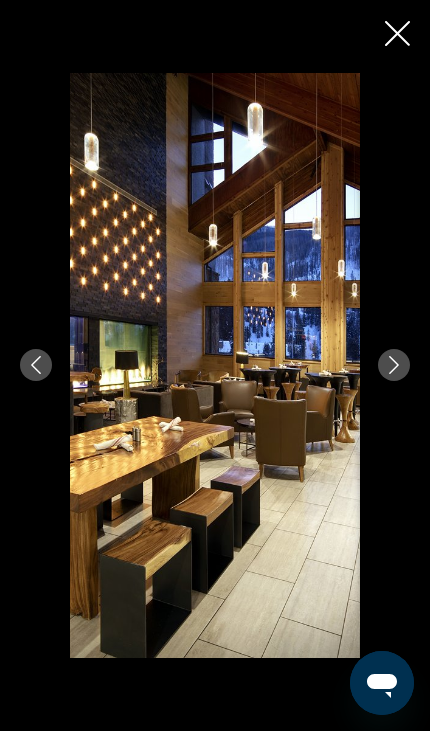 click 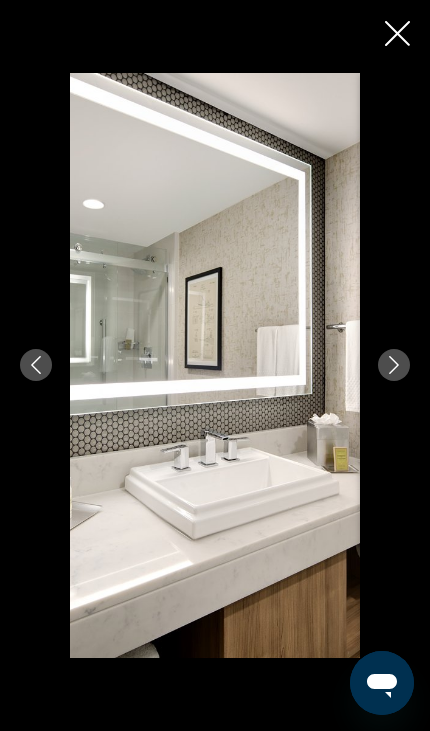 click 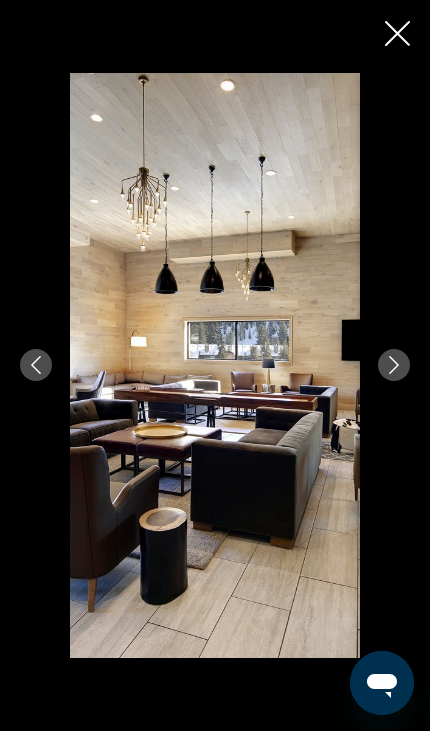 click at bounding box center (394, 365) 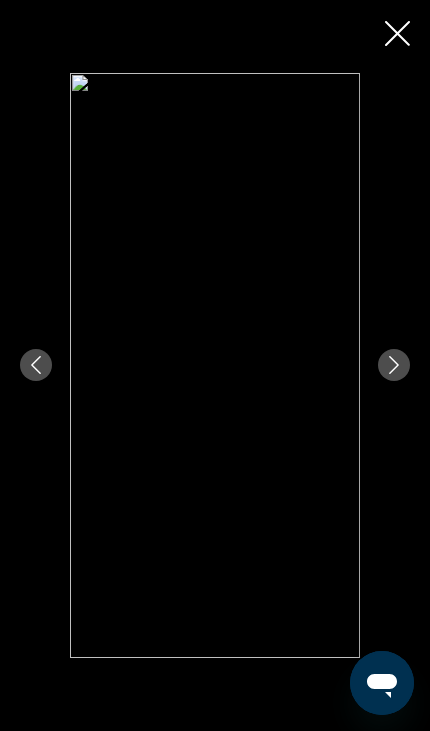 click 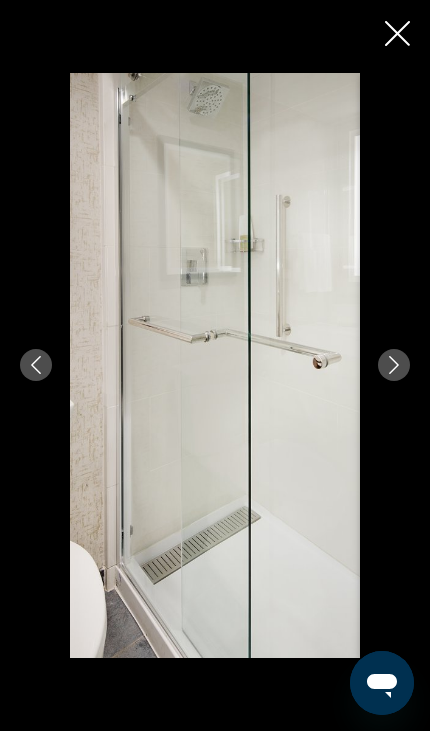 click 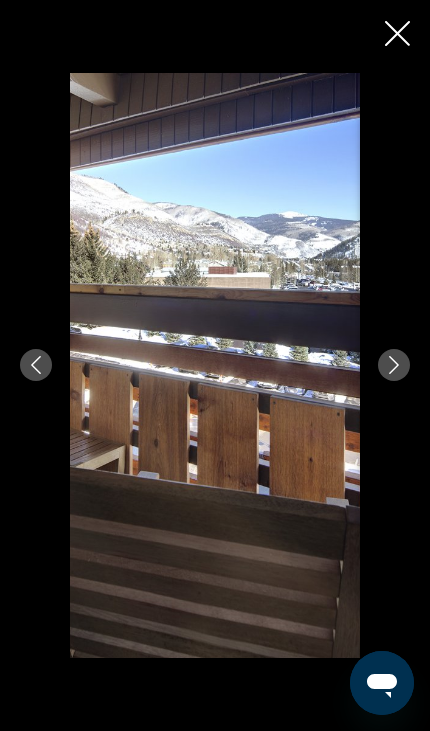 click 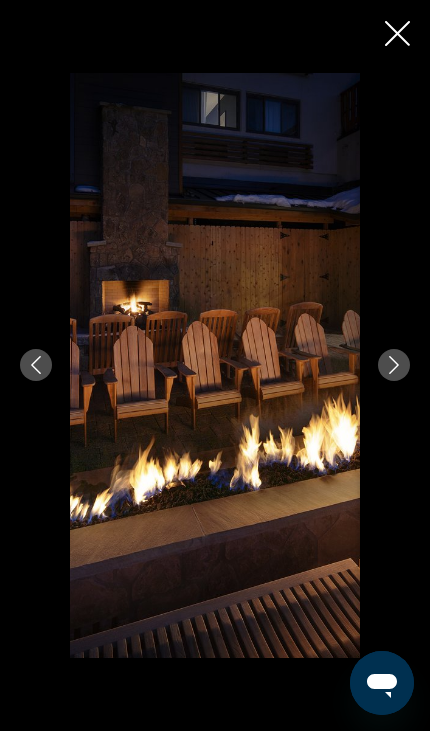 click at bounding box center [394, 365] 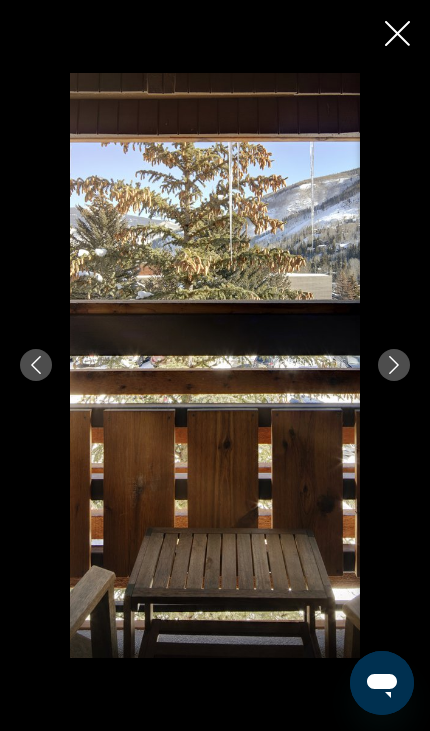 click at bounding box center [394, 365] 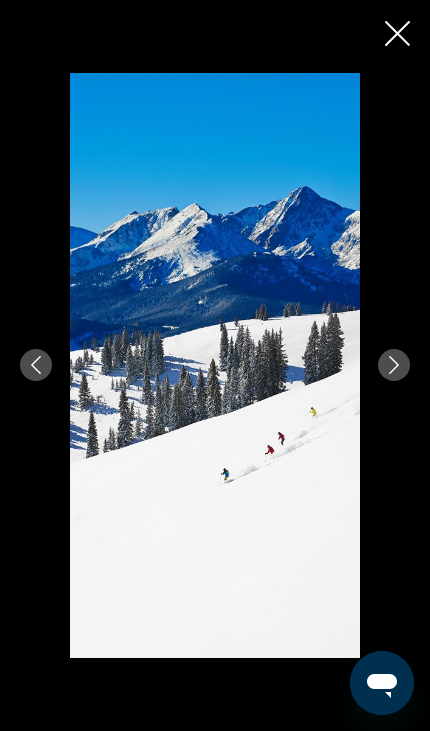 click at bounding box center [394, 365] 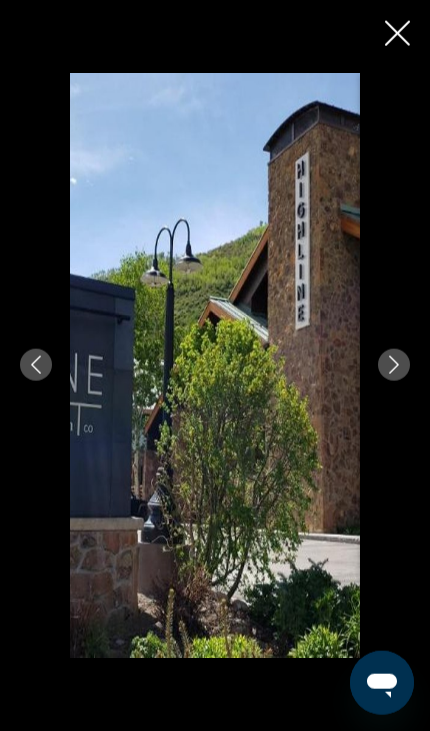 scroll, scrollTop: 0, scrollLeft: 0, axis: both 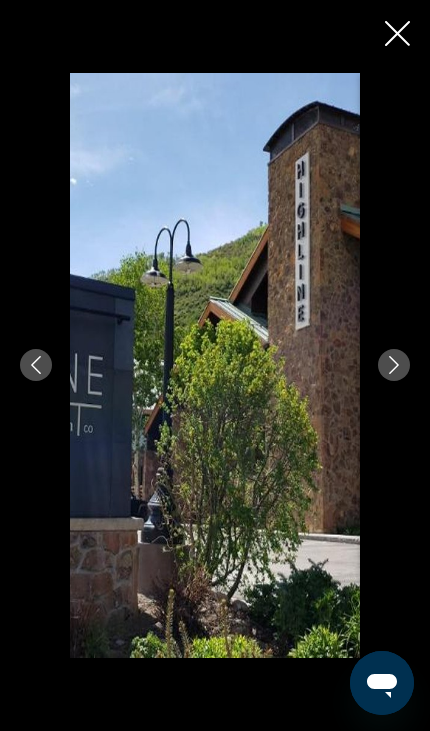 click at bounding box center [215, 365] 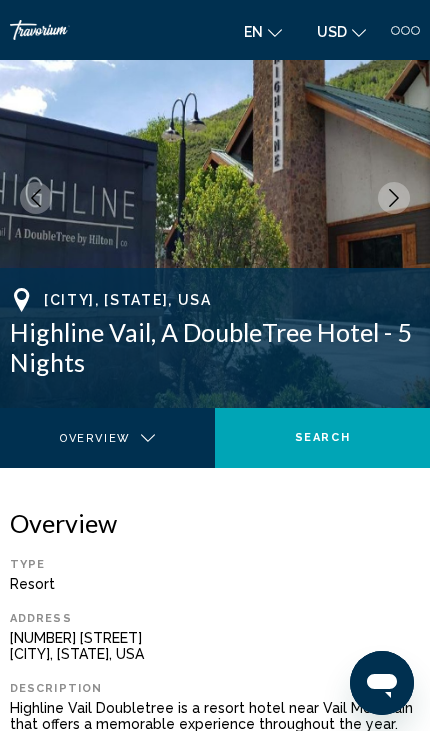 scroll, scrollTop: 0, scrollLeft: 0, axis: both 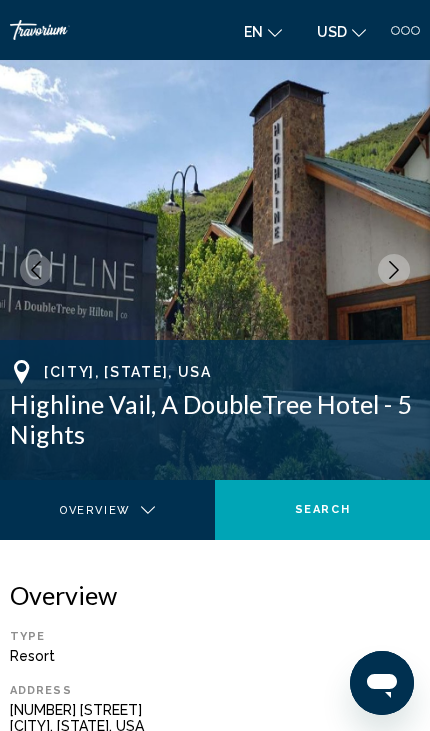 click on "Search" 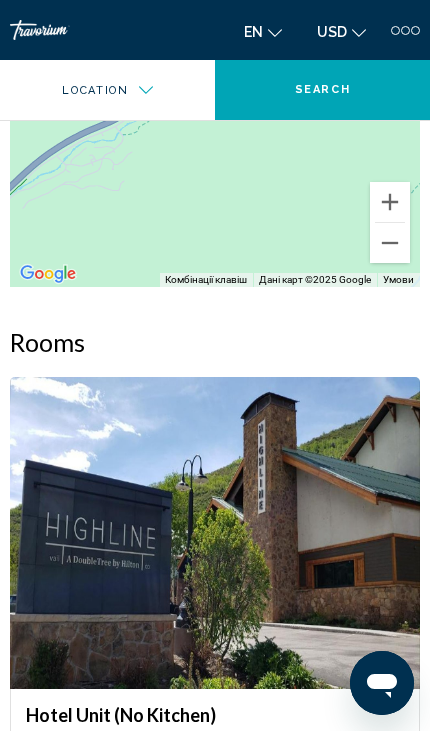 scroll, scrollTop: 2511, scrollLeft: 0, axis: vertical 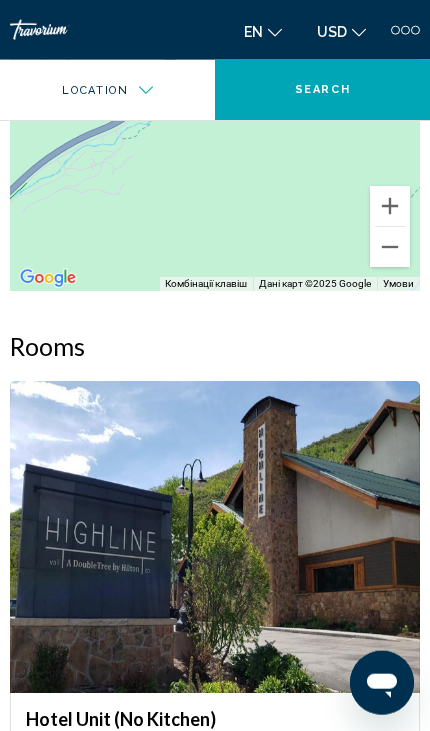 click at bounding box center (215, 537) 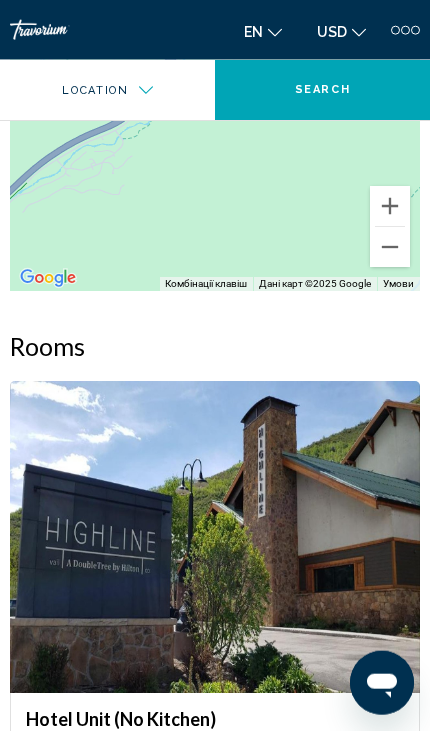 click at bounding box center [215, 537] 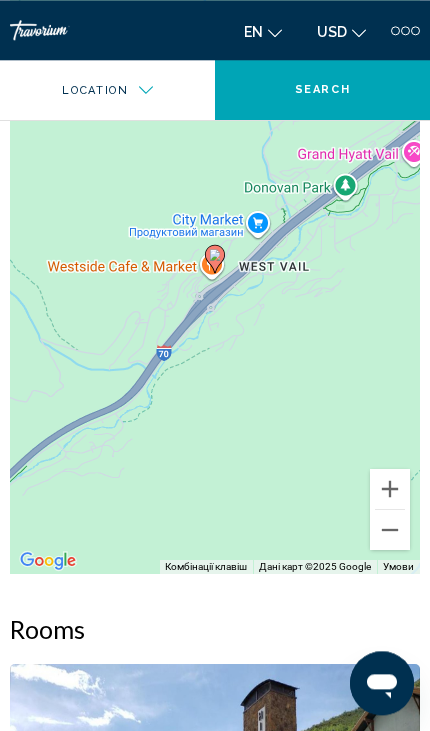 scroll, scrollTop: 2226, scrollLeft: 0, axis: vertical 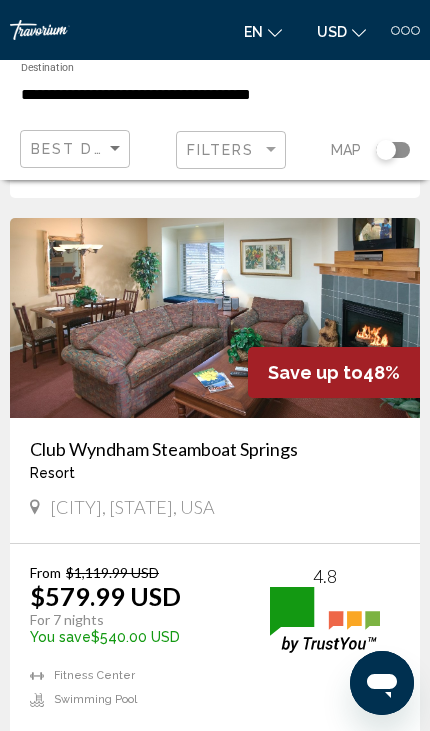 click on "124 units" at bounding box center [264, 1387] 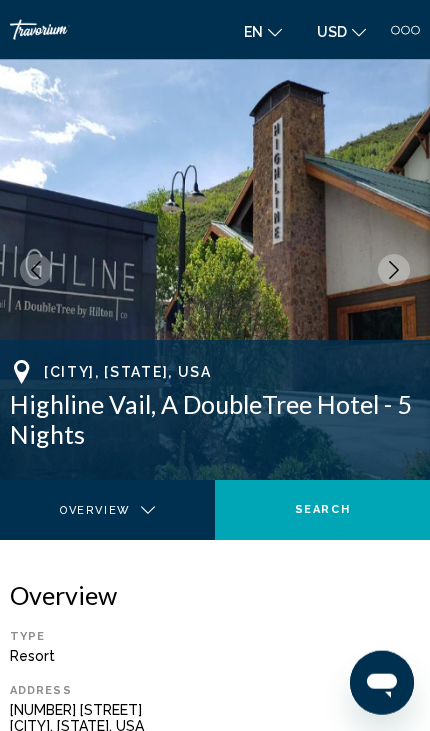 scroll, scrollTop: 0, scrollLeft: 0, axis: both 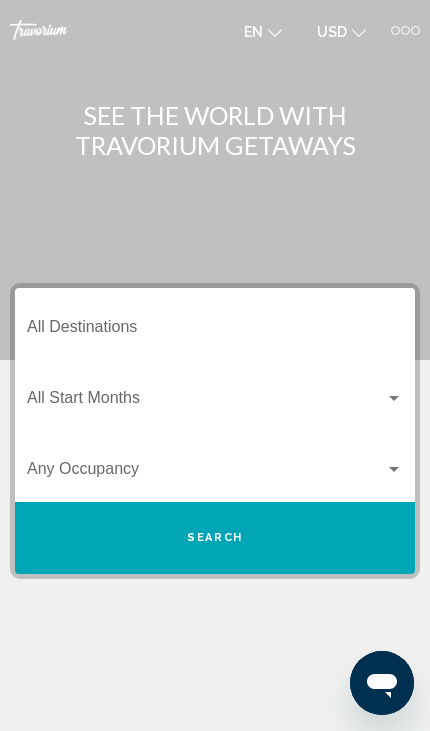click on "Destination All Destinations" at bounding box center [215, 331] 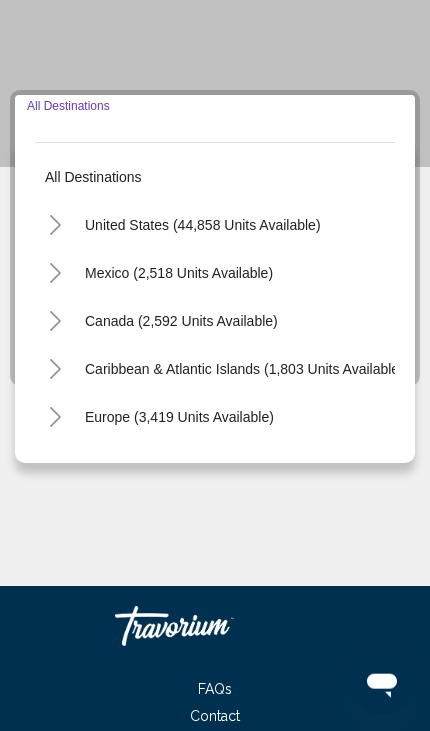 scroll, scrollTop: 218, scrollLeft: 0, axis: vertical 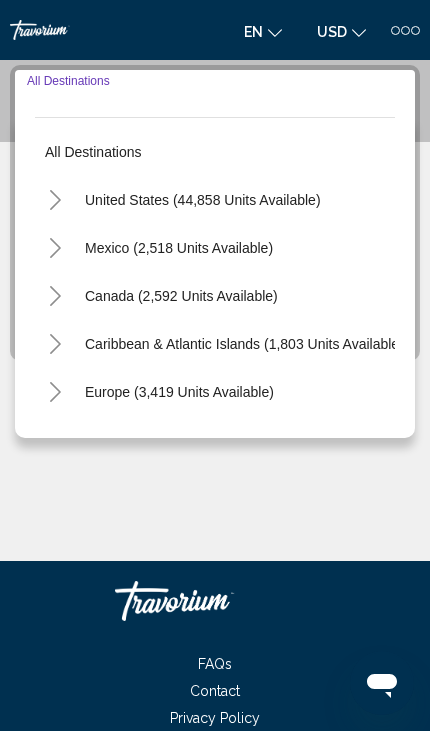 click 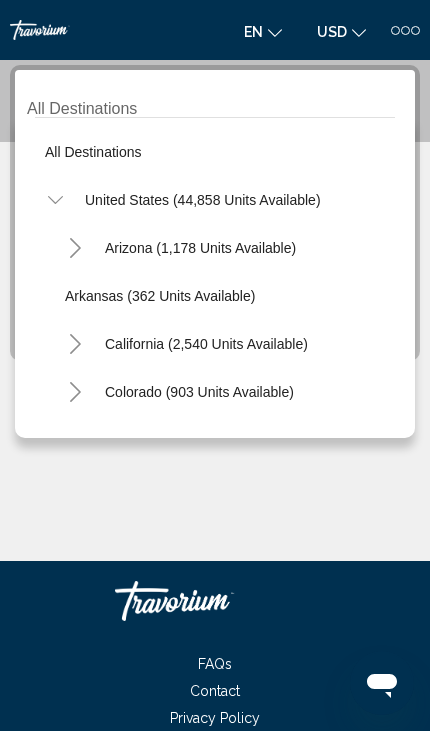 click 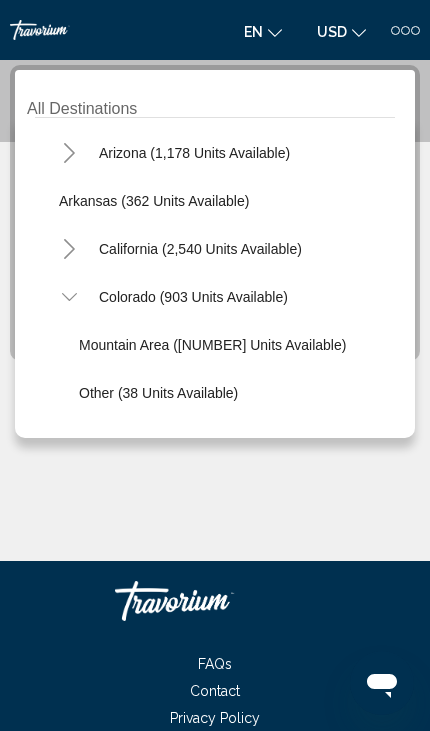 scroll, scrollTop: 101, scrollLeft: 6, axis: both 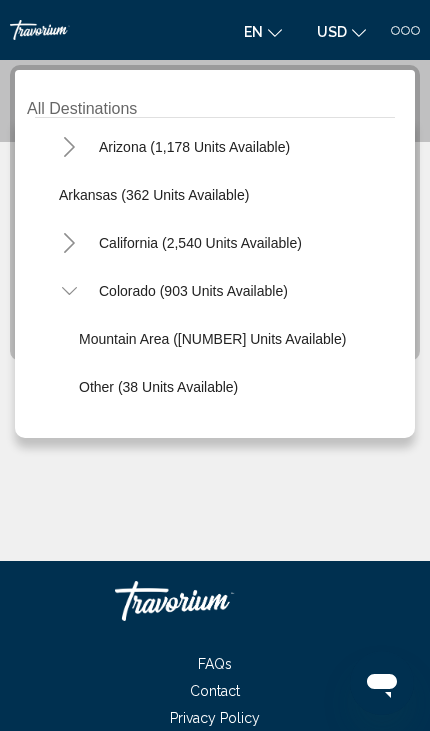 click on "Mountain Area (865 units available)" 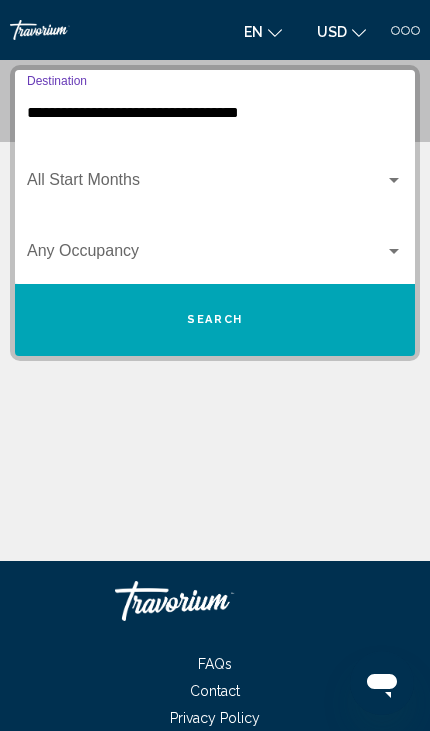 click at bounding box center [215, 255] 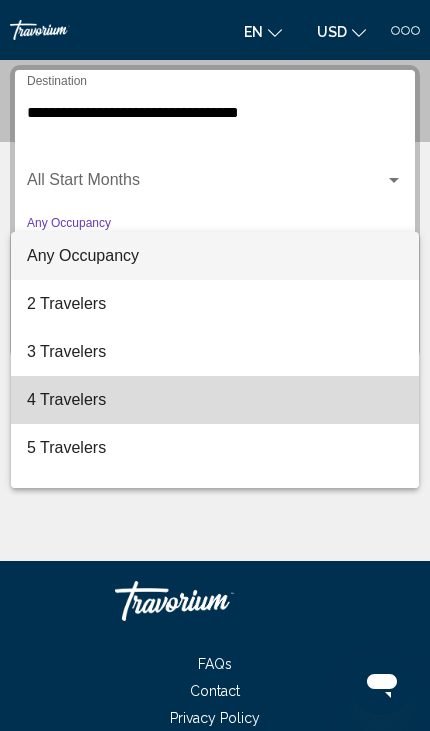 click on "4 Travelers" at bounding box center [215, 400] 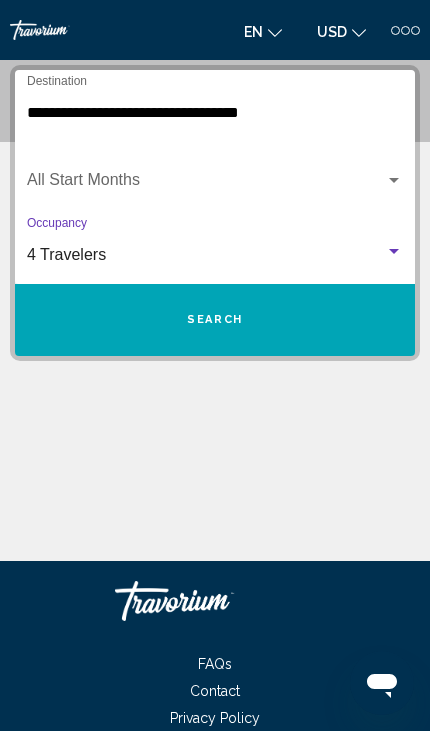 click at bounding box center [215, 184] 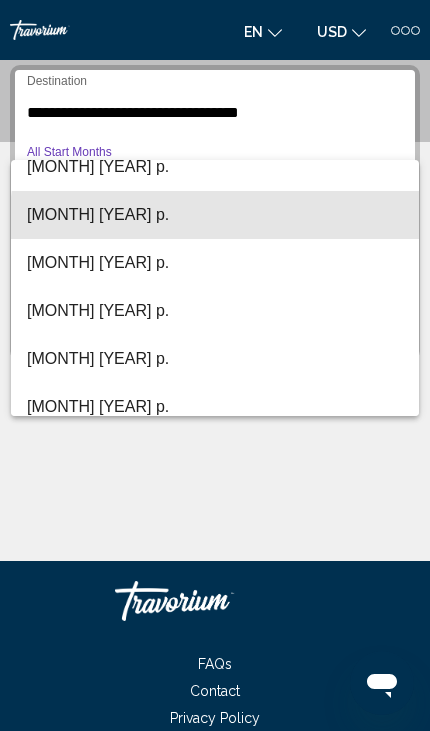 scroll, scrollTop: 165, scrollLeft: 0, axis: vertical 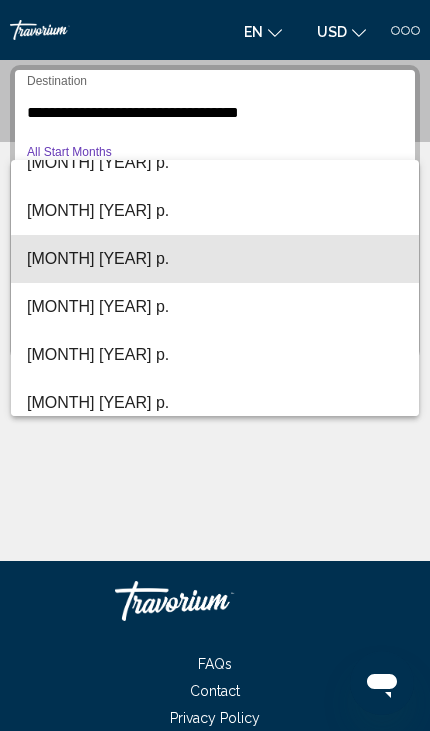 click on "грудень 2025 р." at bounding box center (215, 259) 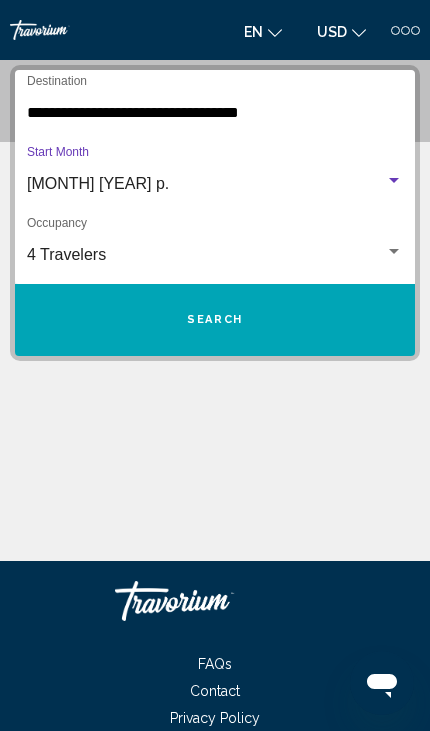 click on "Search" at bounding box center (215, 320) 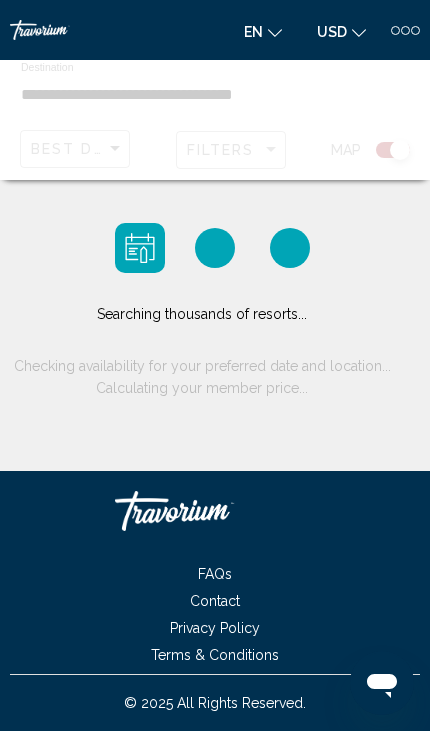 scroll, scrollTop: 0, scrollLeft: 0, axis: both 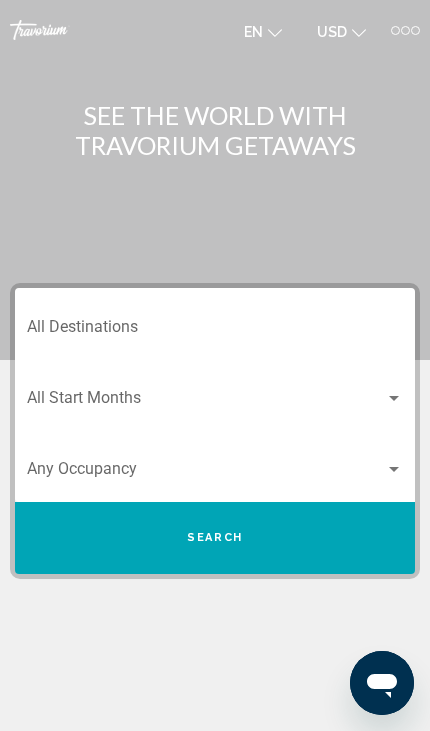 click at bounding box center (405, 30) 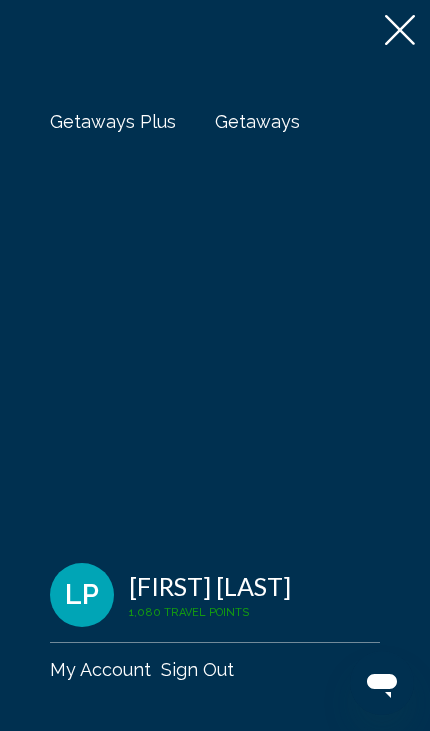click on "Getaways" at bounding box center (257, 121) 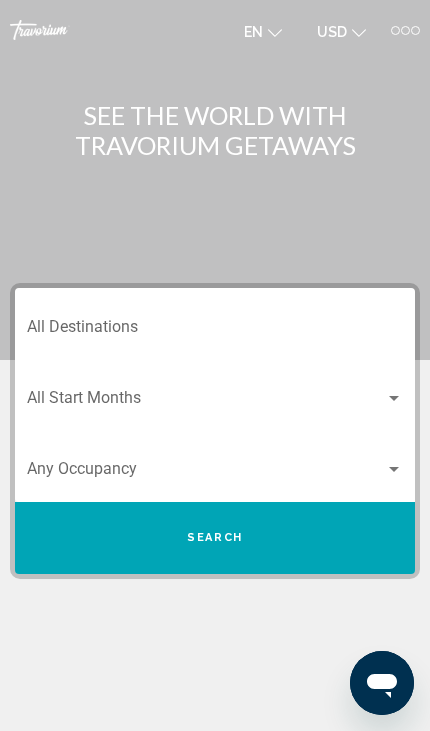 click on "Destination All Destinations" at bounding box center (215, 331) 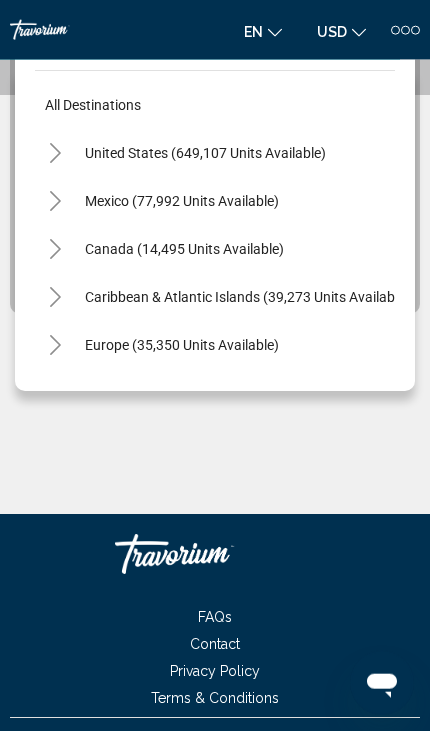 scroll, scrollTop: 266, scrollLeft: 0, axis: vertical 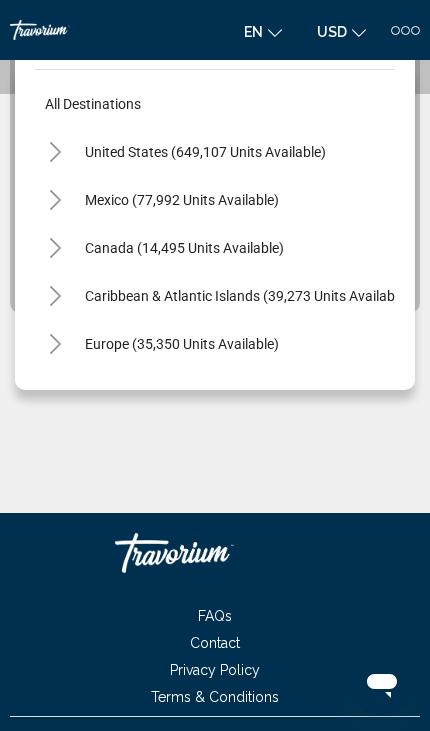 click 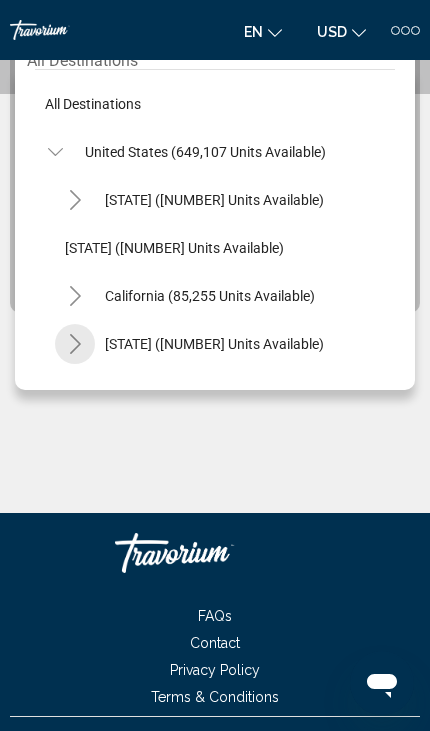 click 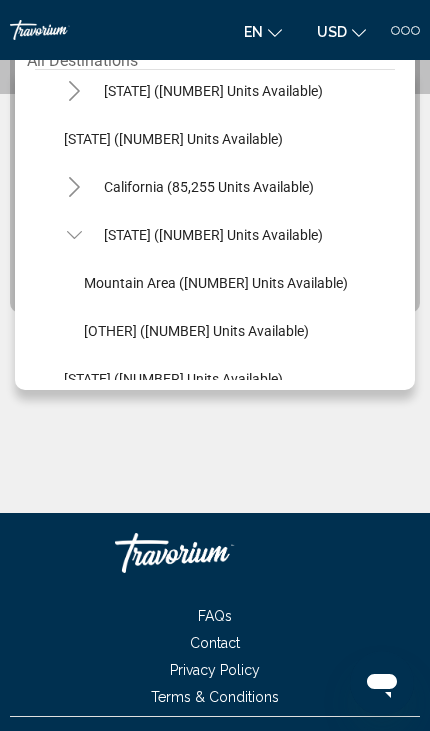 scroll, scrollTop: 112, scrollLeft: 2, axis: both 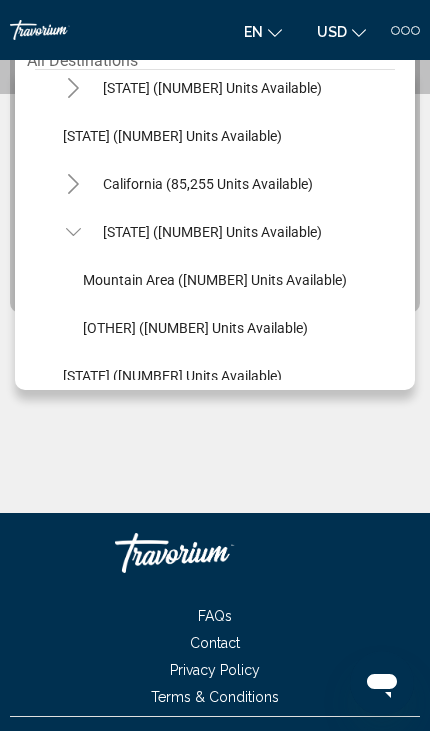 click on "Mountain Area (25,927 units available)" 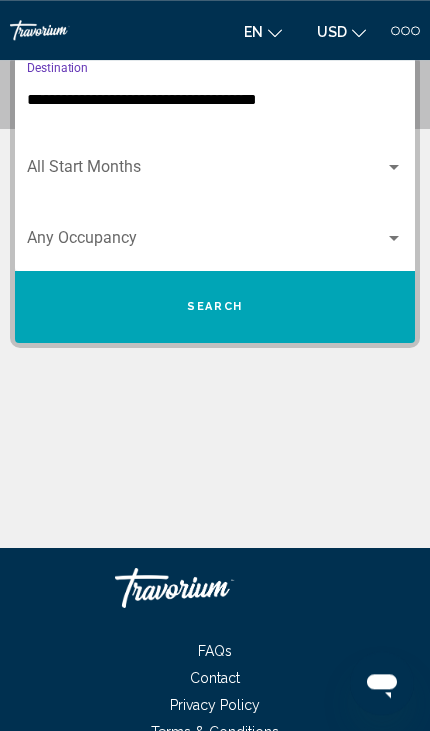 scroll, scrollTop: 218, scrollLeft: 0, axis: vertical 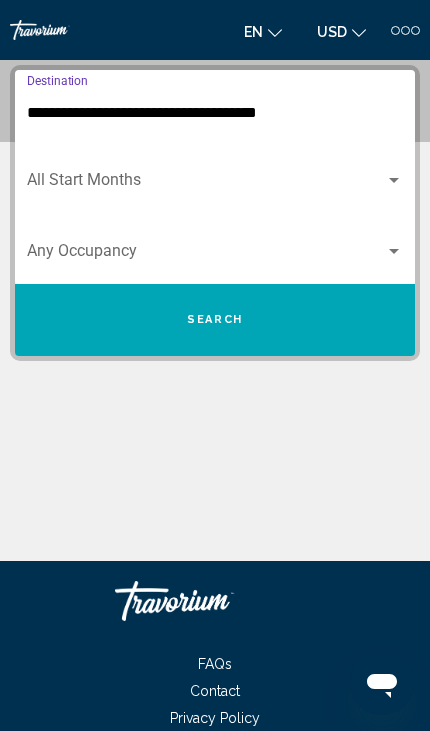 click at bounding box center (206, 184) 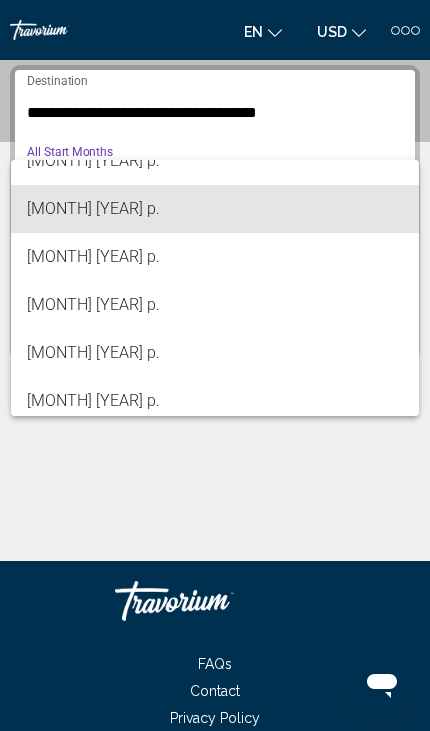 scroll, scrollTop: 121, scrollLeft: 0, axis: vertical 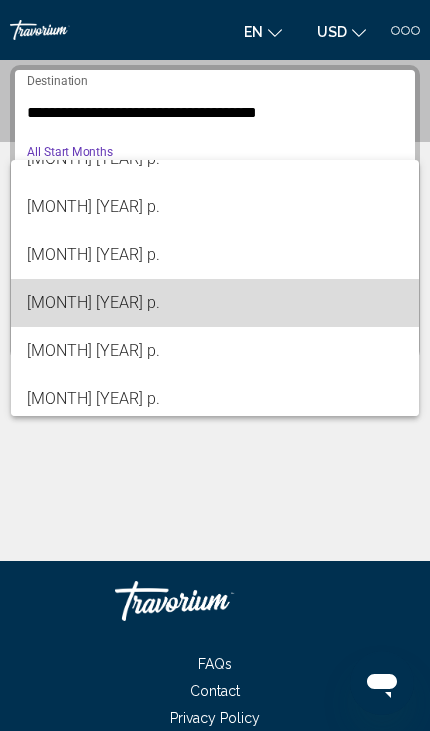 click on "грудень 2025 р." at bounding box center [215, 303] 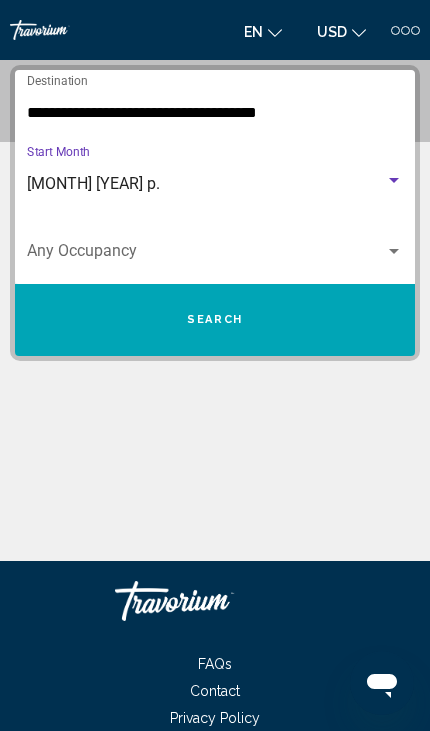 click at bounding box center (394, 251) 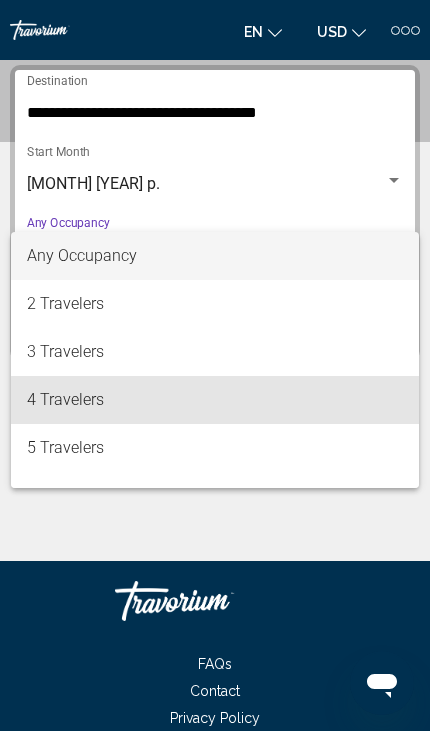 click on "4 Travelers" at bounding box center [215, 400] 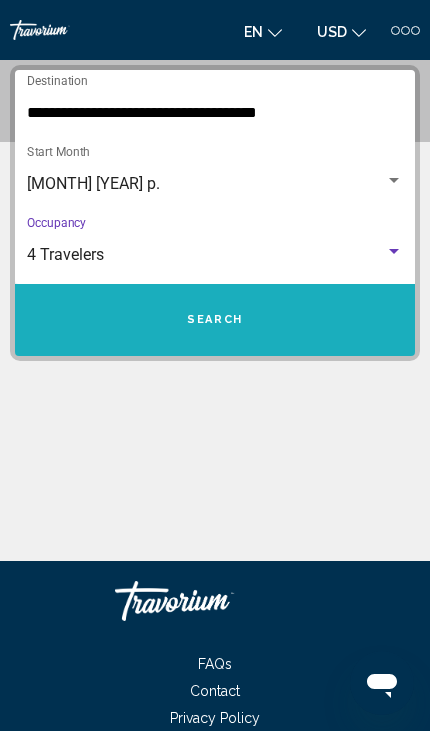 click on "Search" at bounding box center [215, 320] 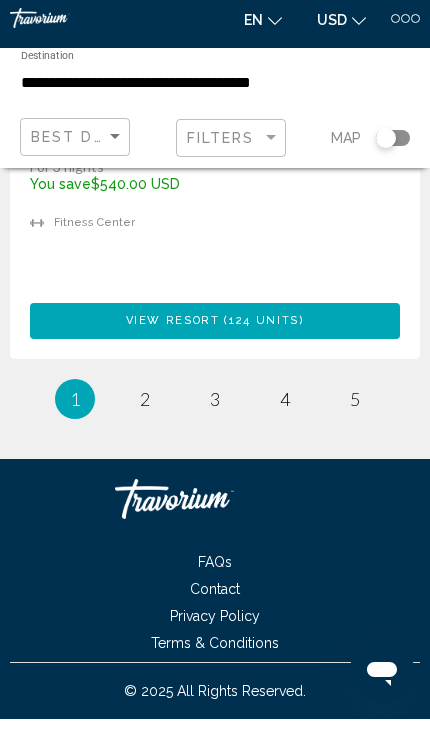 scroll, scrollTop: 7345, scrollLeft: 0, axis: vertical 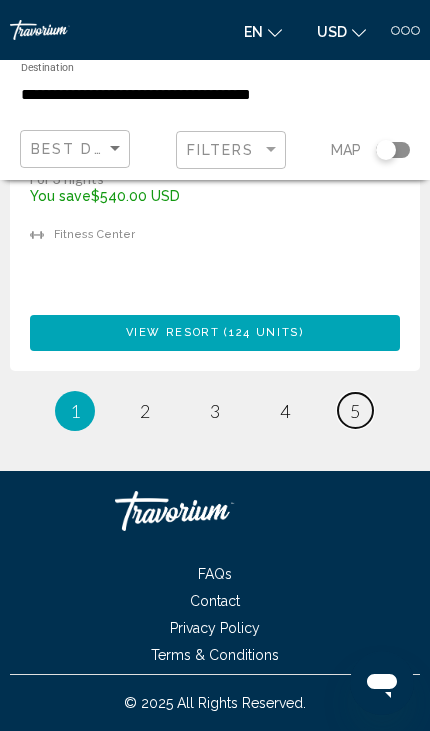 click on "5" at bounding box center (355, 411) 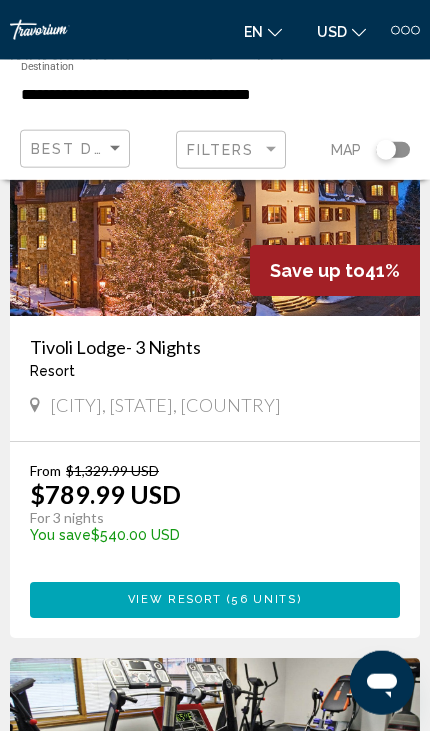 scroll, scrollTop: 169, scrollLeft: 0, axis: vertical 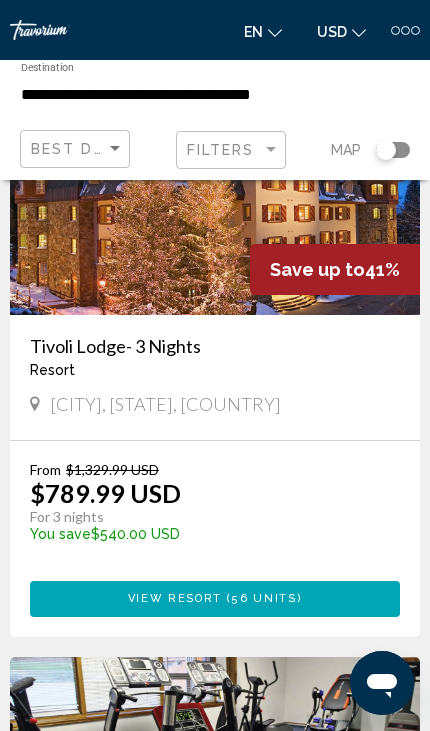 click on "View Resort" at bounding box center [175, 598] 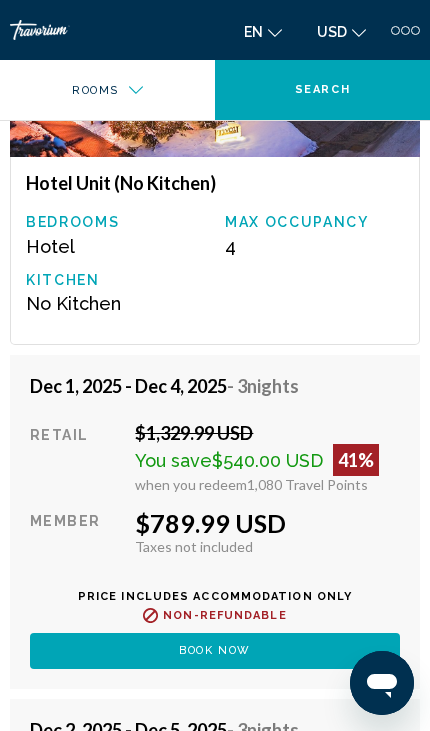 scroll, scrollTop: 2804, scrollLeft: 0, axis: vertical 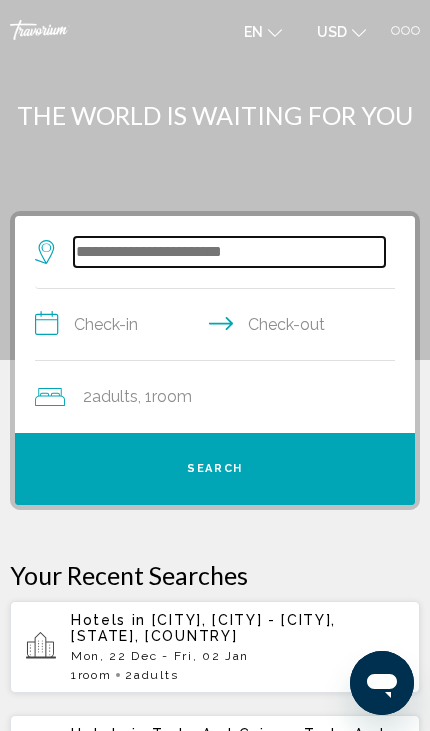 click at bounding box center [229, 252] 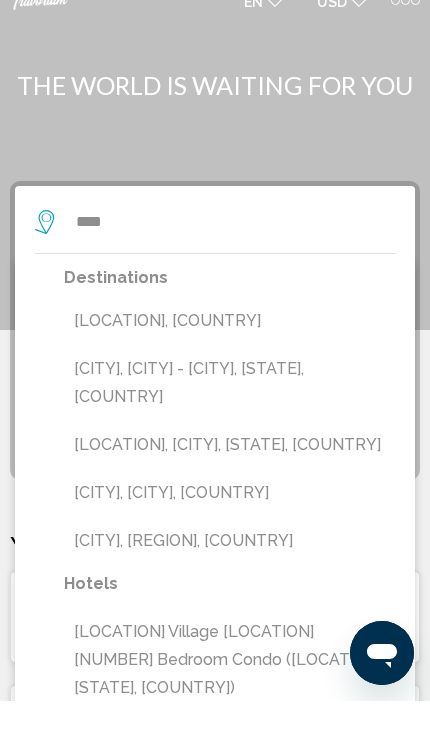 click on "[CITY], [CITY] - [CITY], [STATE], [COUNTRY]" at bounding box center (229, 413) 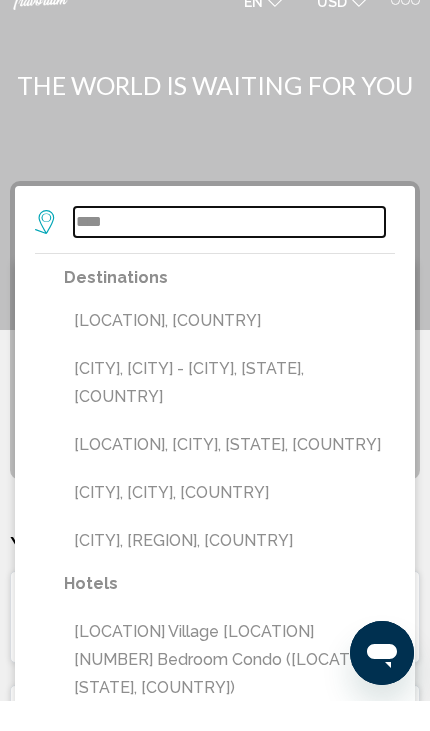 type on "**********" 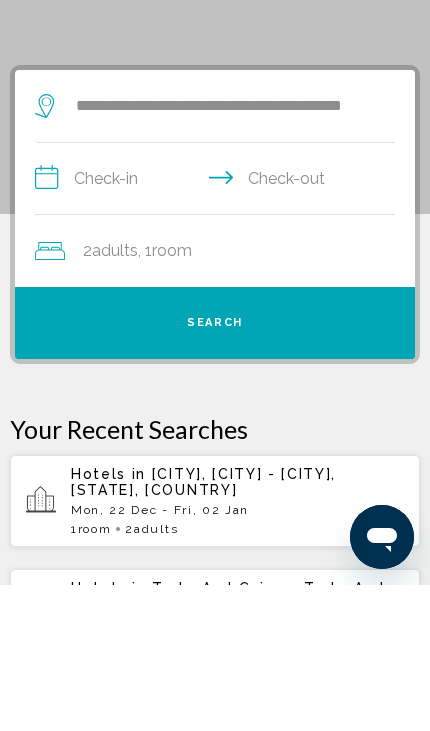 click on "**********" at bounding box center [219, 327] 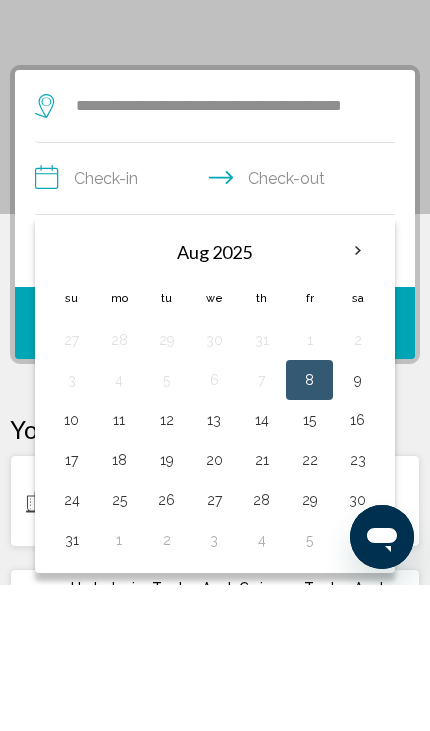 scroll, scrollTop: 145, scrollLeft: 0, axis: vertical 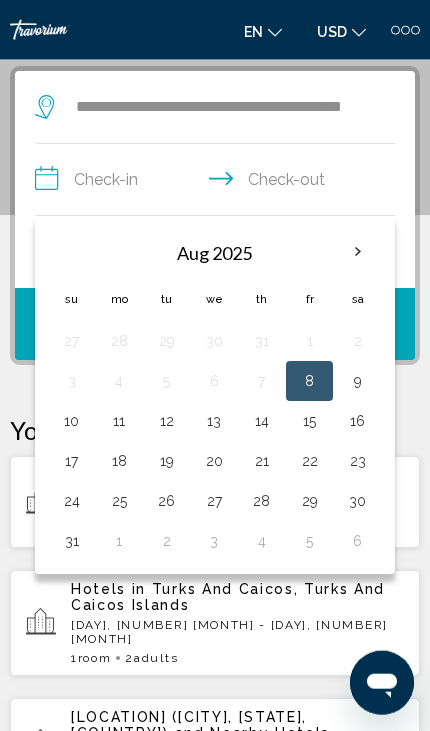 click at bounding box center (358, 252) 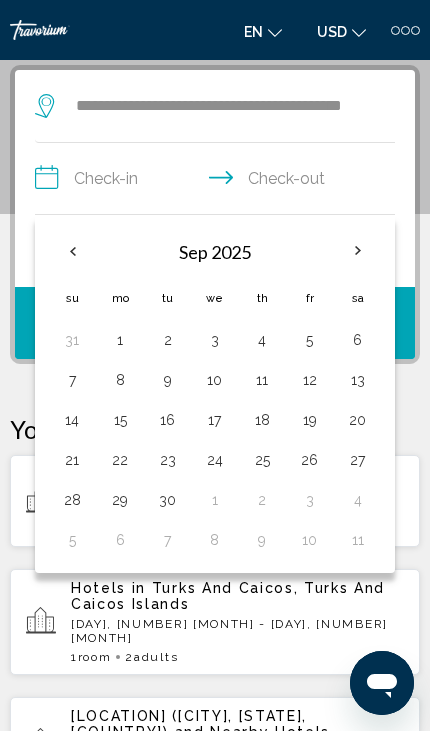 click at bounding box center (358, 251) 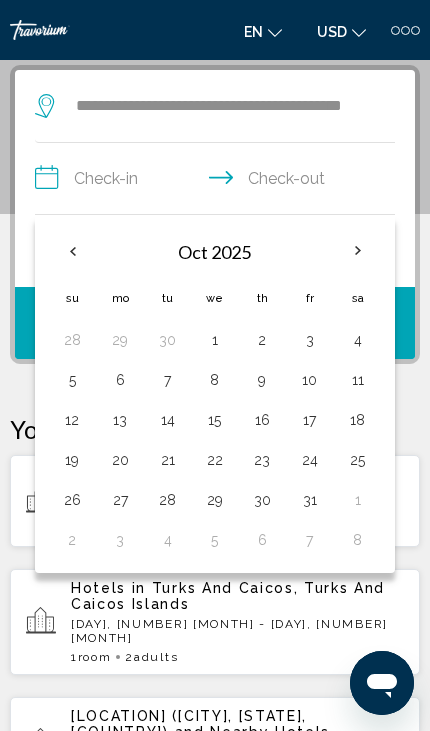 click at bounding box center [358, 251] 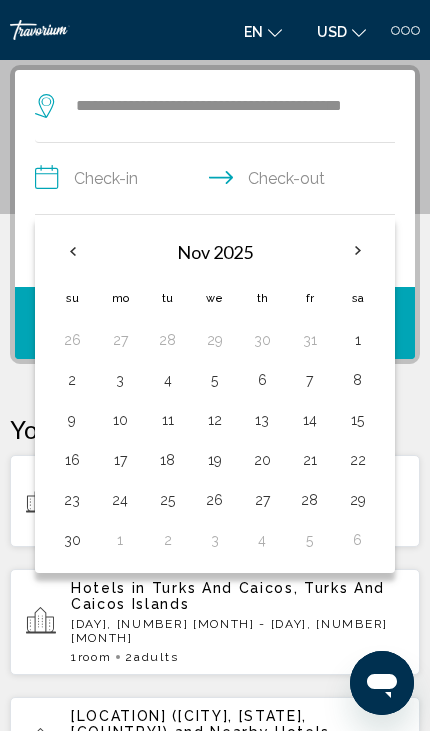 click at bounding box center (358, 251) 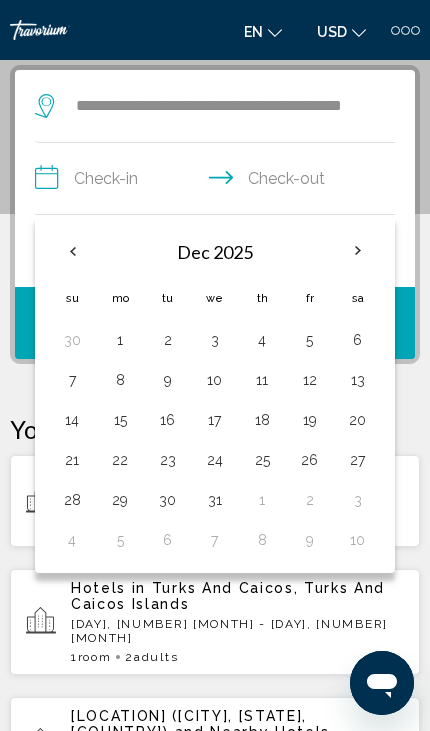 click on "22" at bounding box center [120, 460] 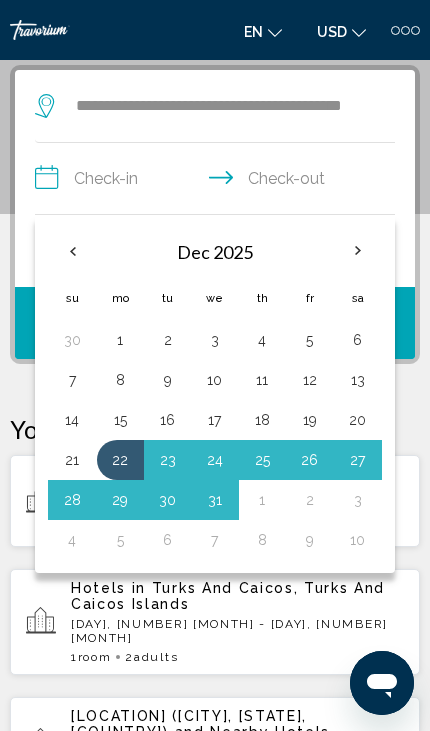 click on "2" at bounding box center [309, 500] 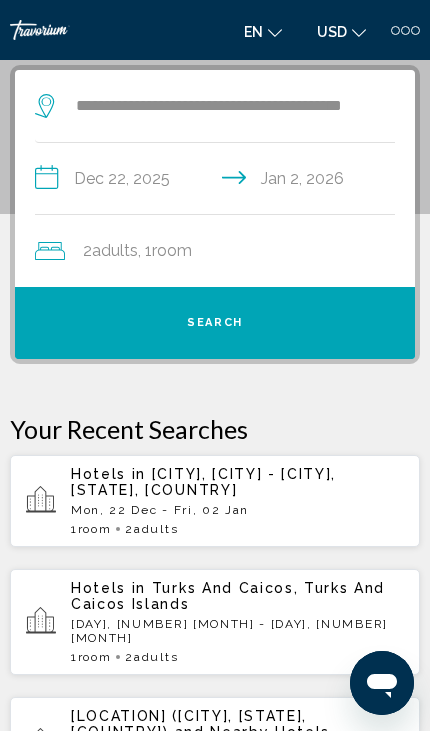 click on "Search" at bounding box center (215, 323) 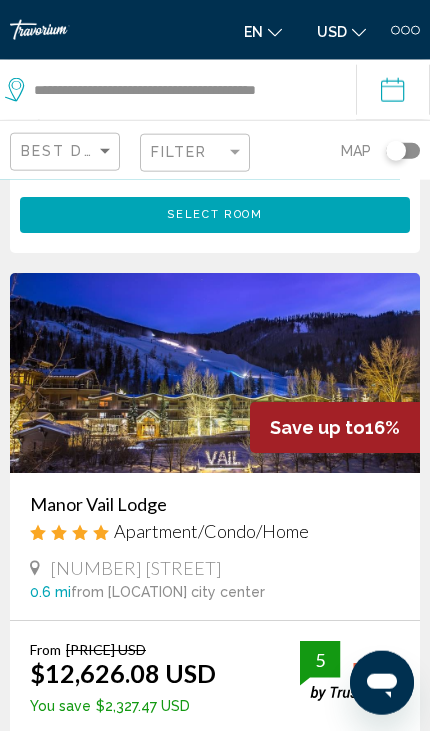 scroll, scrollTop: 4934, scrollLeft: 0, axis: vertical 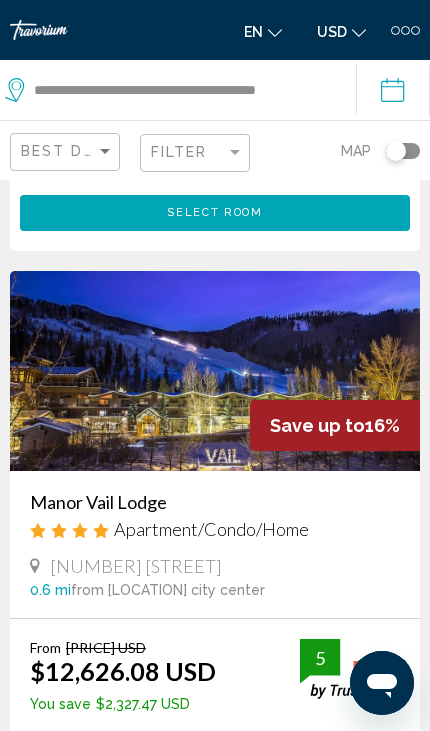 click at bounding box center (215, 371) 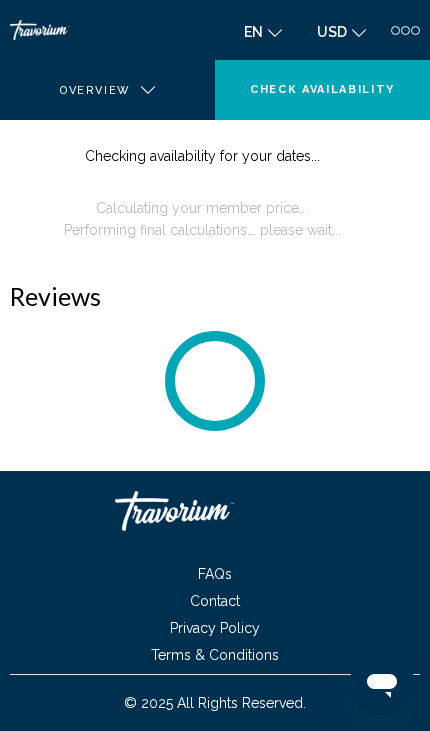 scroll, scrollTop: 0, scrollLeft: 0, axis: both 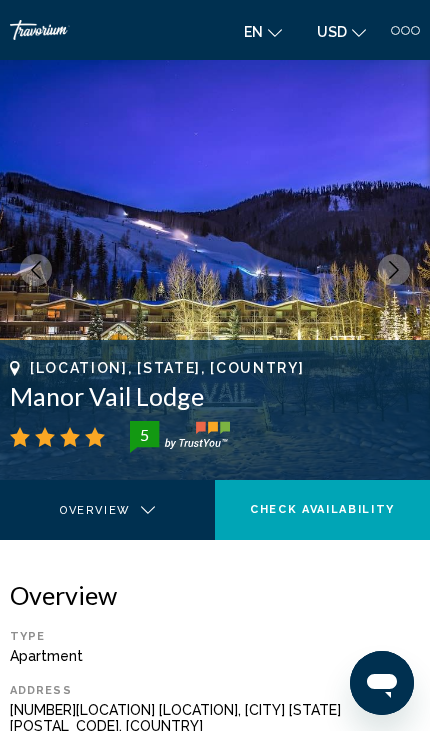 click at bounding box center (215, 270) 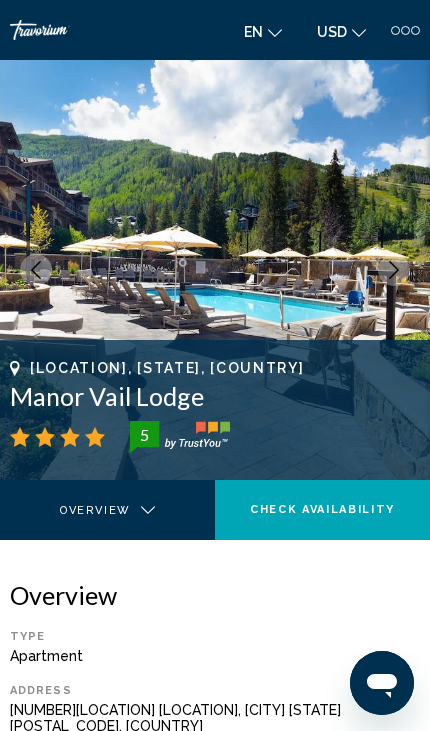 click 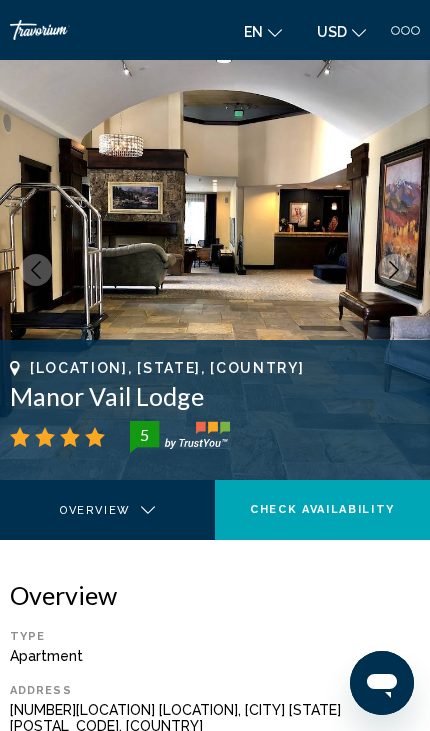 click 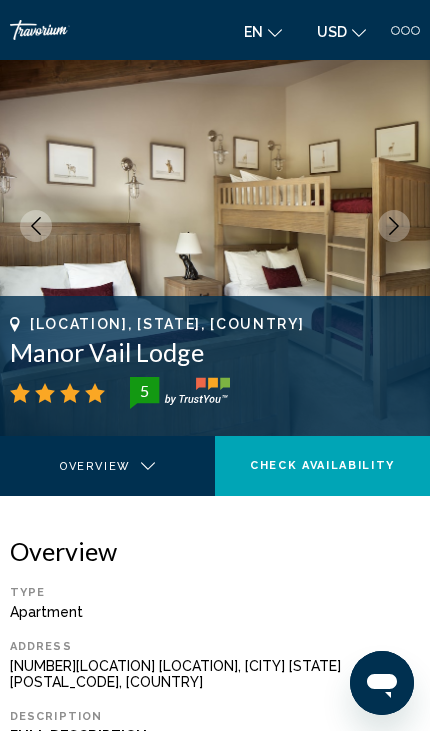 scroll, scrollTop: 0, scrollLeft: 0, axis: both 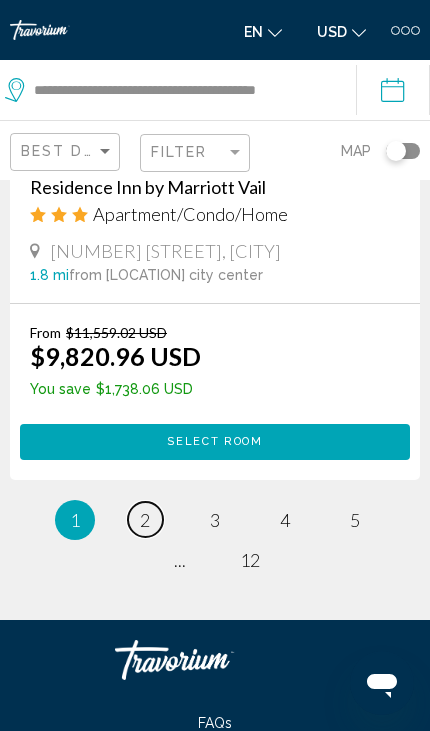 click on "page  2" at bounding box center [145, 519] 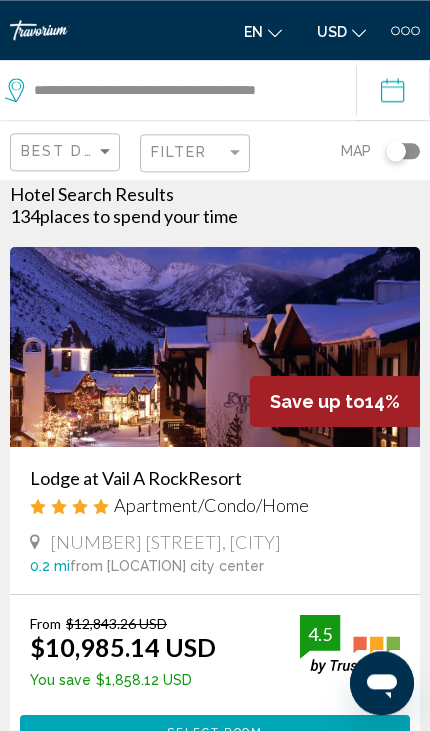 scroll, scrollTop: 17, scrollLeft: 0, axis: vertical 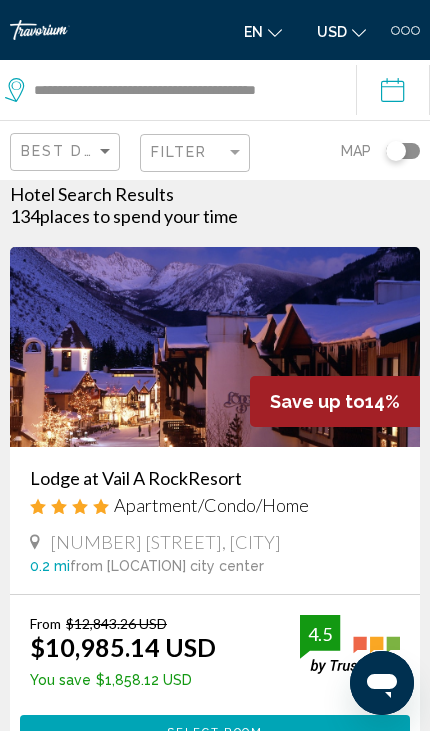click at bounding box center [215, 347] 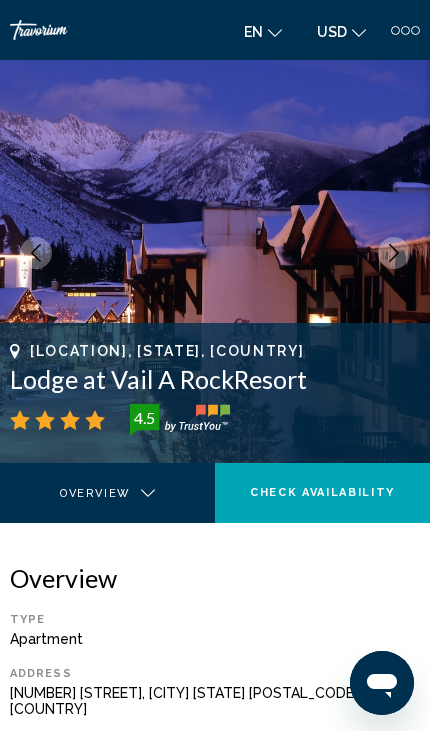 scroll, scrollTop: 0, scrollLeft: 0, axis: both 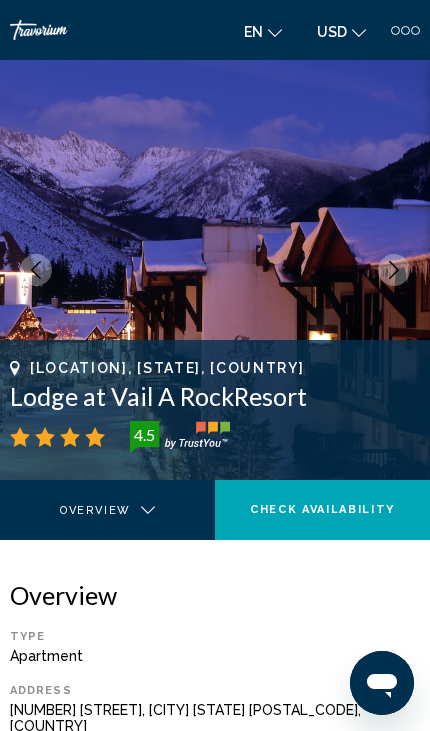 click at bounding box center [394, 270] 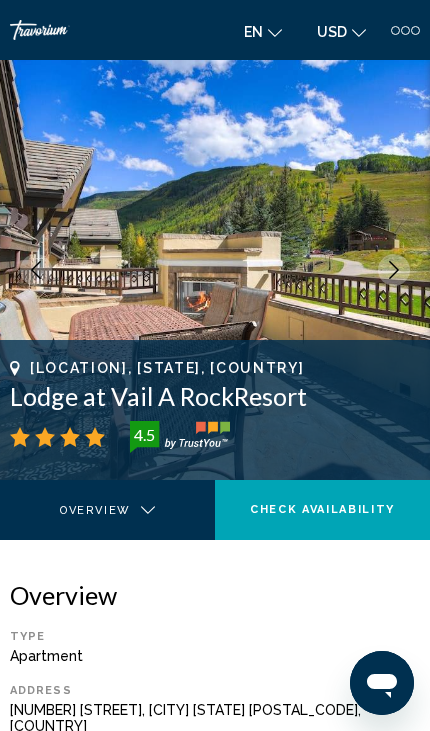 click 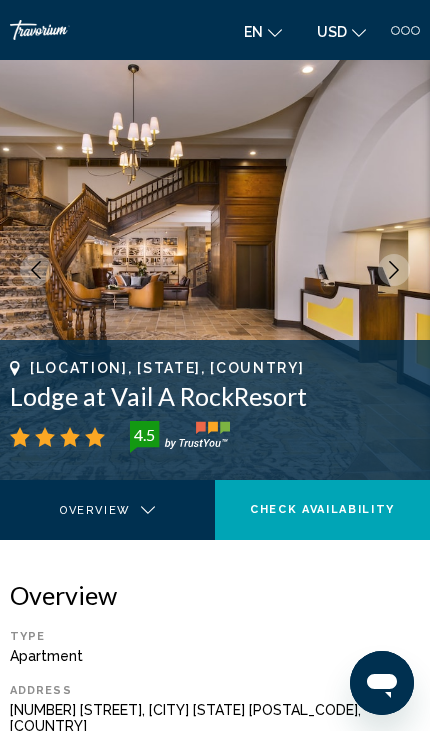 click 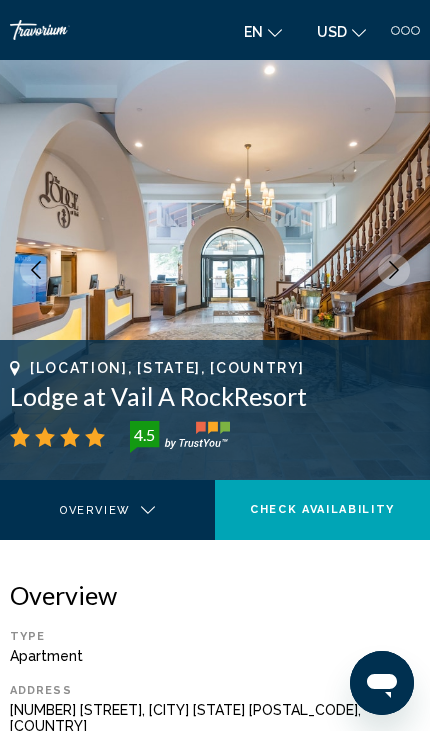 click 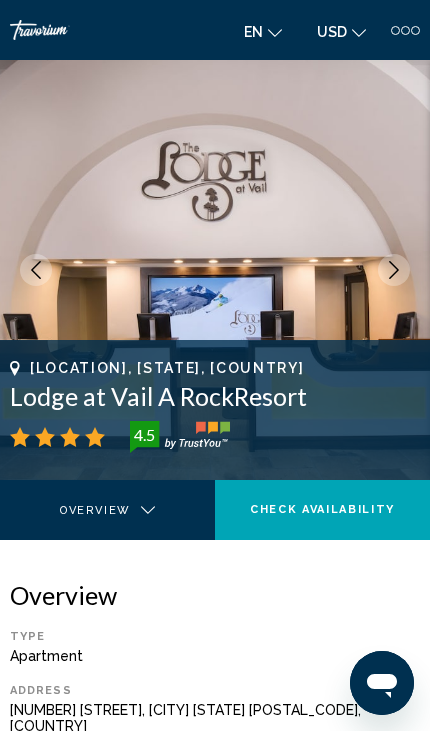 click 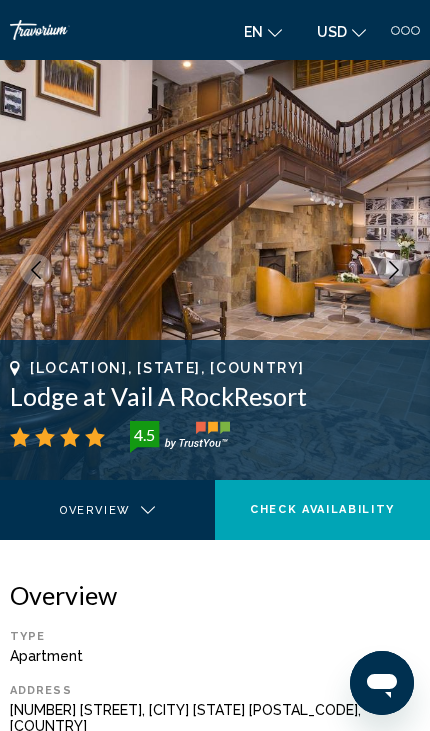 click 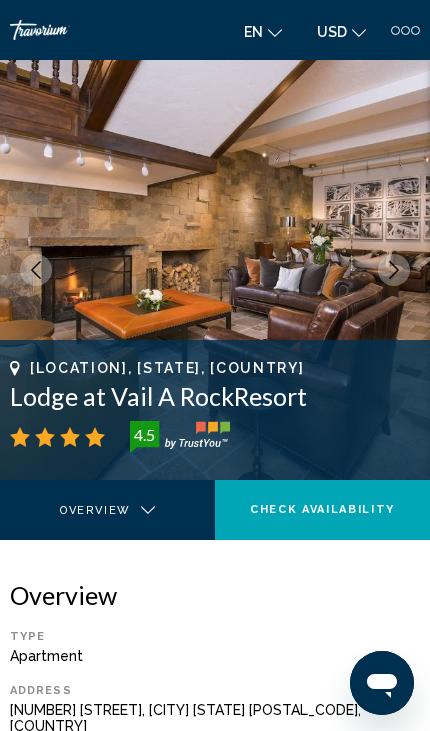 click 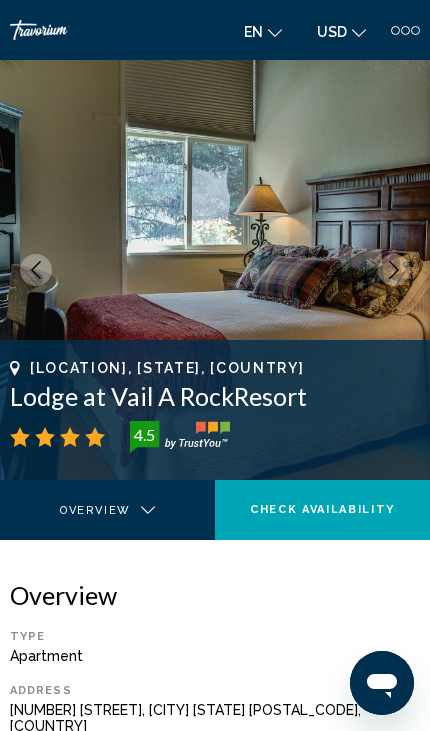 click 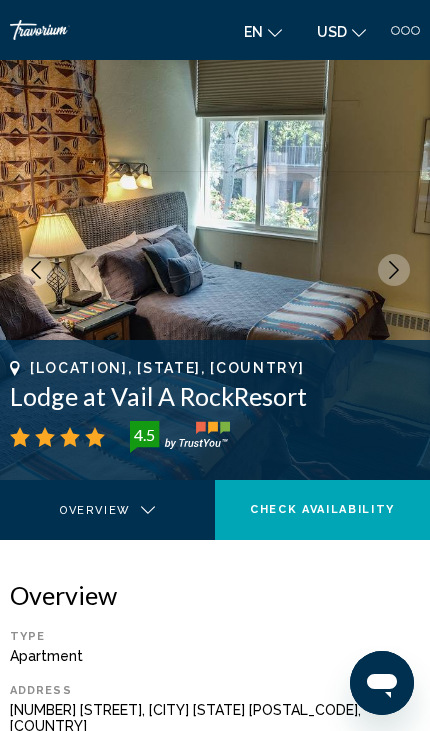 click 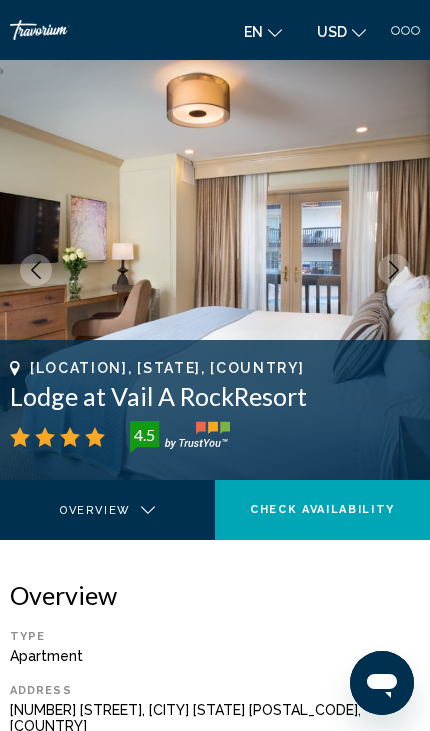 click 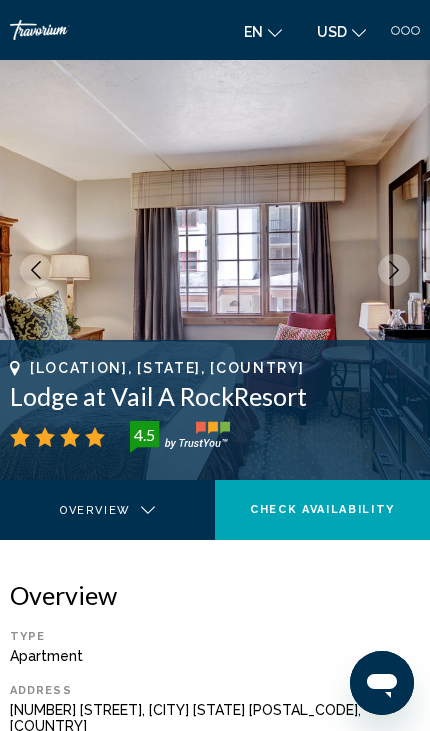 click 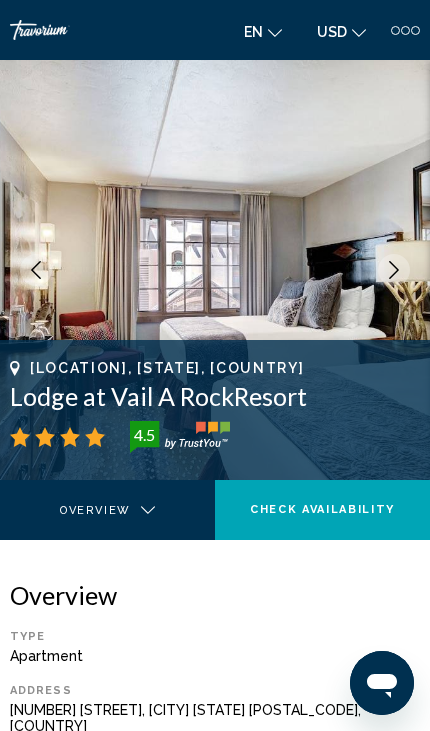 click 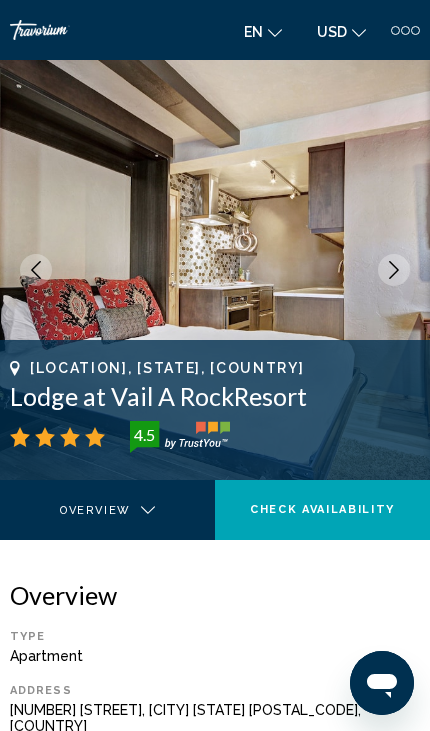click at bounding box center (215, 270) 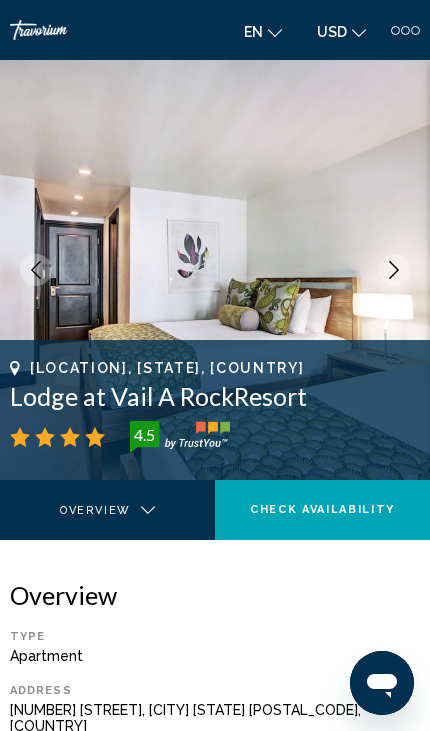 click 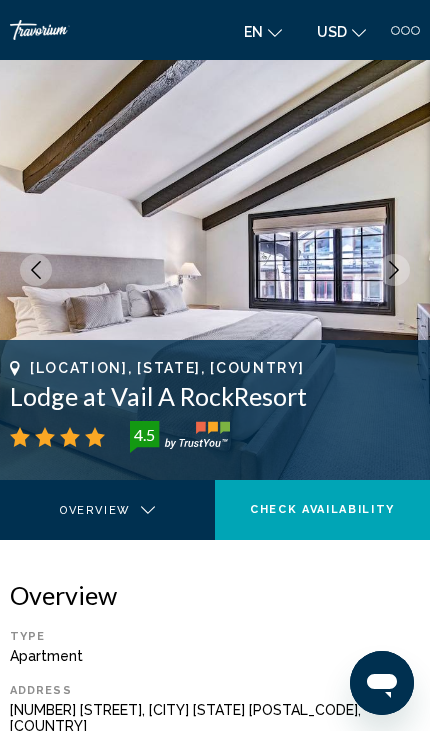 click at bounding box center [394, 270] 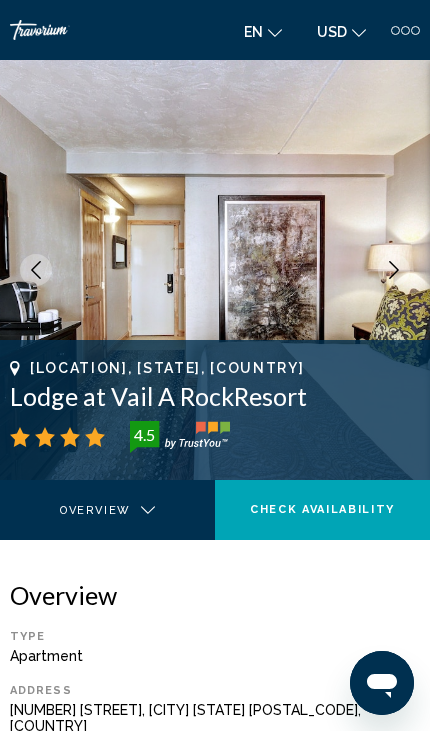click at bounding box center [215, 270] 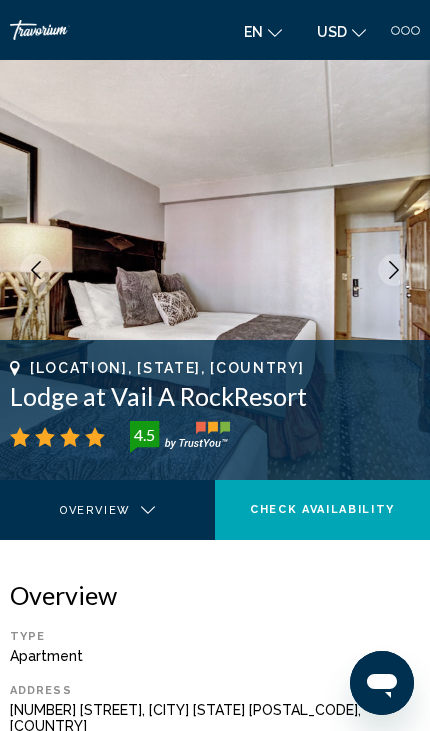 click 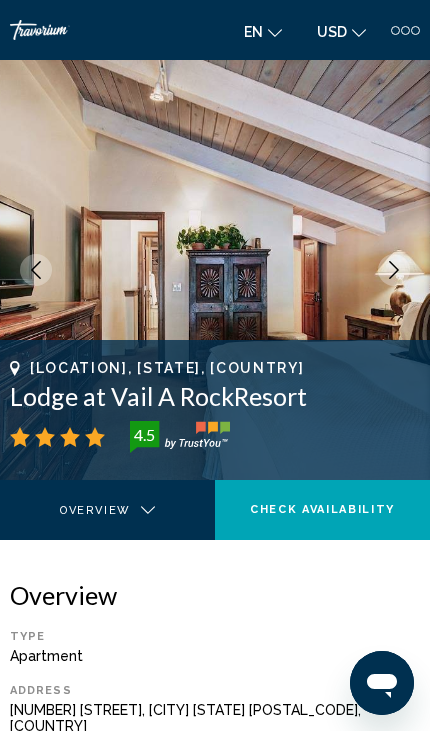 click at bounding box center (215, 270) 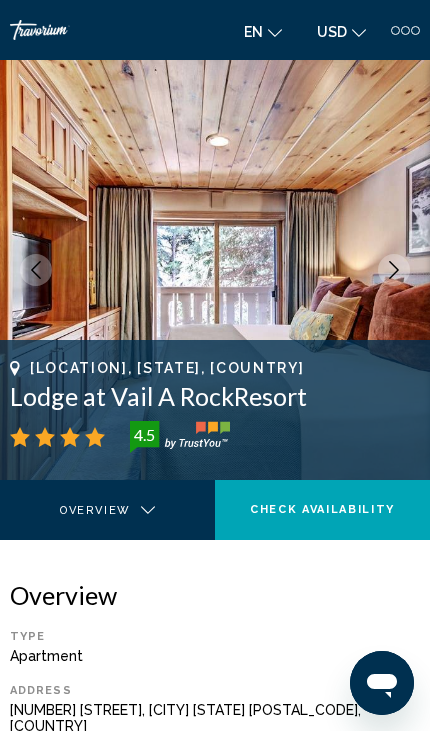 click 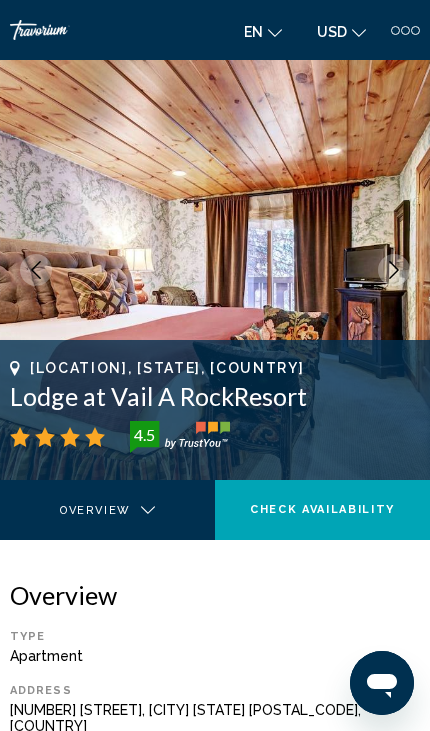 click 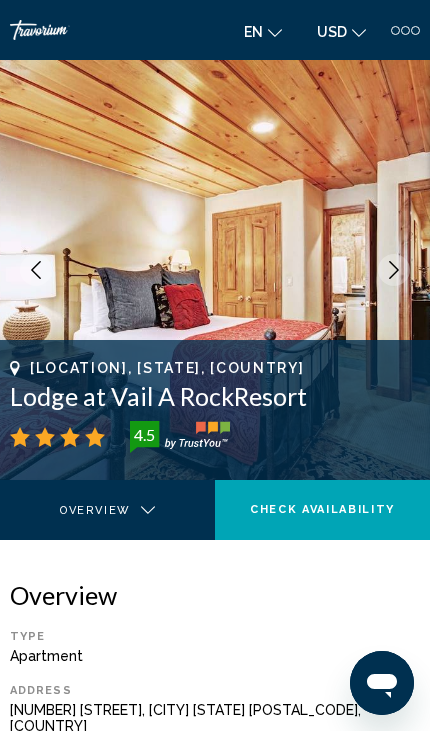 click at bounding box center [215, 270] 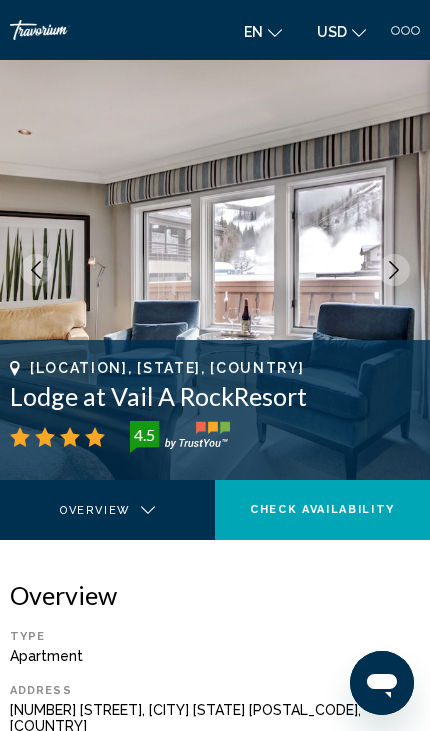 click 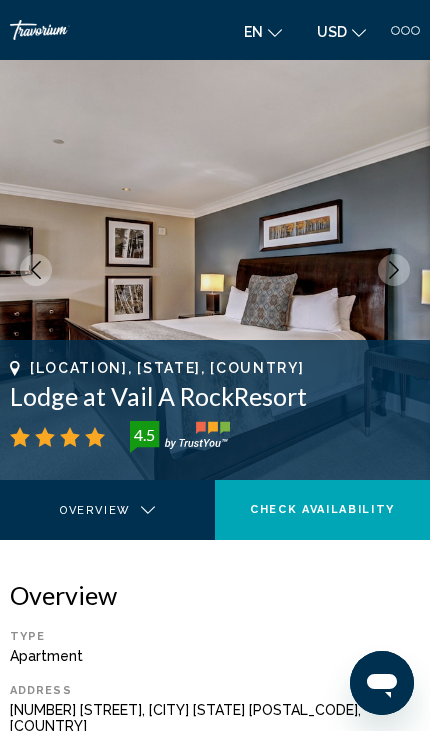 click 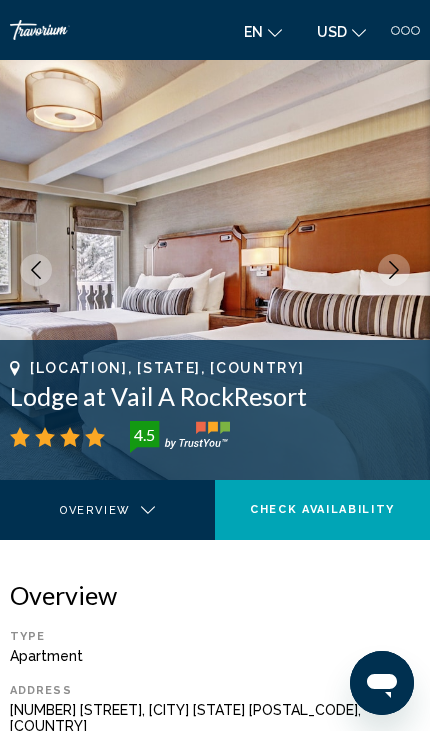 click 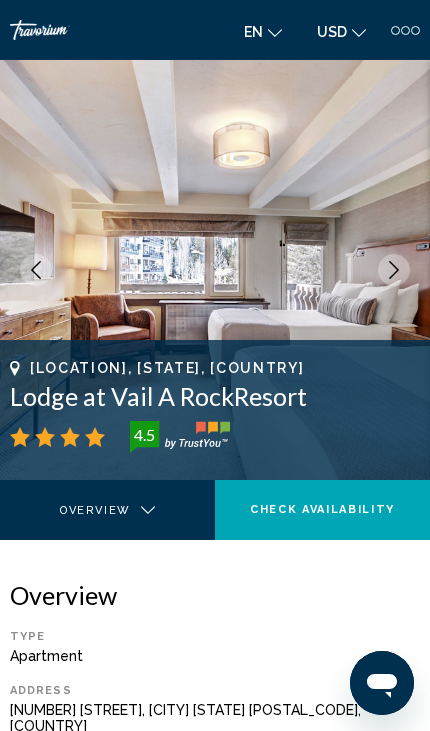click 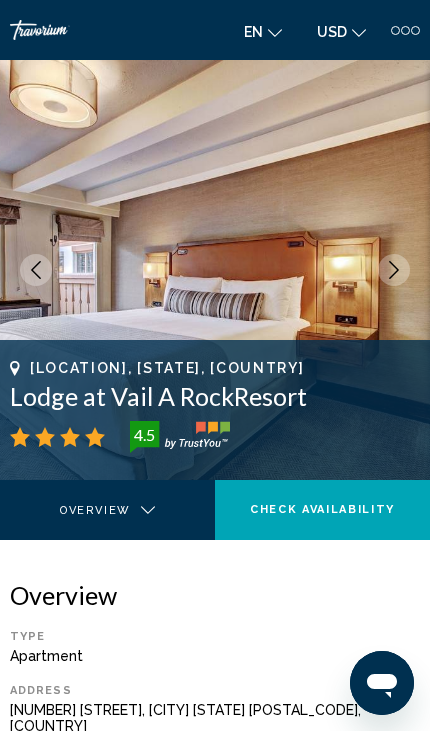 click 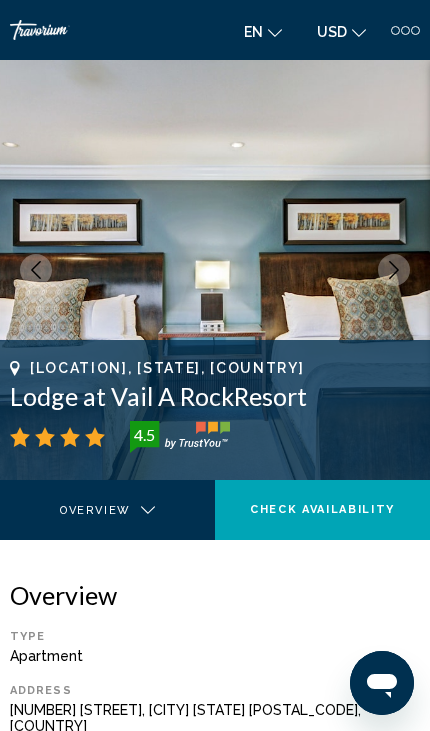 click 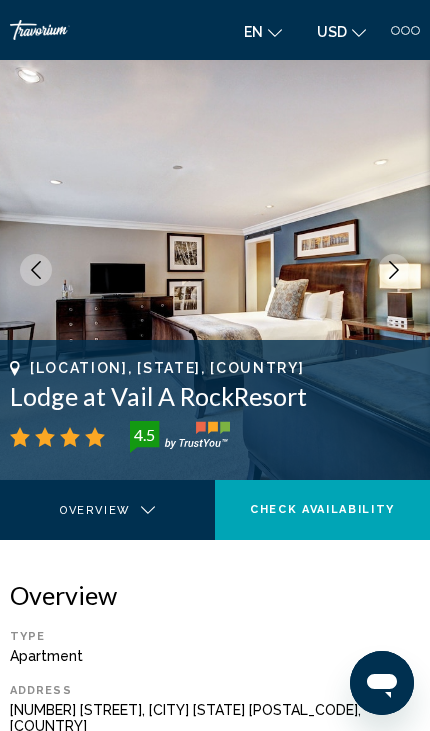 click 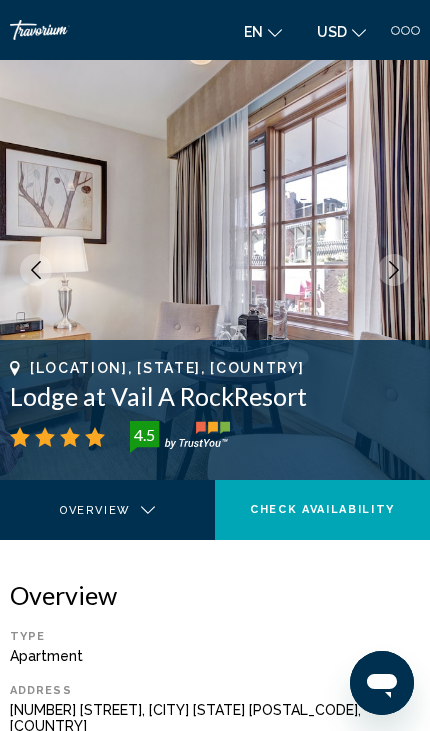 click 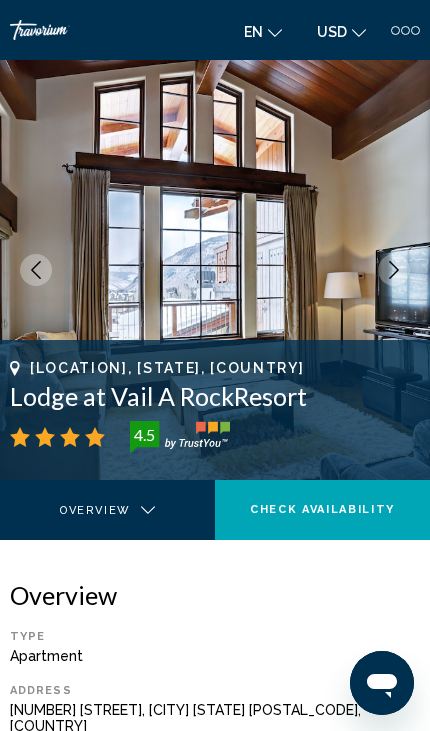 click at bounding box center [215, 270] 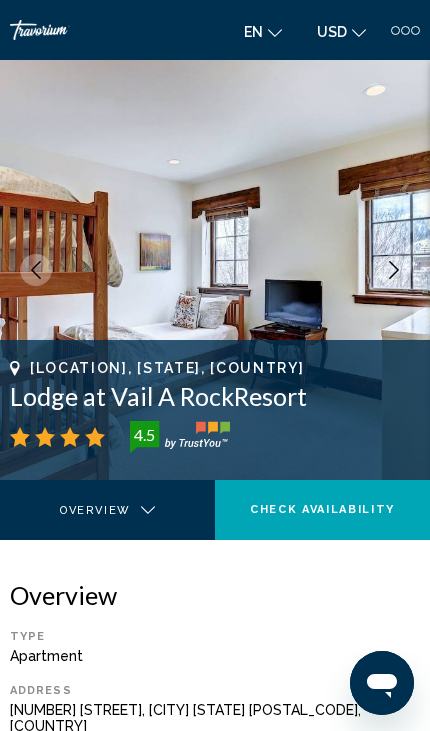 click at bounding box center (394, 270) 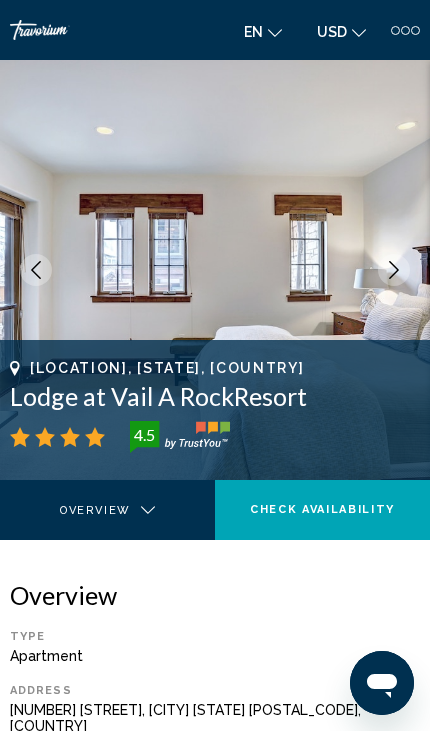 click at bounding box center (215, 270) 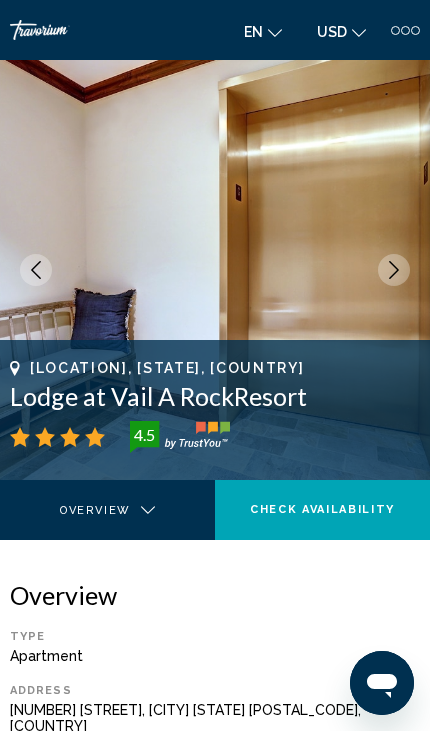 click at bounding box center [394, 270] 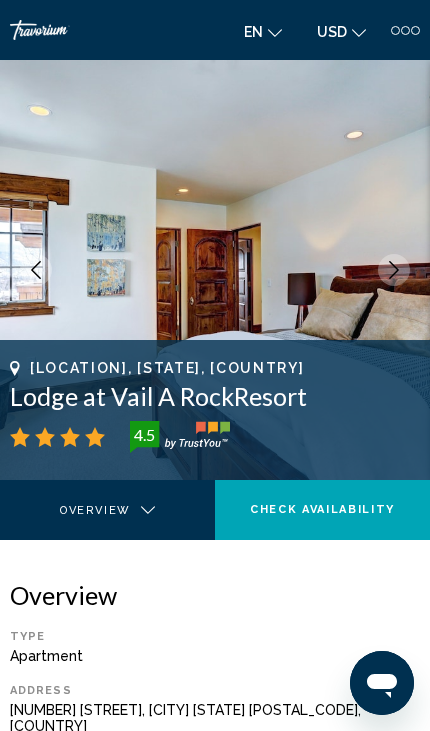 click at bounding box center (394, 270) 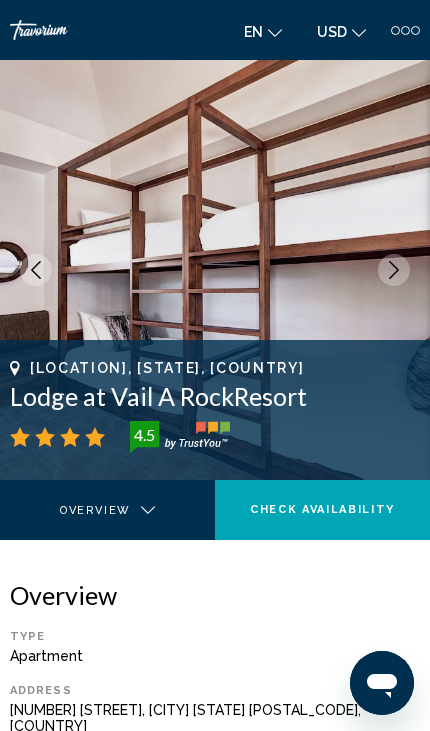 click 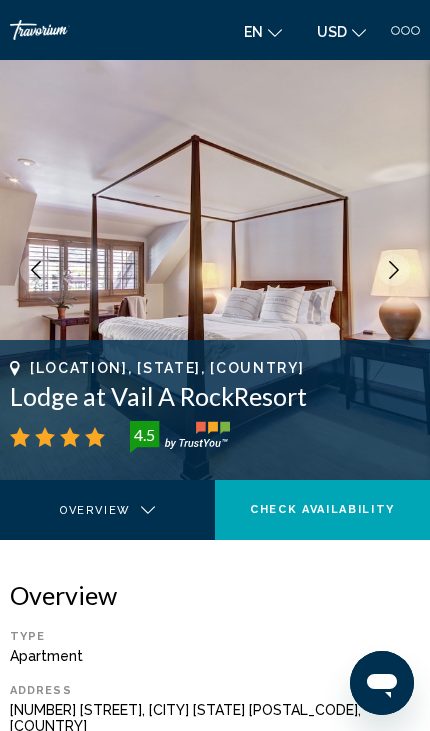 click 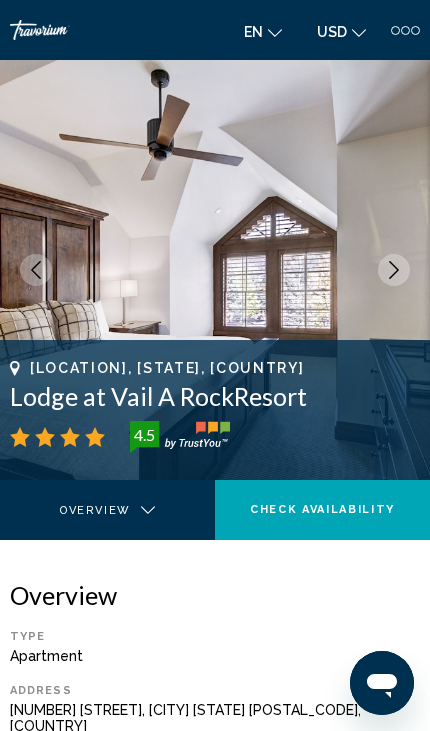 click 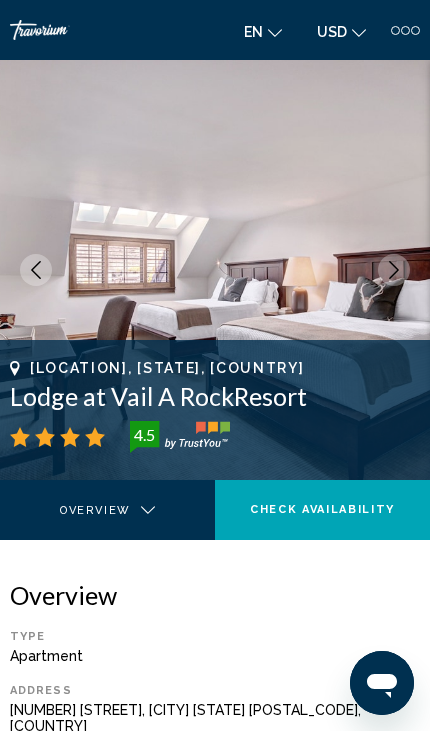 click 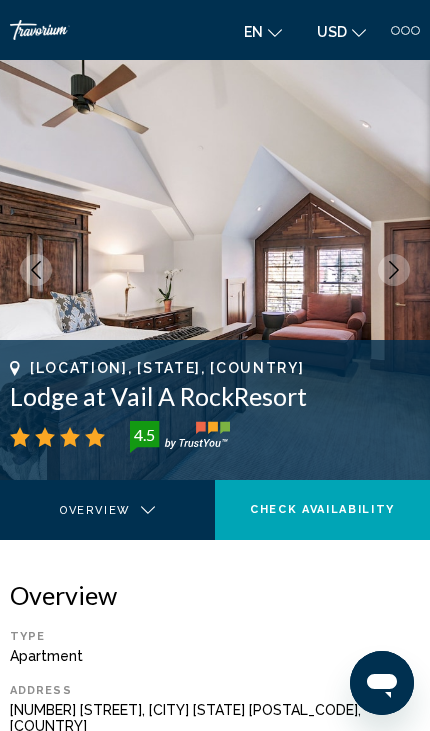 click 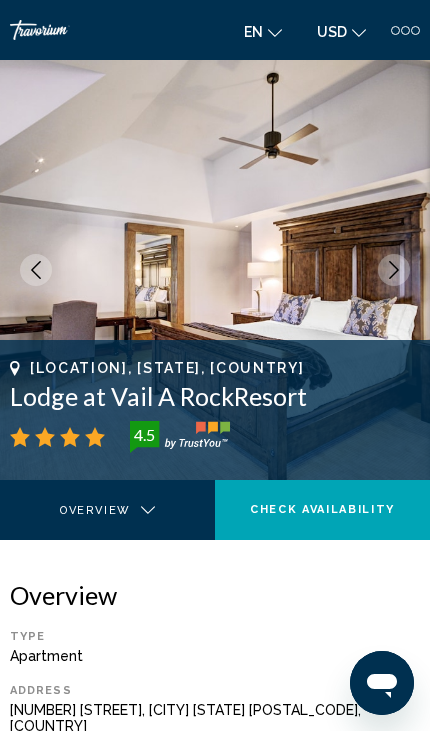 click at bounding box center [394, 270] 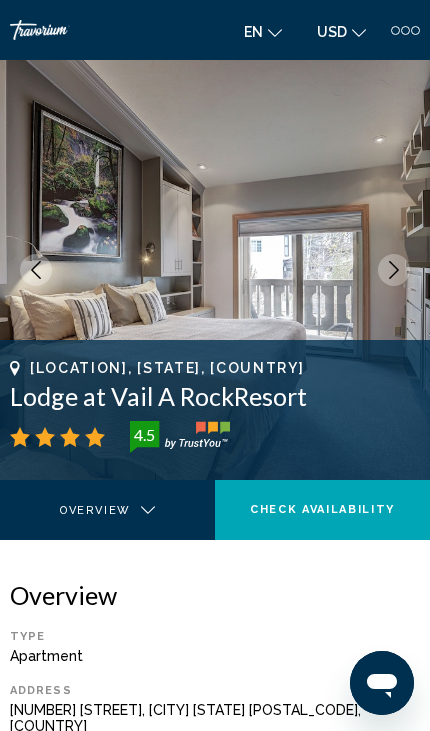 click 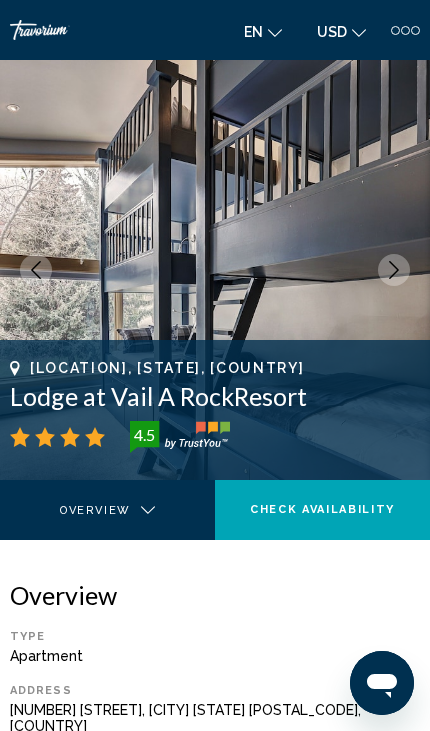 click 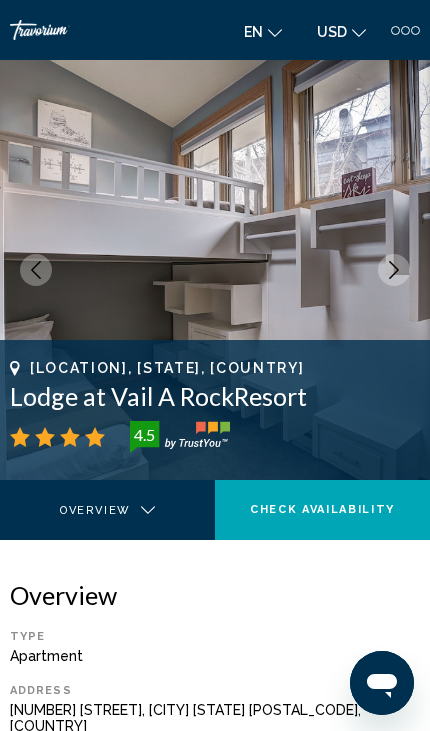 click at bounding box center [394, 270] 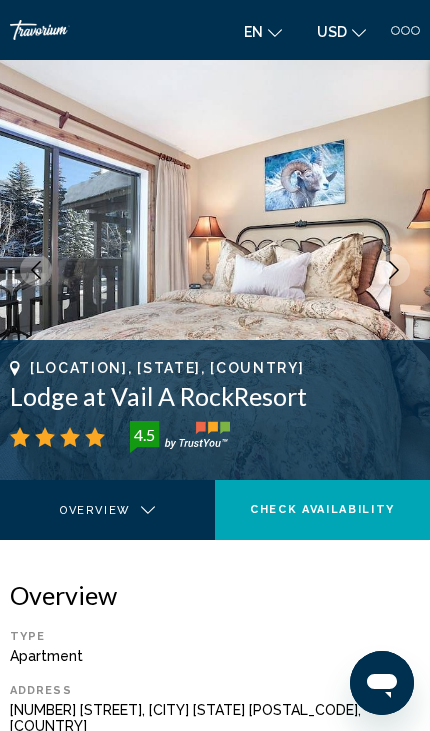click at bounding box center [394, 270] 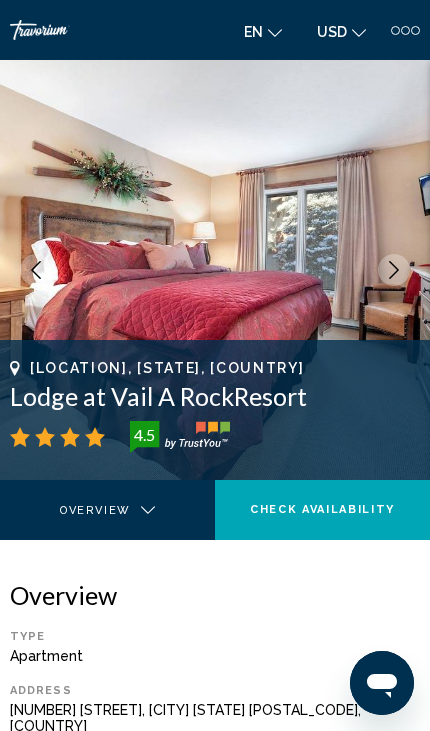 click at bounding box center [215, 270] 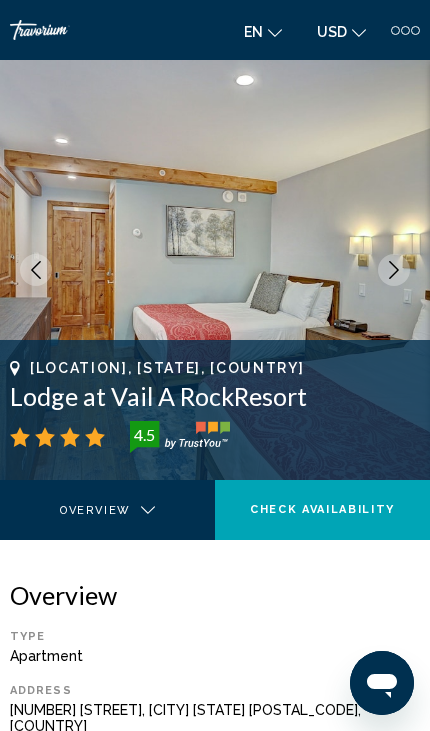 click 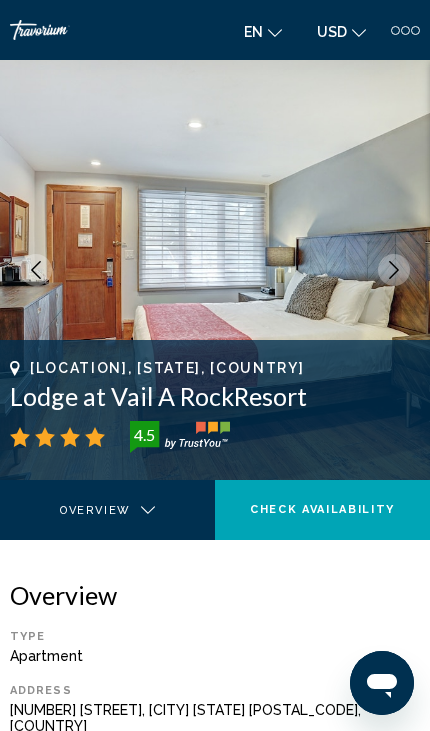 click 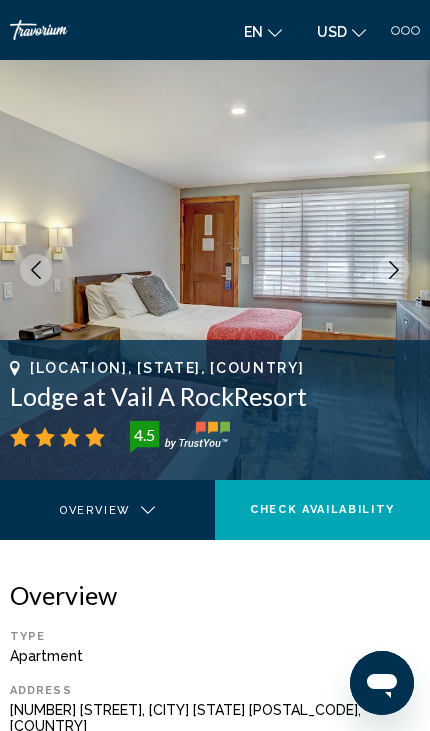 click 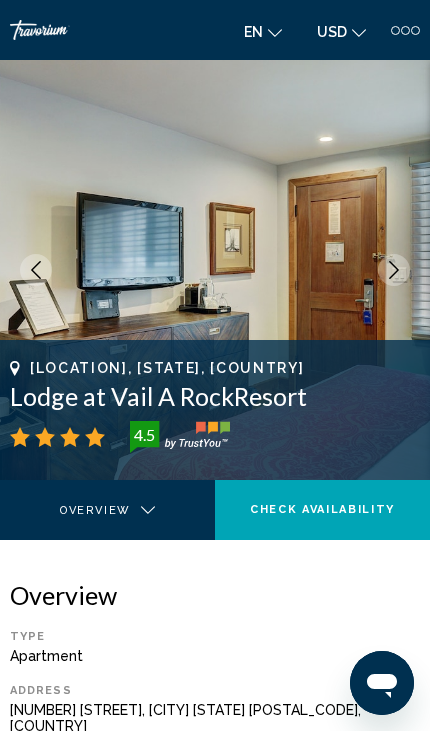 click 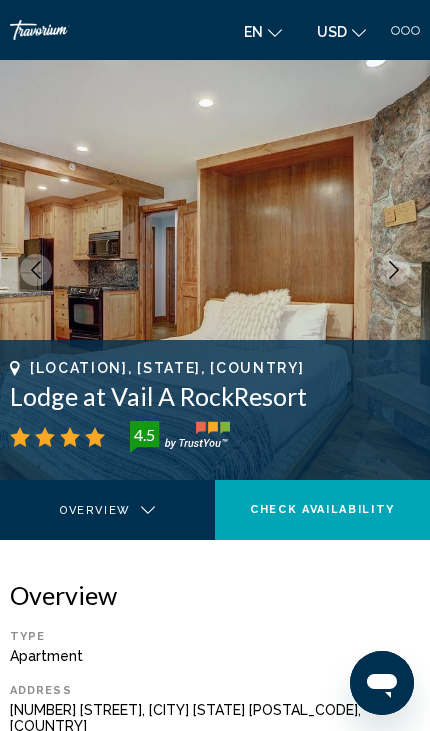 click 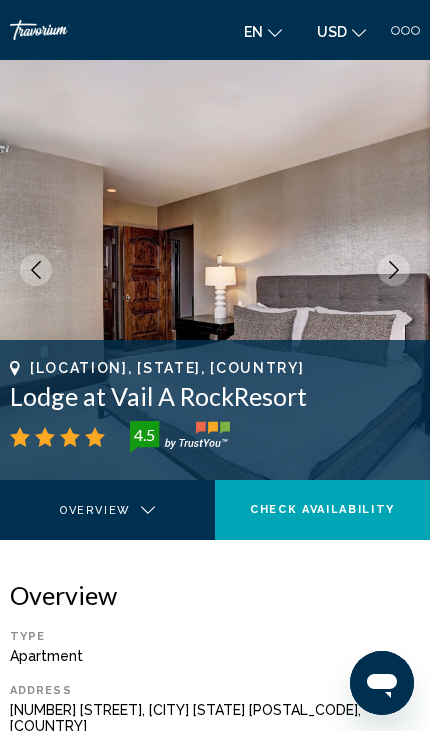 click at bounding box center [36, 270] 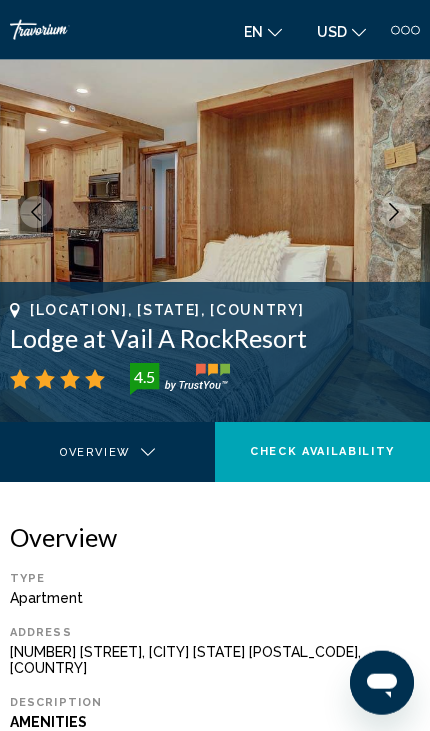 scroll, scrollTop: 0, scrollLeft: 0, axis: both 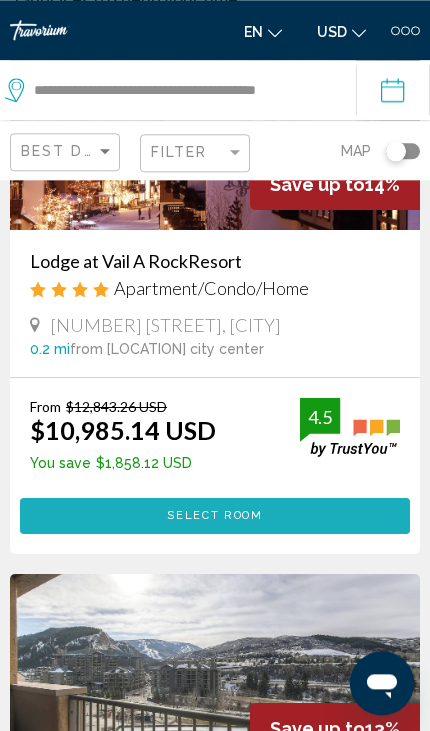 click on "Select Room" at bounding box center (215, 516) 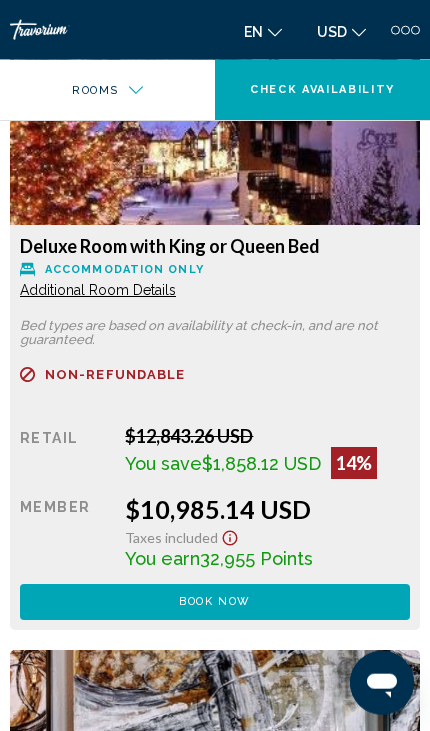 scroll, scrollTop: 2690, scrollLeft: 0, axis: vertical 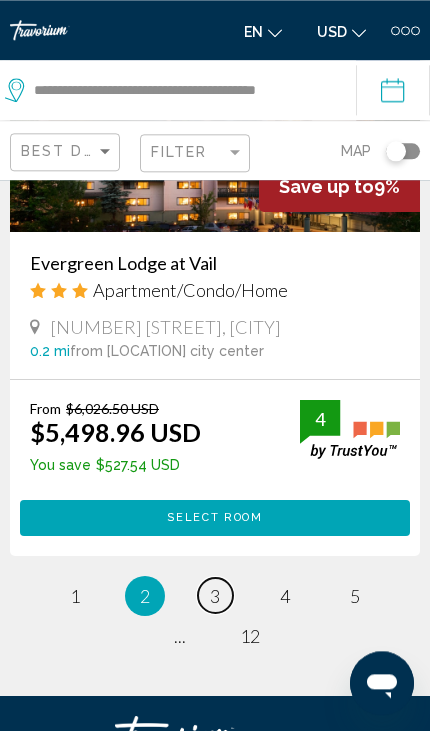 click on "page  3" at bounding box center (215, 595) 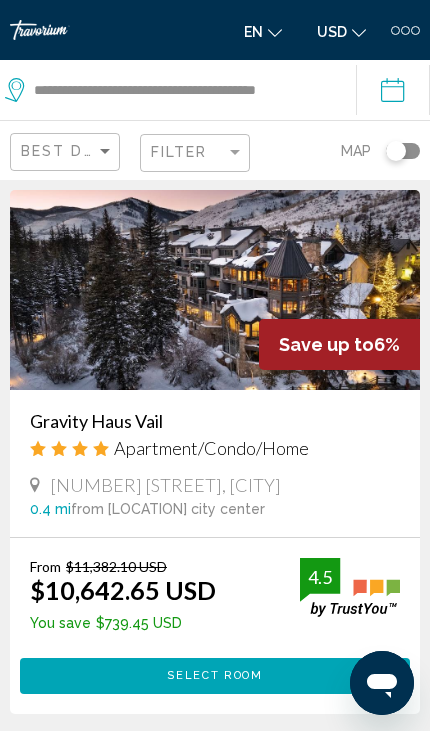 scroll, scrollTop: 2250, scrollLeft: 0, axis: vertical 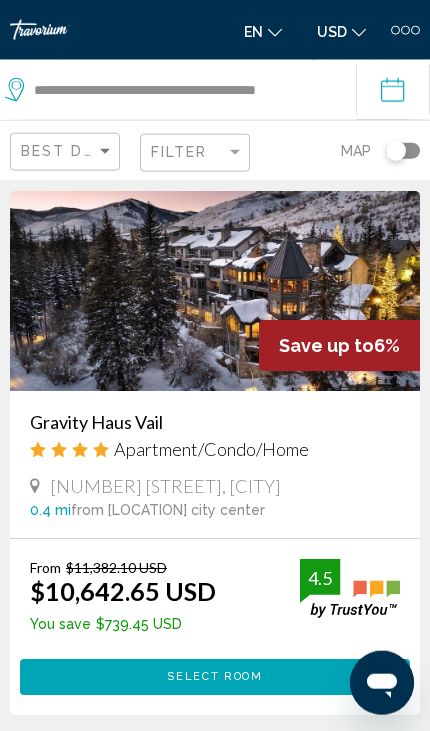 click at bounding box center (215, 291) 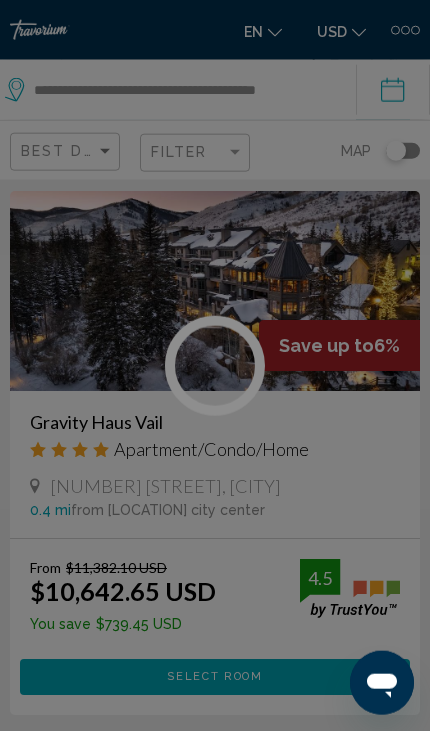scroll, scrollTop: 2251, scrollLeft: 0, axis: vertical 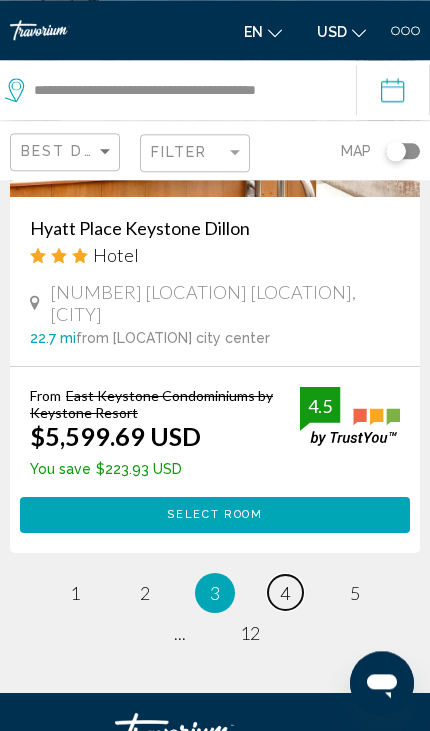 click on "page  4" at bounding box center (285, 592) 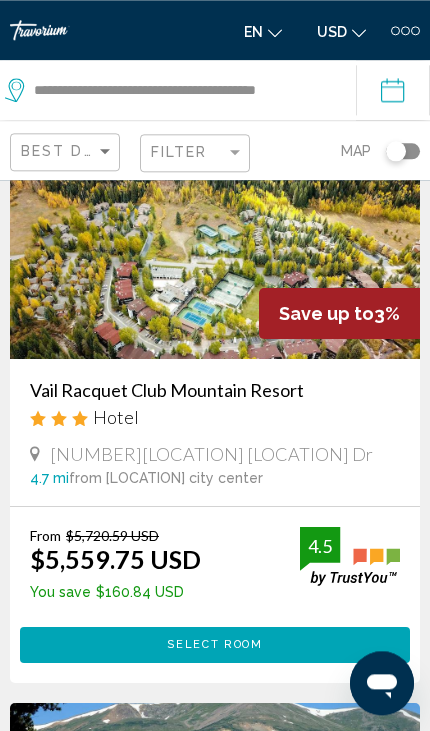 scroll, scrollTop: 0, scrollLeft: 0, axis: both 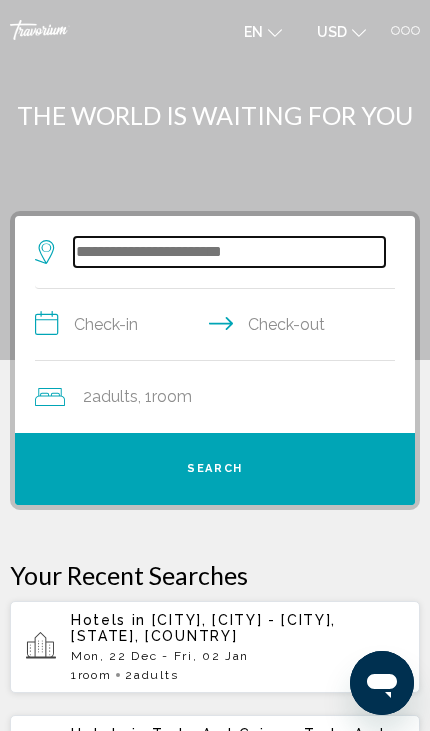 click at bounding box center [229, 252] 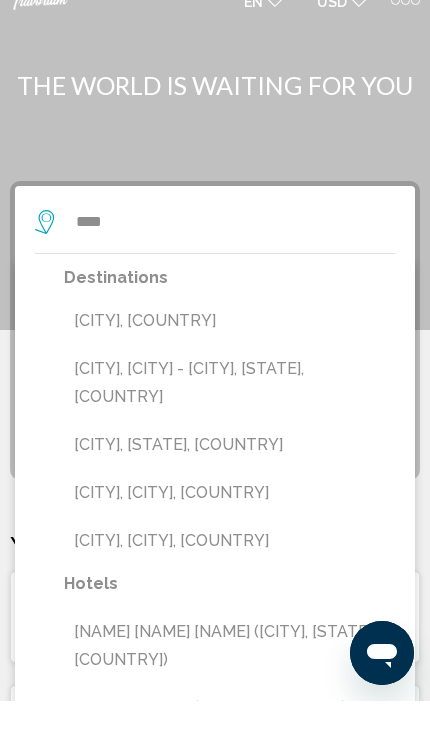 click on "[CITY], [CITY] - [CITY], [STATE], [COUNTRY]" at bounding box center [229, 413] 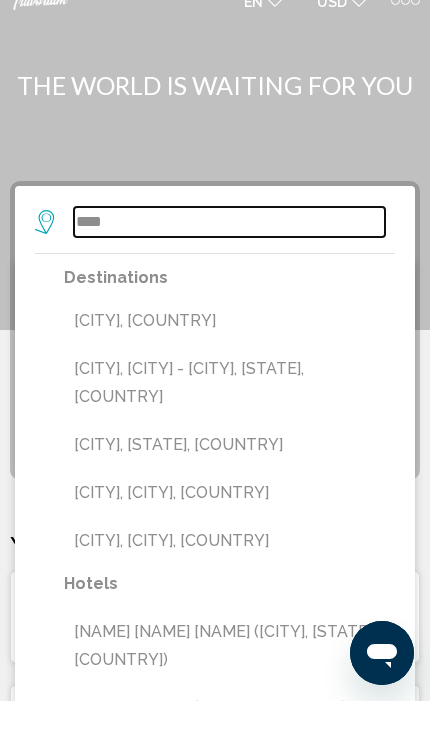 type on "**********" 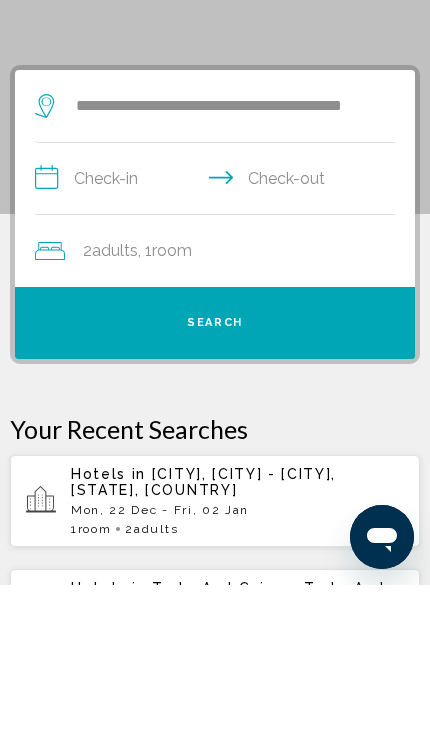 click on "**********" at bounding box center [219, 327] 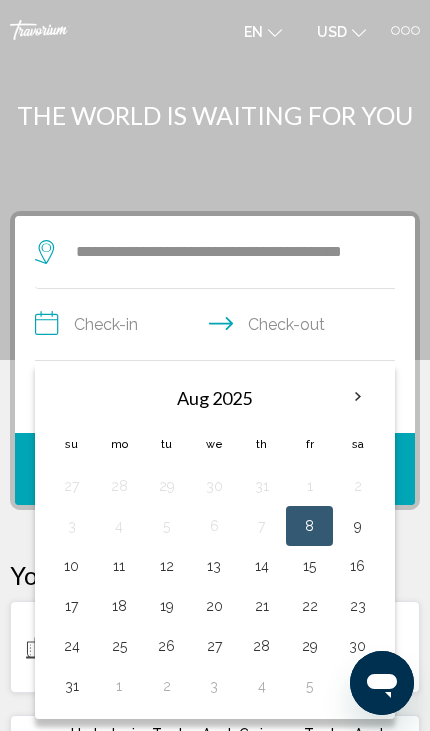 click at bounding box center [358, 397] 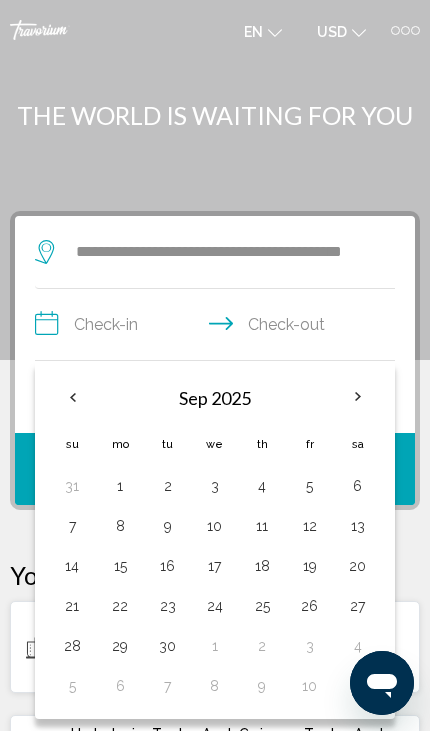 click at bounding box center [358, 397] 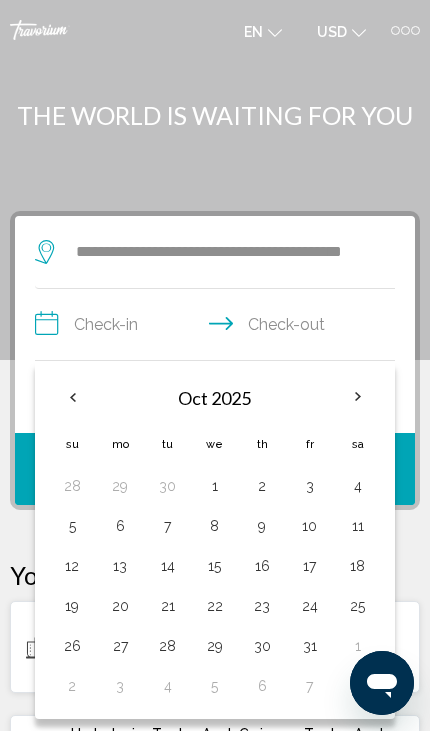 click at bounding box center (358, 397) 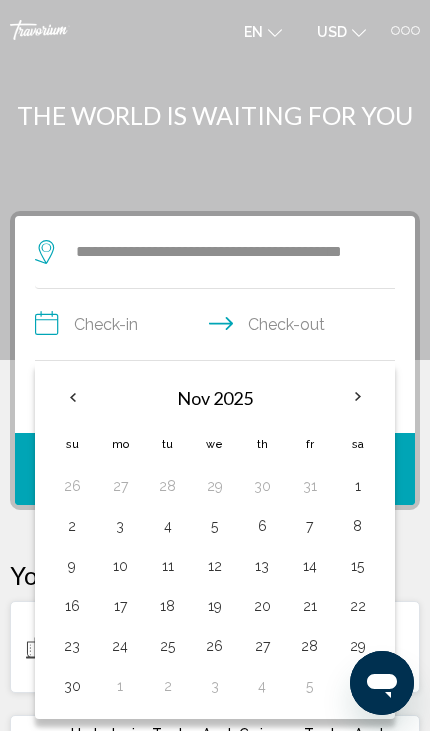 click at bounding box center [358, 397] 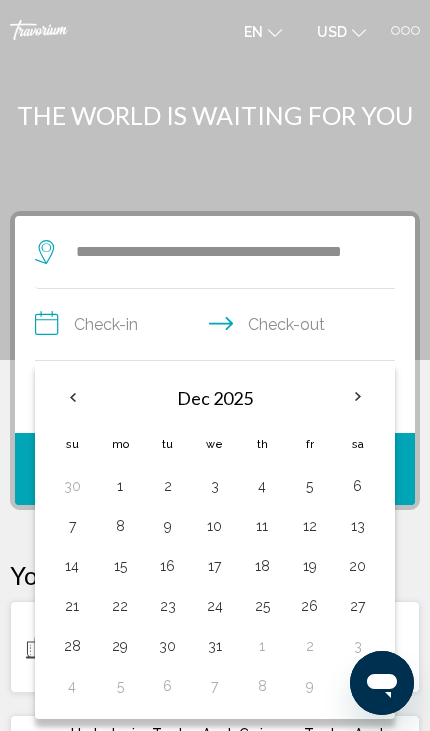 click on "22" at bounding box center [120, 606] 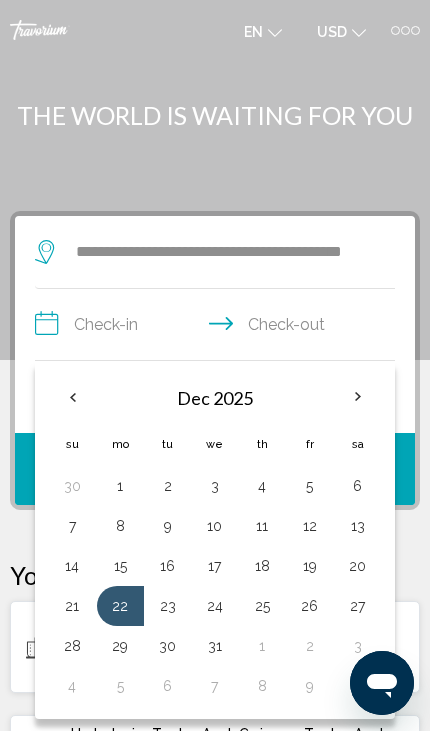 click on "2" at bounding box center (309, 646) 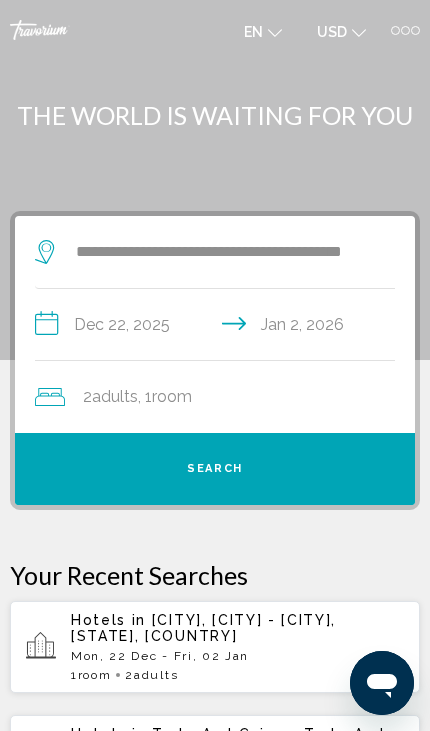 click on ", 1  Room rooms" 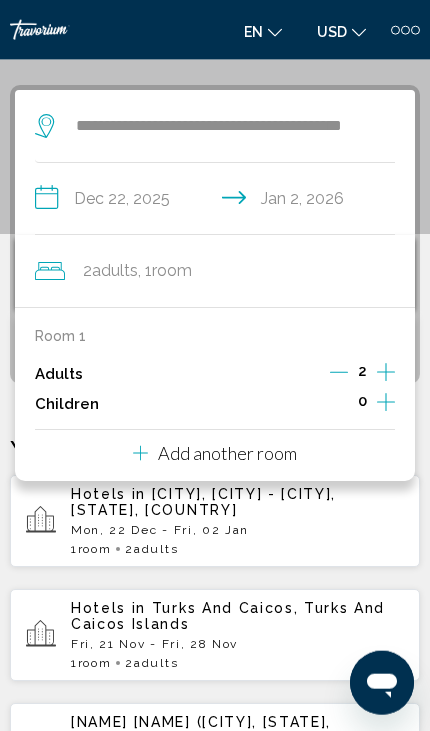 scroll, scrollTop: 145, scrollLeft: 0, axis: vertical 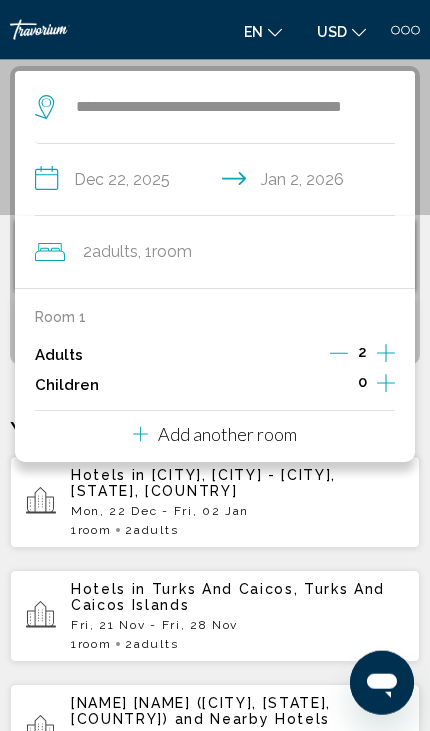click on "2  Adult Adults , 1  Room rooms" 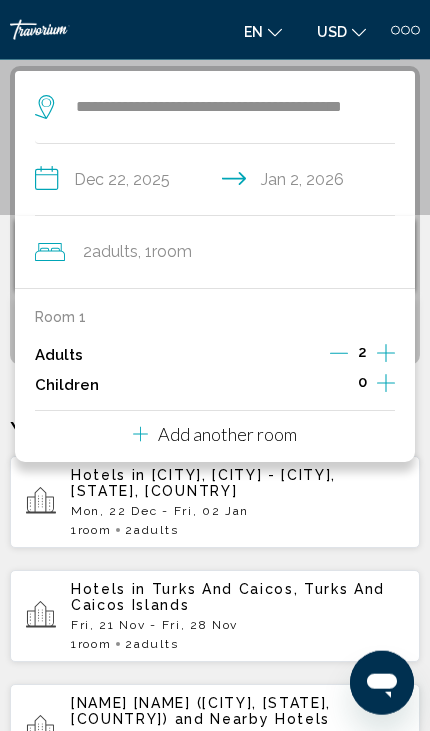 click on "Hotels in    [CITY], [CITY] - [CITY], [STATE], [COUNTRY]  Mon, 22 Dec - Fri, 02 Jan  1  Room rooms 2  Adult Adults" at bounding box center [215, 502] 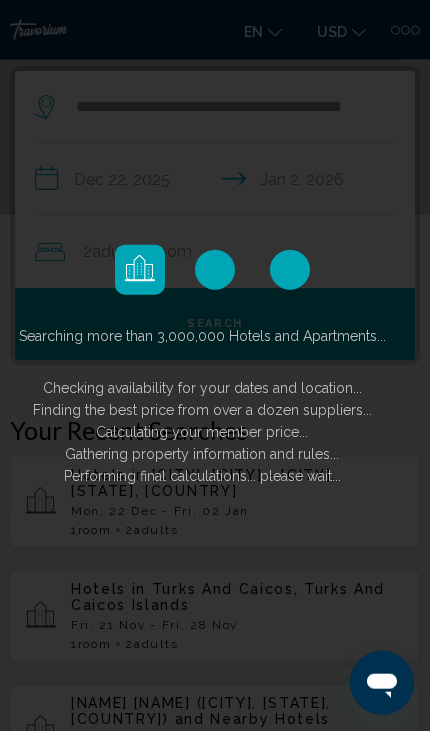 scroll, scrollTop: 146, scrollLeft: 0, axis: vertical 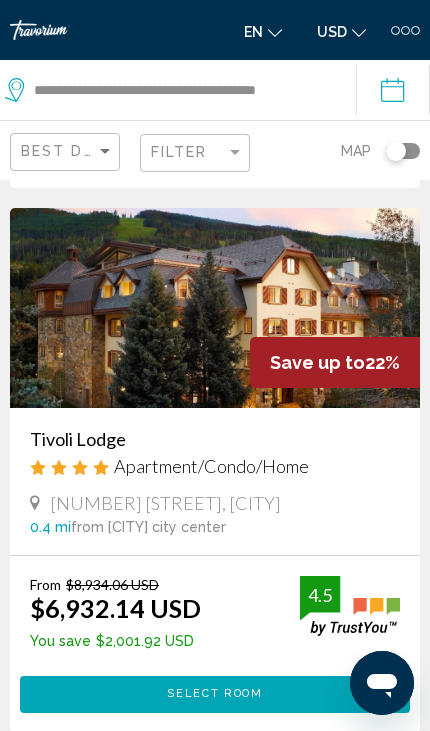 click on "Select Room" at bounding box center (214, 694) 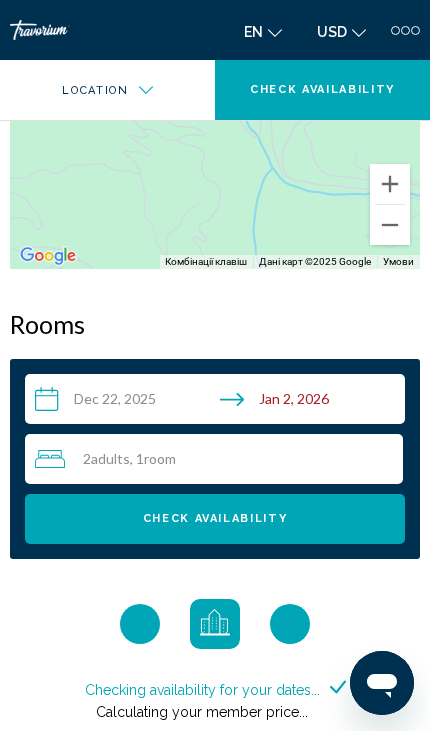 scroll, scrollTop: 2057, scrollLeft: 0, axis: vertical 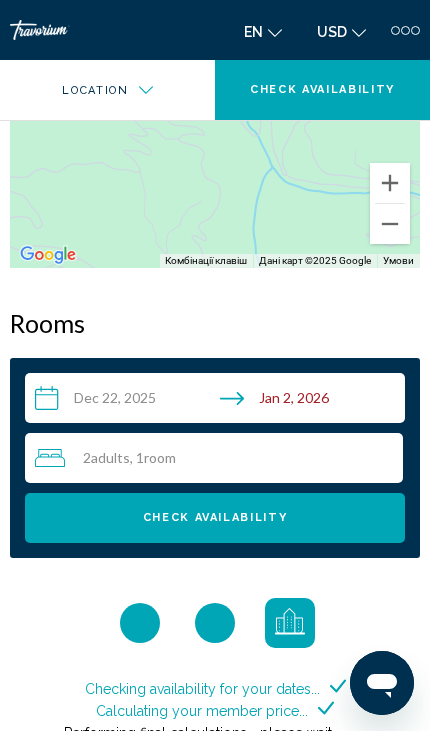 click on "Check Availability" at bounding box center [215, 517] 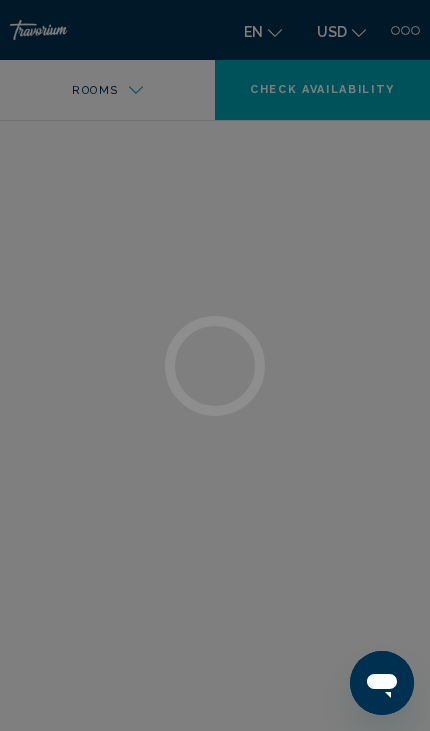 scroll, scrollTop: 0, scrollLeft: 0, axis: both 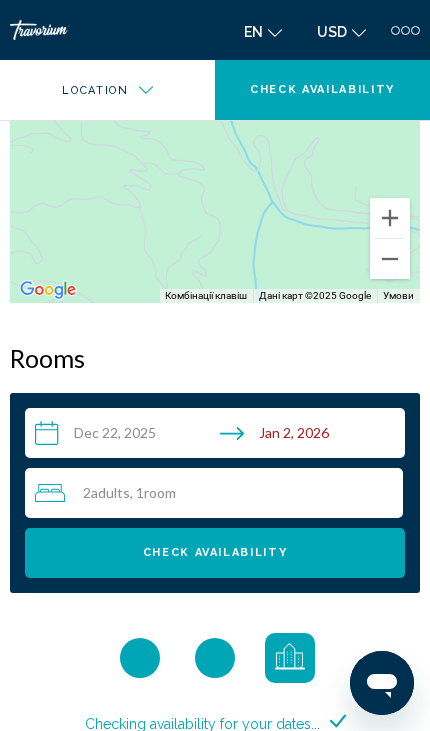 click on "Check Availability" at bounding box center [215, 553] 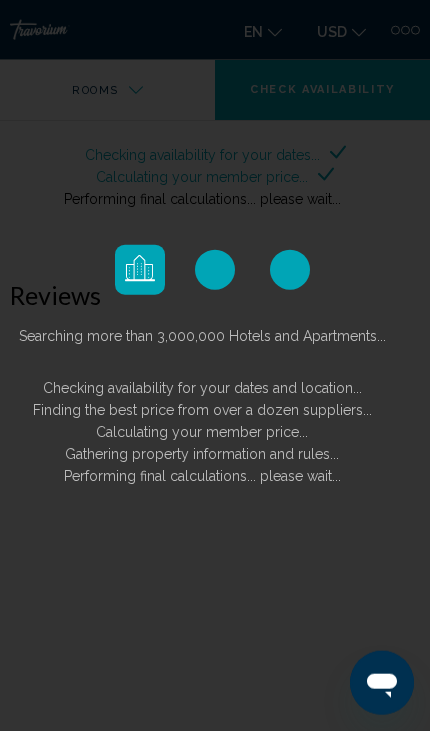 scroll, scrollTop: 2592, scrollLeft: 0, axis: vertical 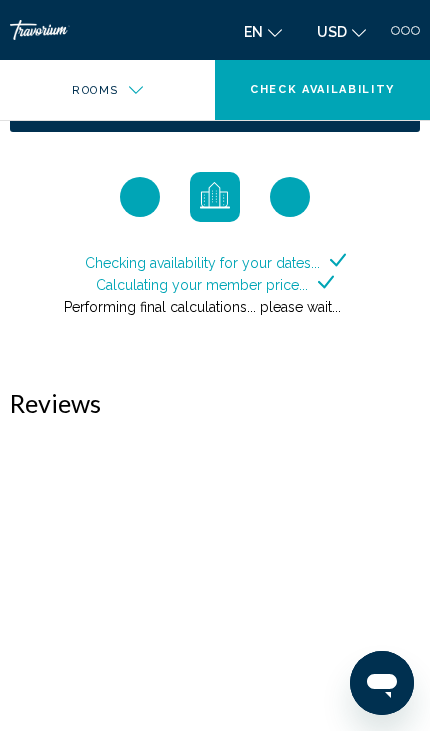 click 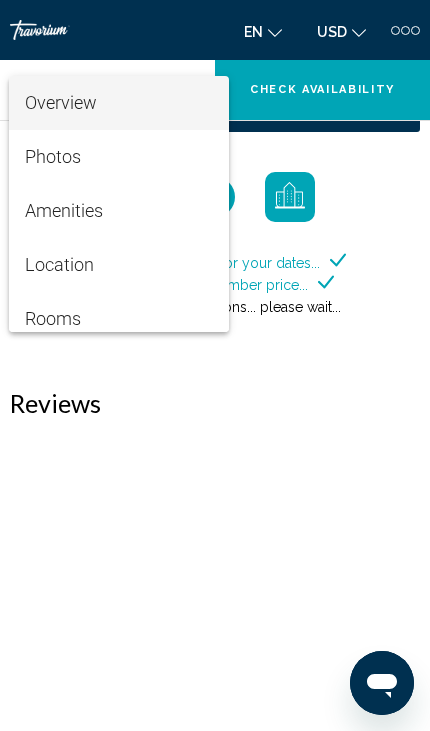click at bounding box center (215, 365) 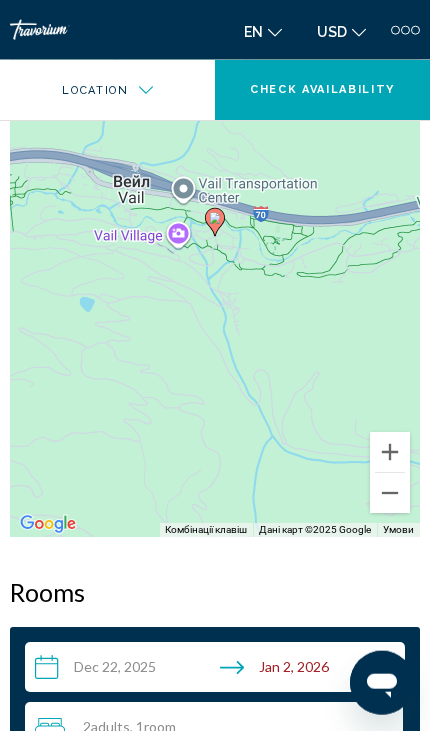 scroll, scrollTop: 1747, scrollLeft: 0, axis: vertical 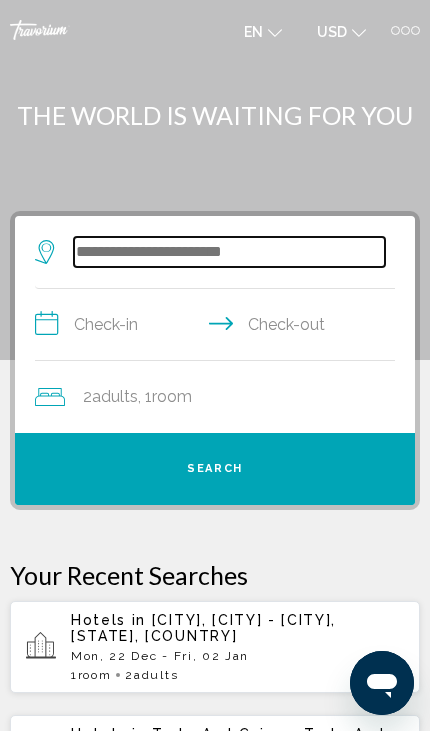 click at bounding box center [229, 252] 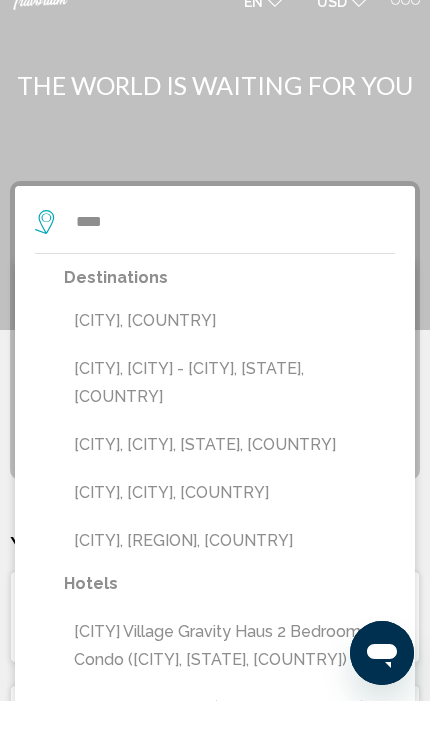 click on "[CITY], [CITY] - [CITY], [STATE], [COUNTRY]" at bounding box center [229, 413] 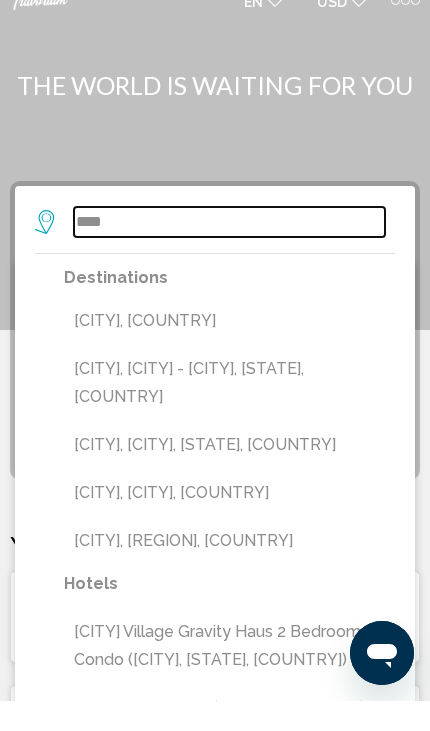 type on "**********" 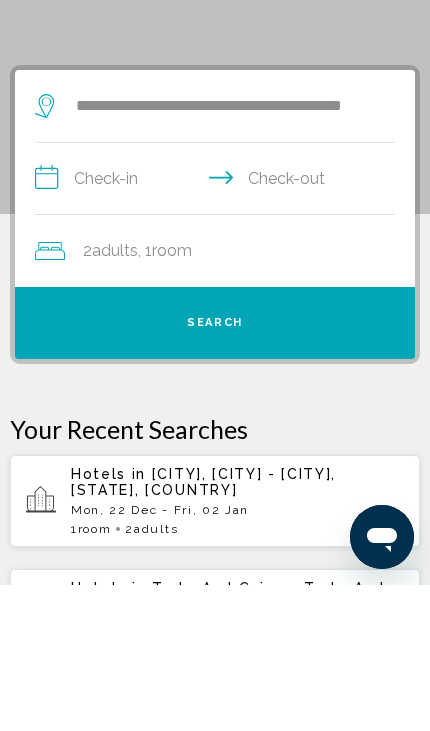click on "**********" at bounding box center [219, 327] 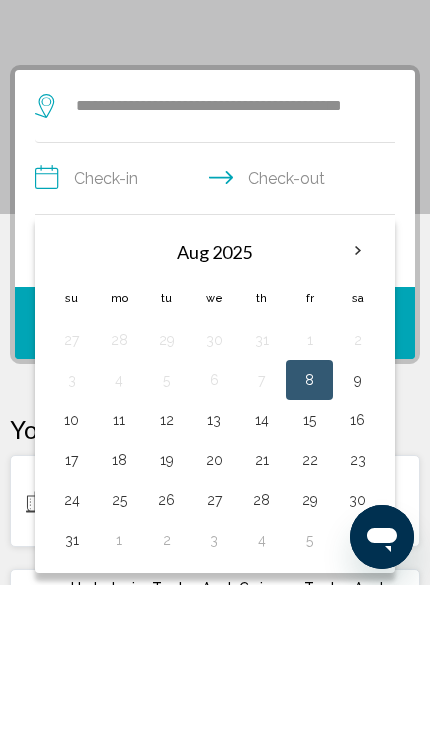 scroll, scrollTop: 145, scrollLeft: 0, axis: vertical 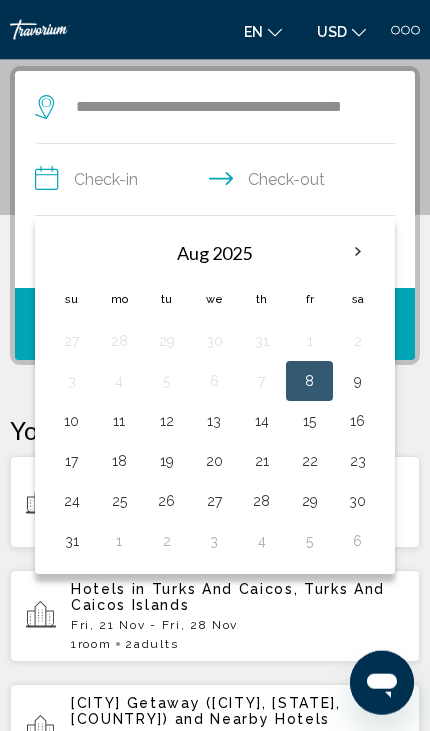 click on "2  Adult Adults , 1  Room rooms" 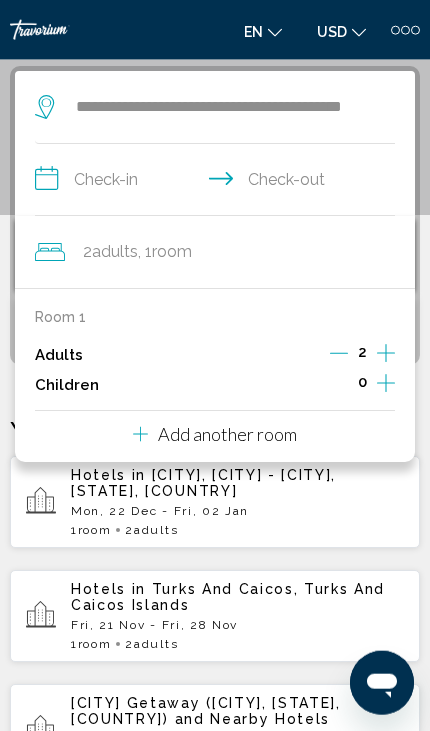 scroll, scrollTop: 146, scrollLeft: 0, axis: vertical 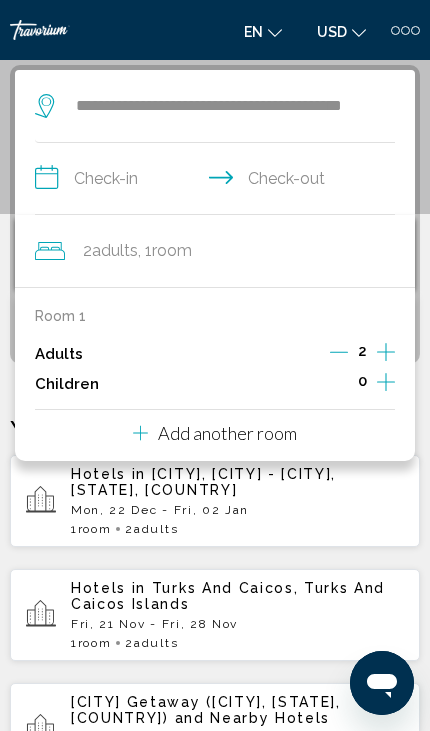 click on "**********" at bounding box center [219, 181] 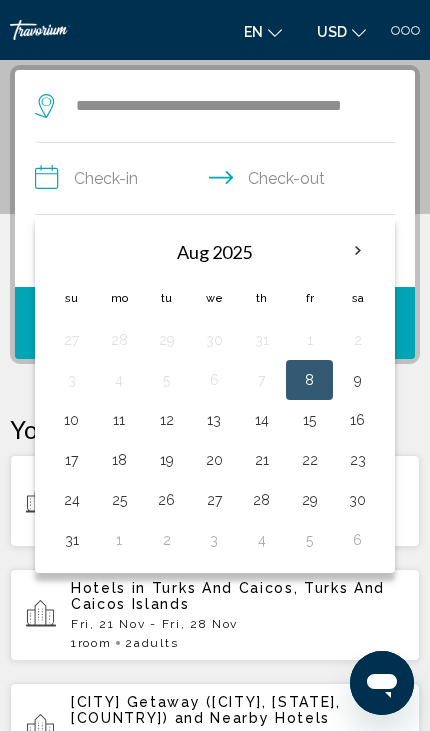 click at bounding box center (358, 251) 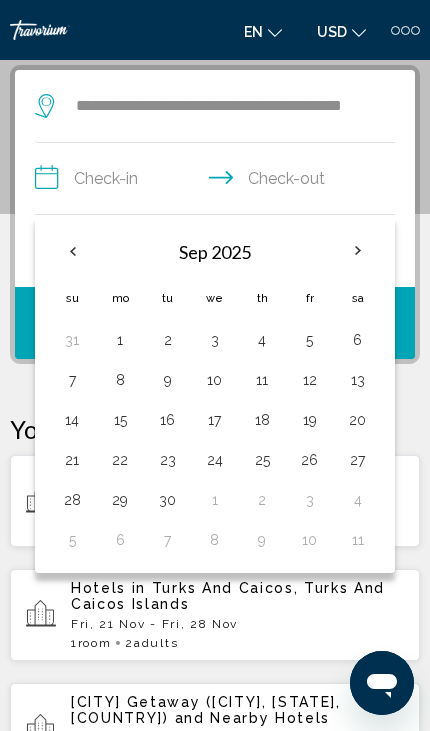 click at bounding box center [358, 251] 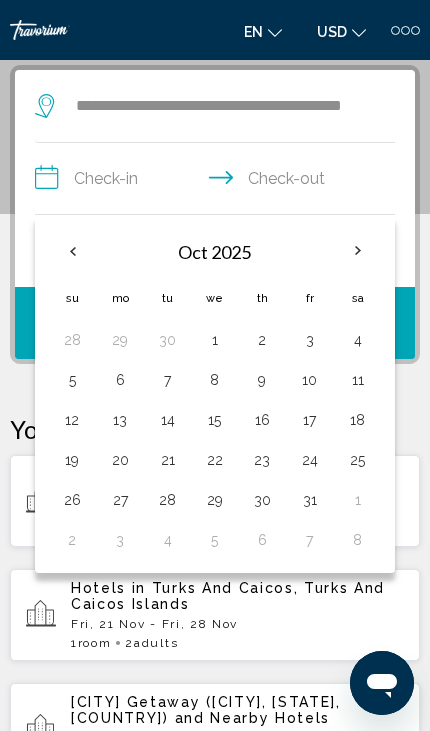 click at bounding box center (358, 251) 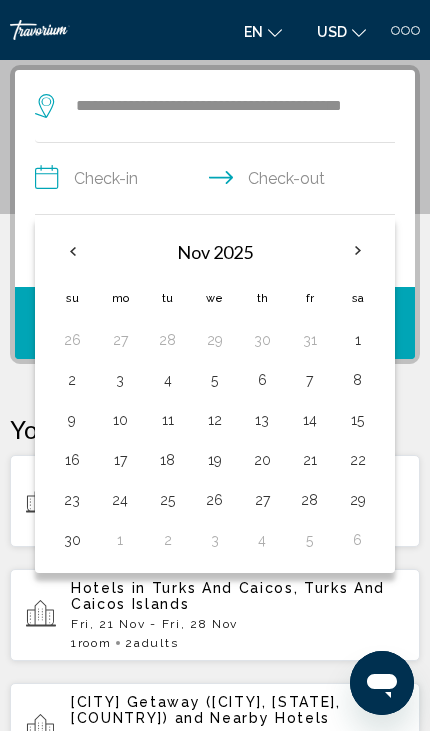 click at bounding box center (358, 251) 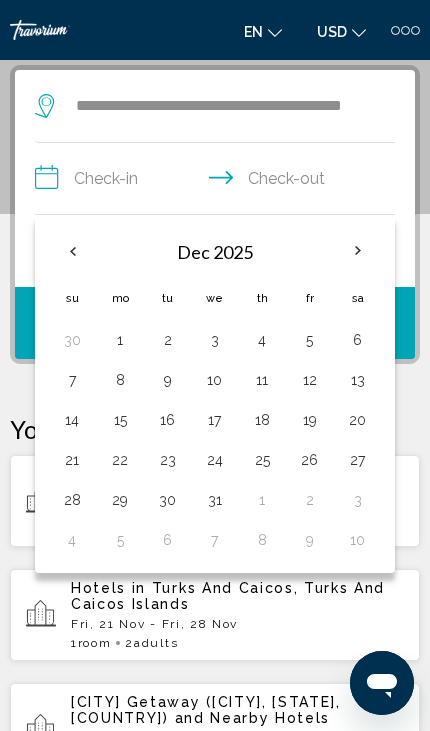click at bounding box center [358, 251] 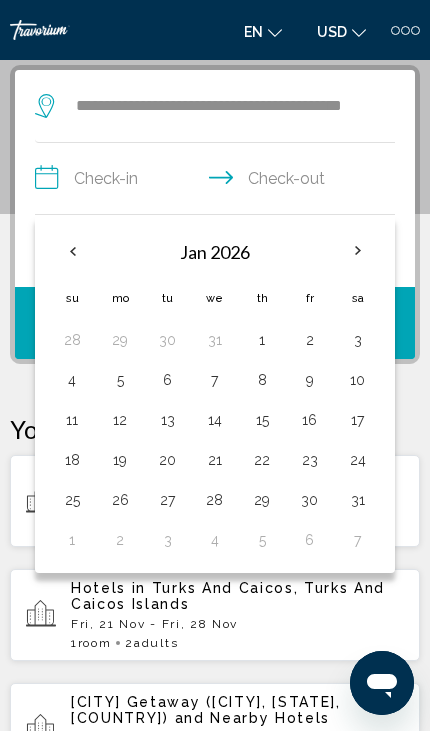 click at bounding box center (358, 251) 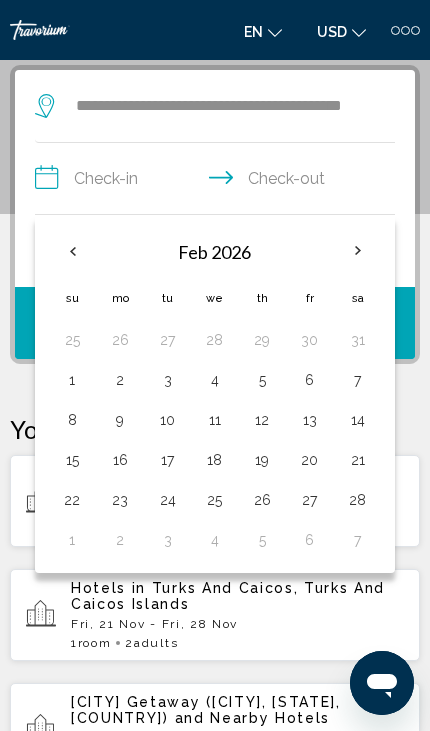 click at bounding box center (72, 251) 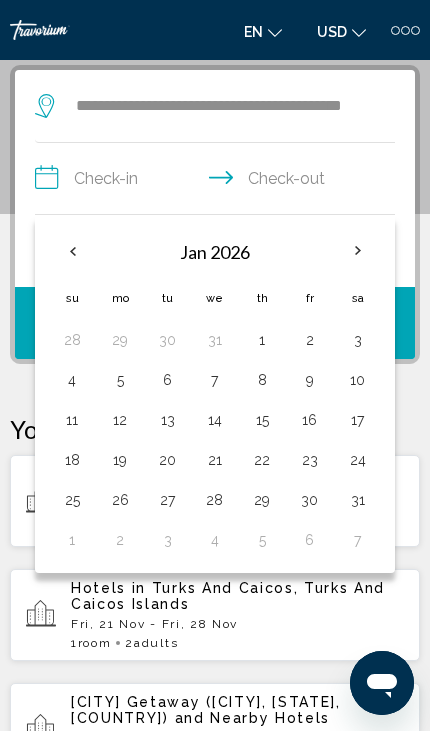 click at bounding box center (72, 251) 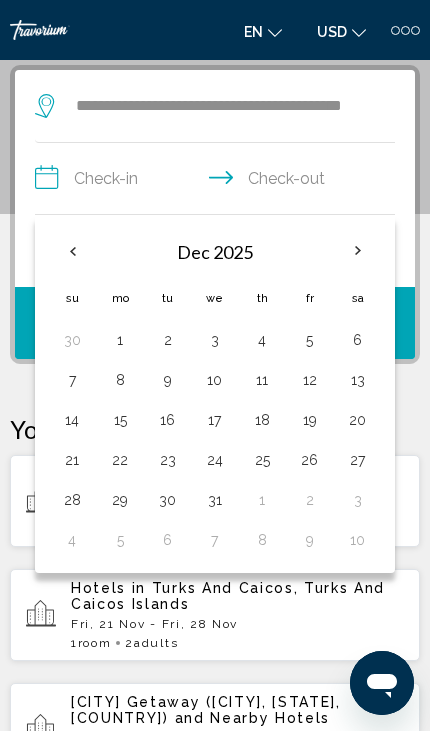 click on "22" at bounding box center [120, 460] 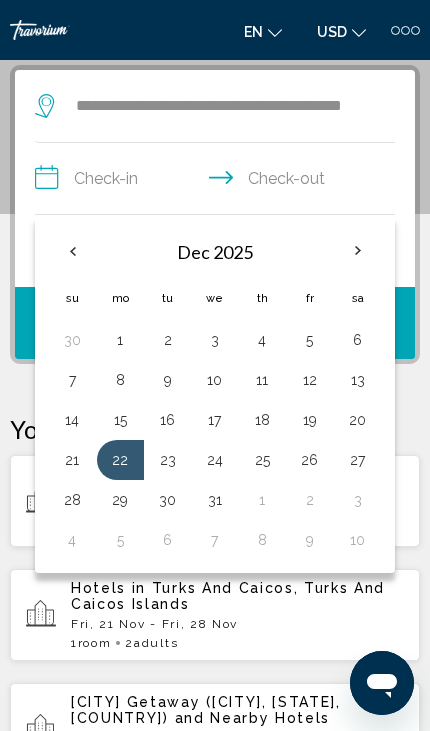 click on "2" at bounding box center [309, 500] 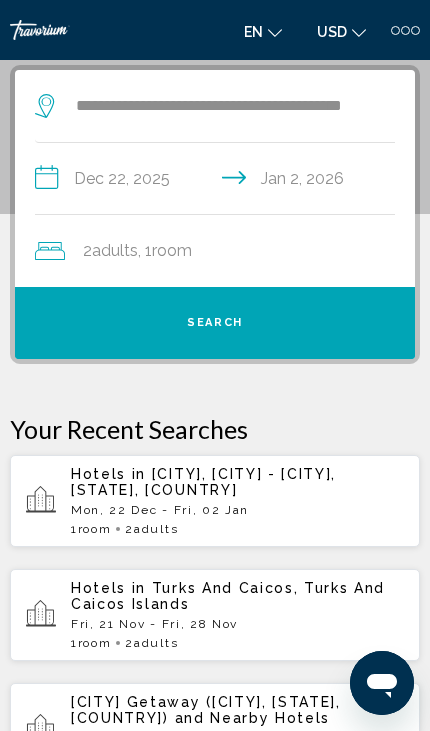 click on "Search" at bounding box center [215, 323] 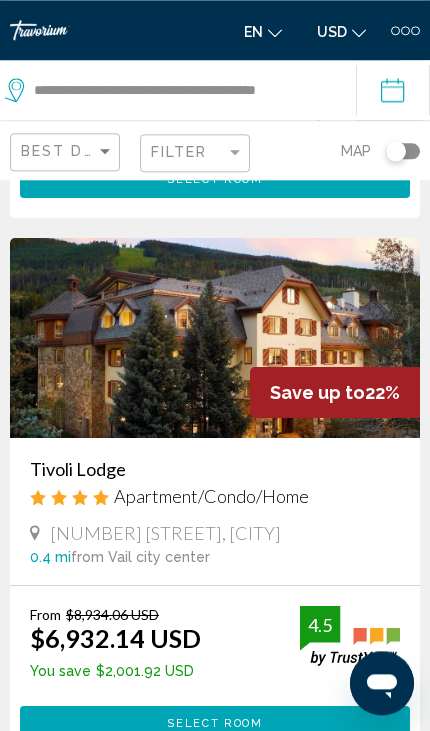 scroll, scrollTop: 1660, scrollLeft: 0, axis: vertical 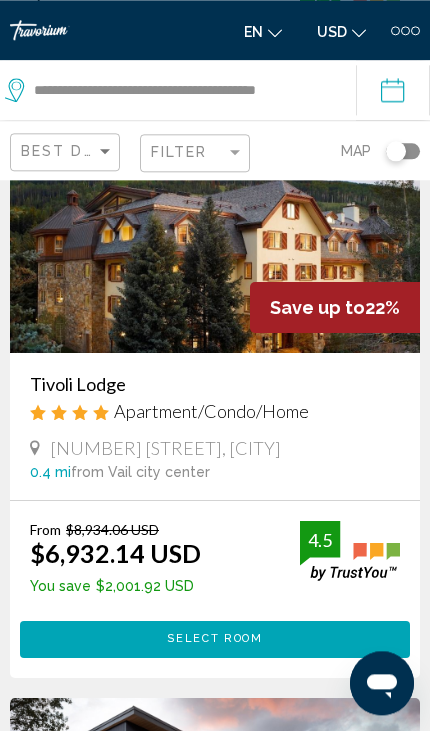 click on "Select Room" at bounding box center [214, 639] 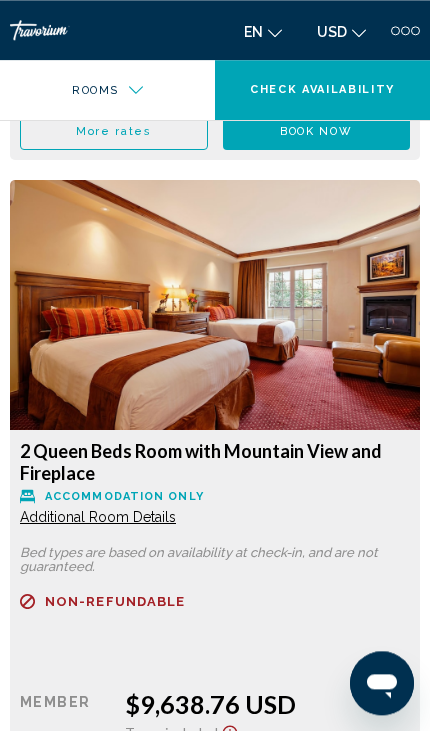scroll, scrollTop: 5863, scrollLeft: 0, axis: vertical 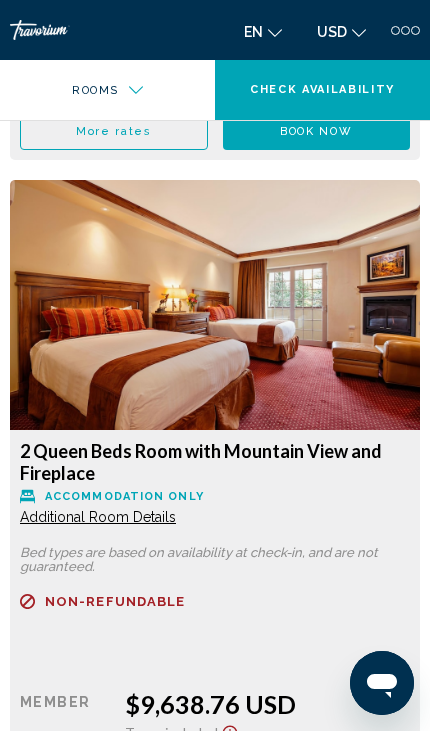 click at bounding box center (215, -3083) 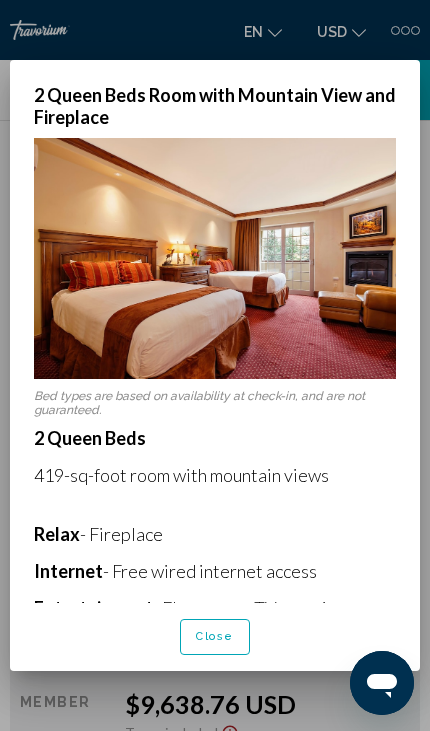 scroll, scrollTop: 0, scrollLeft: 0, axis: both 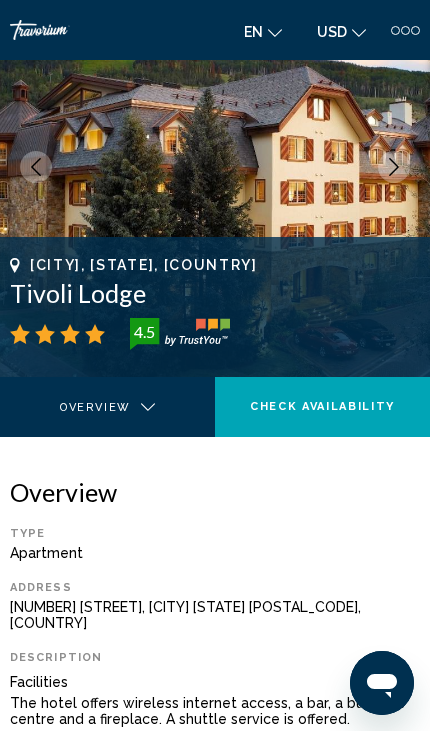 click at bounding box center [215, 167] 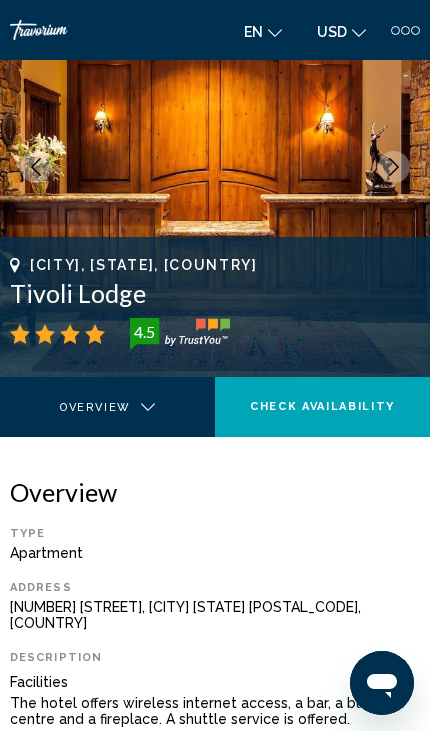 click 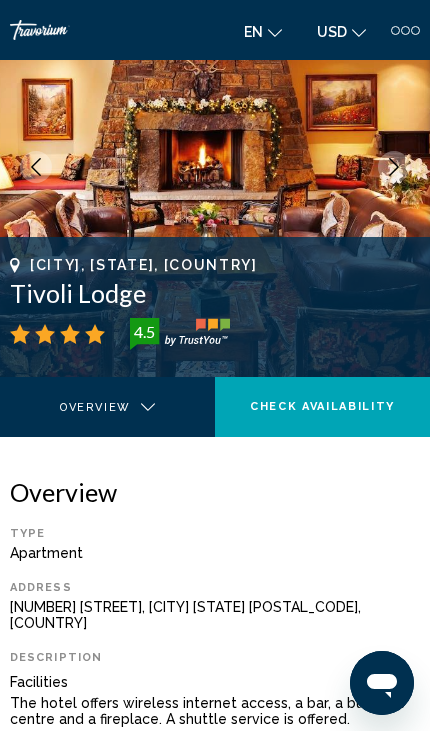 click 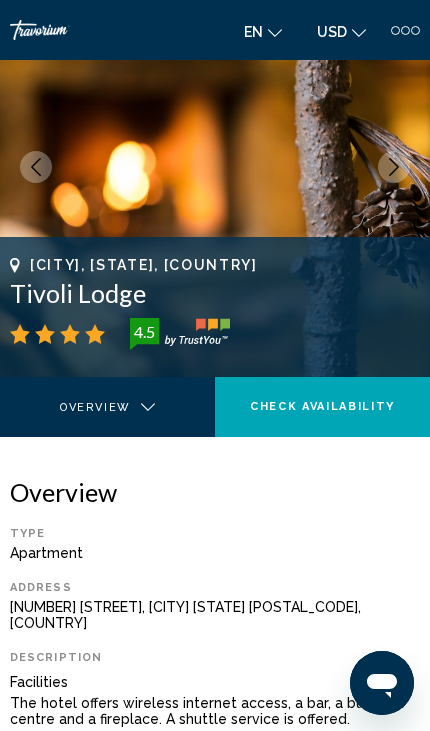 click 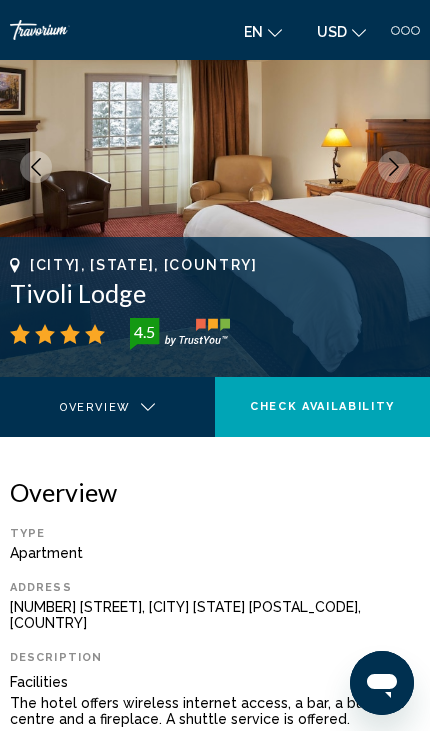click 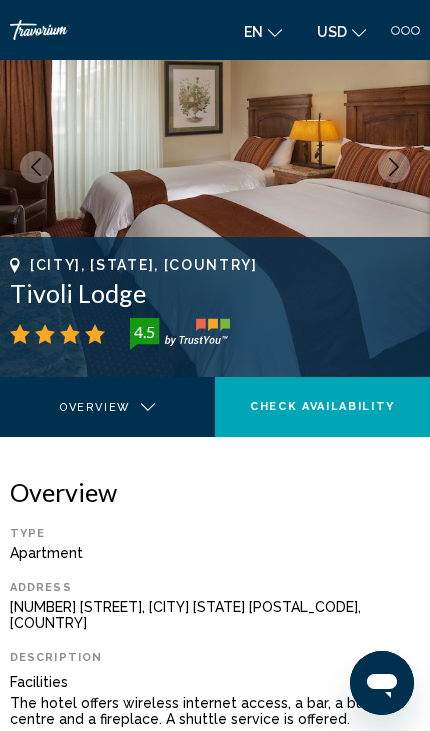 click 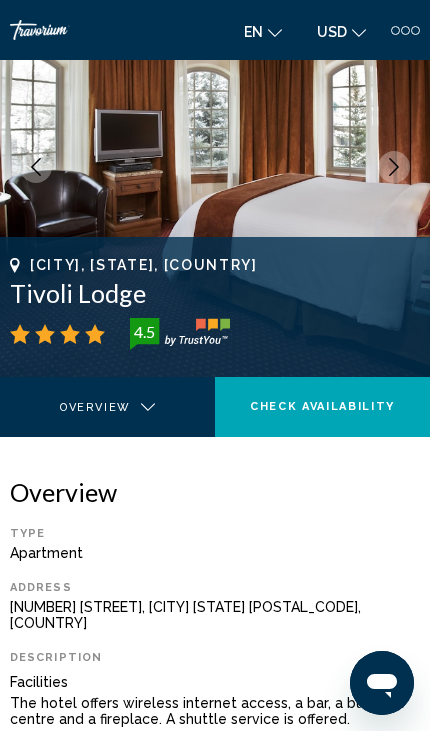 click 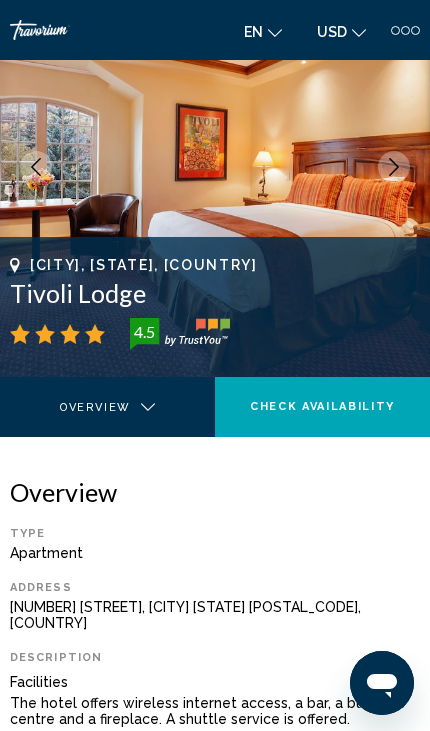 click 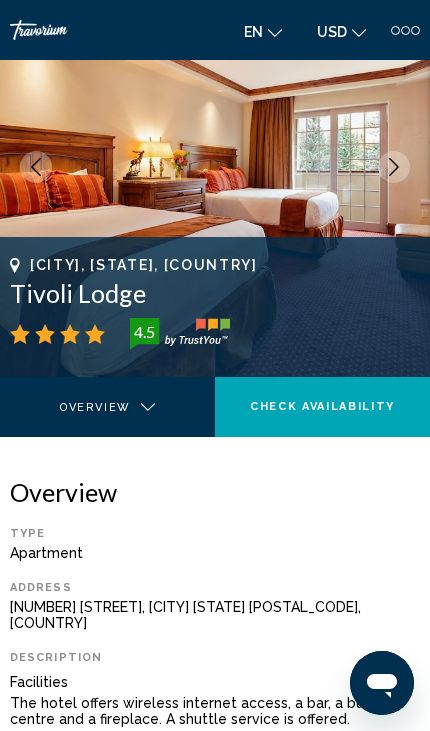 scroll, scrollTop: 13, scrollLeft: 0, axis: vertical 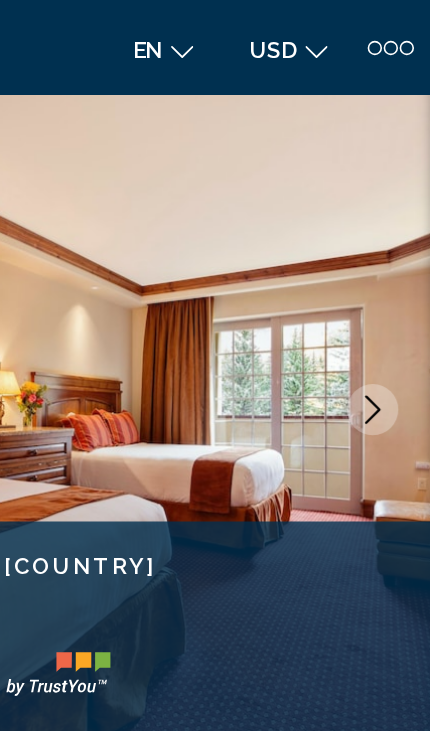 click 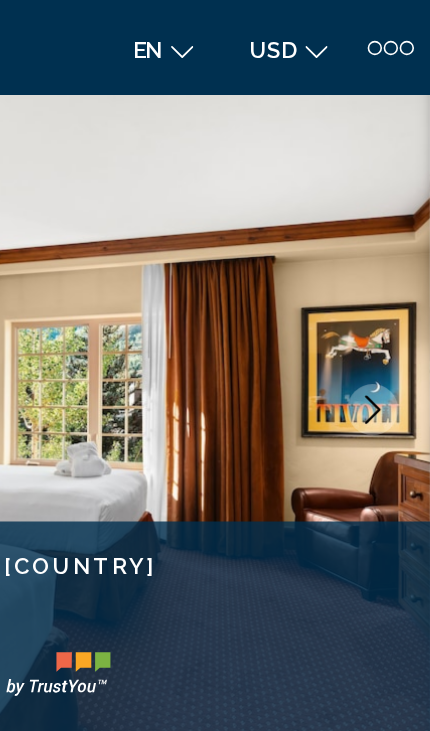 scroll, scrollTop: 0, scrollLeft: 0, axis: both 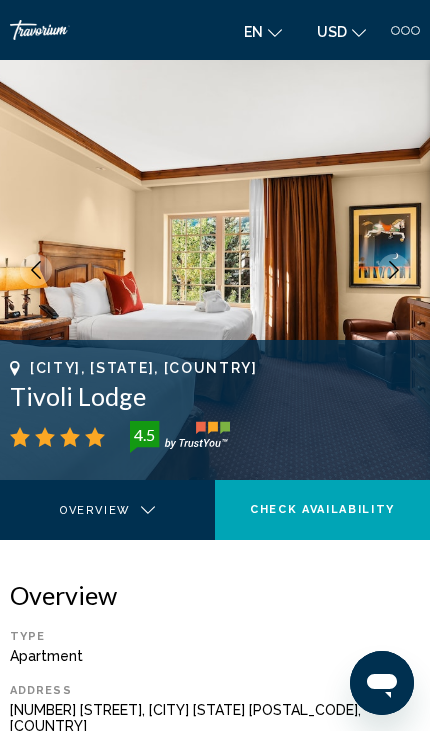 click at bounding box center [215, 270] 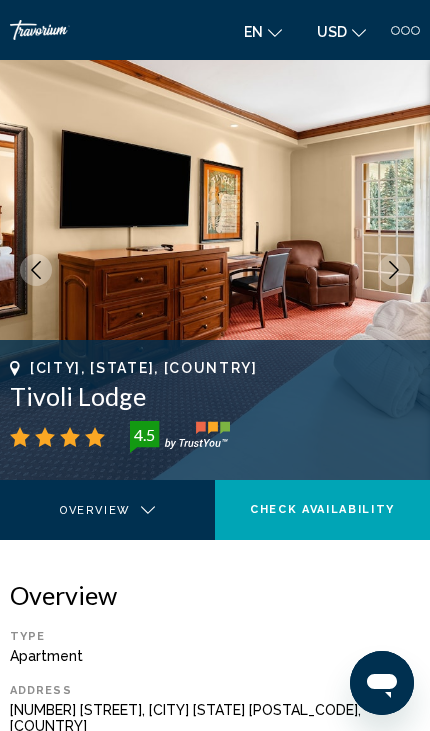 click 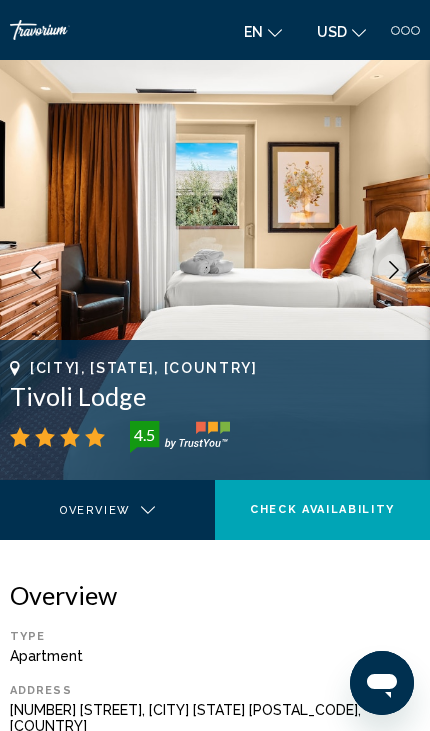 click at bounding box center (215, 270) 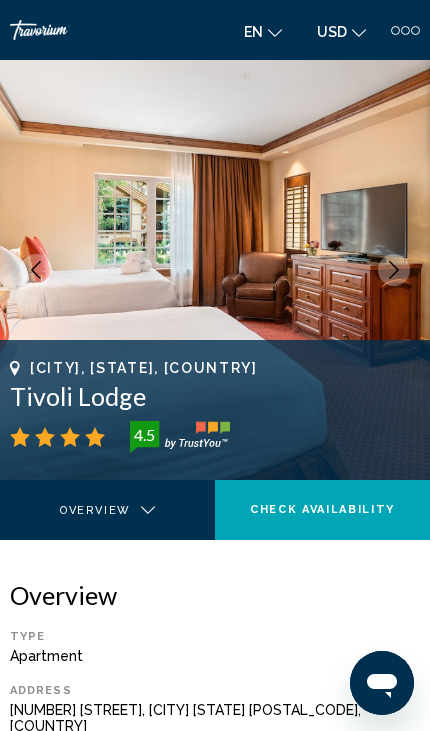 click 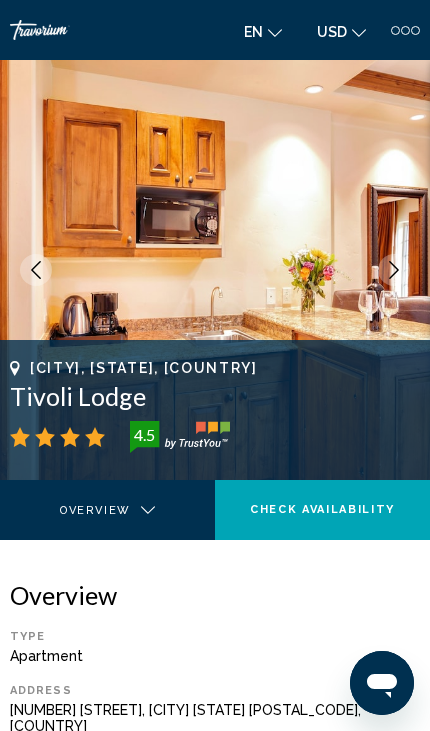 click at bounding box center [394, 270] 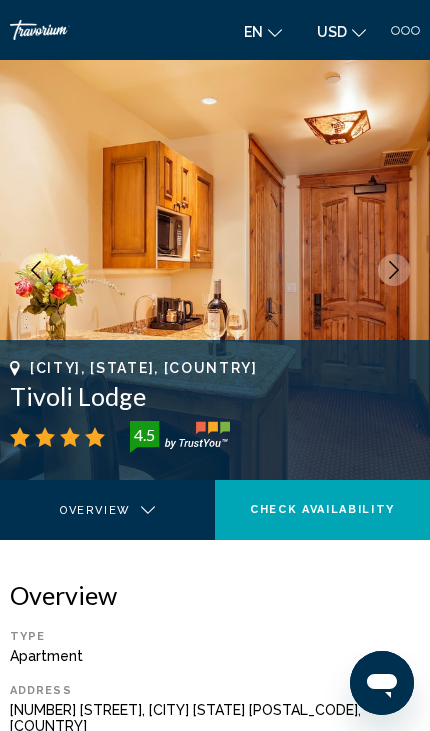 click 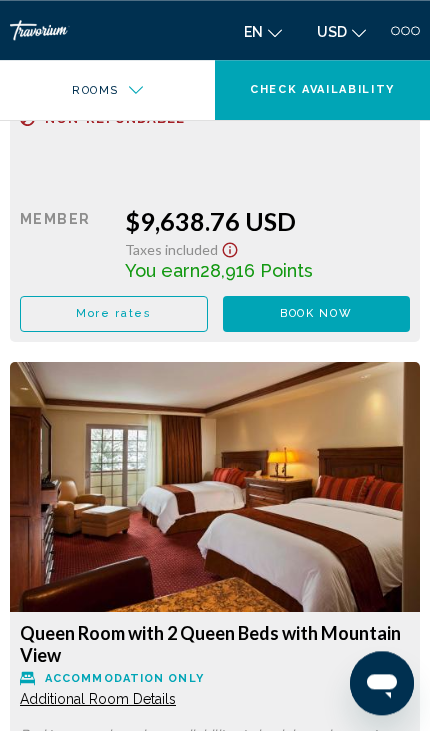 scroll, scrollTop: 6335, scrollLeft: 0, axis: vertical 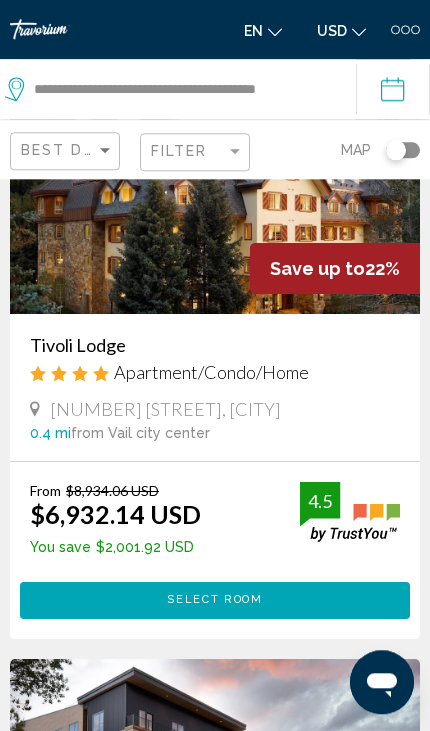 click on "from Vail city center" at bounding box center [140, 434] 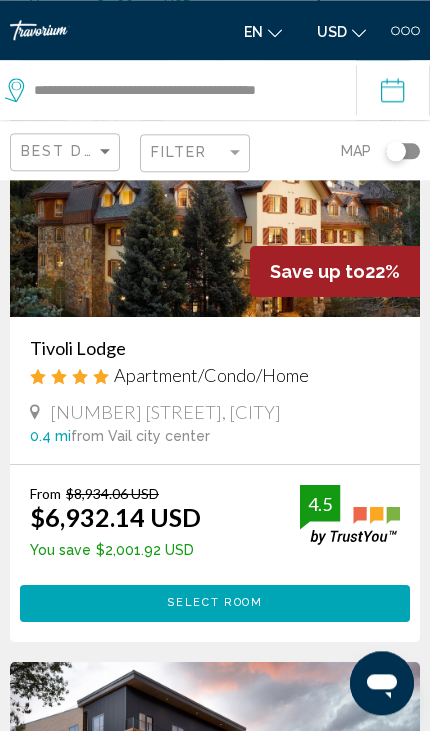 scroll, scrollTop: 1779, scrollLeft: 0, axis: vertical 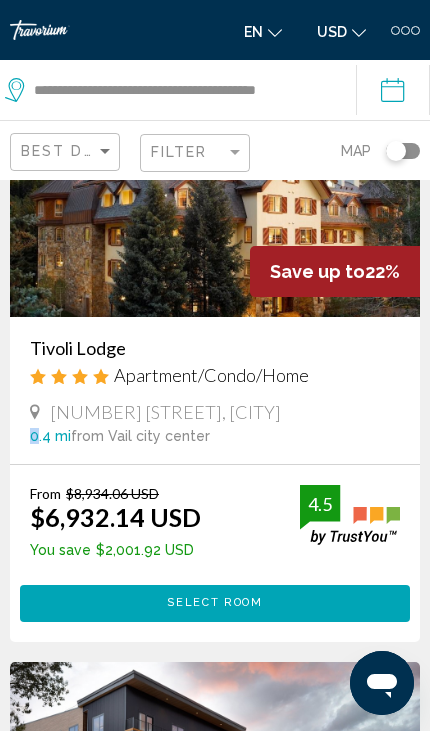 click on "Tivoli Lodge
Apartment/Condo/Home
386 Hanson Ranch Rd, Vail 0.4 mi  from Vail city center from hotel 4.5" at bounding box center (215, 390) 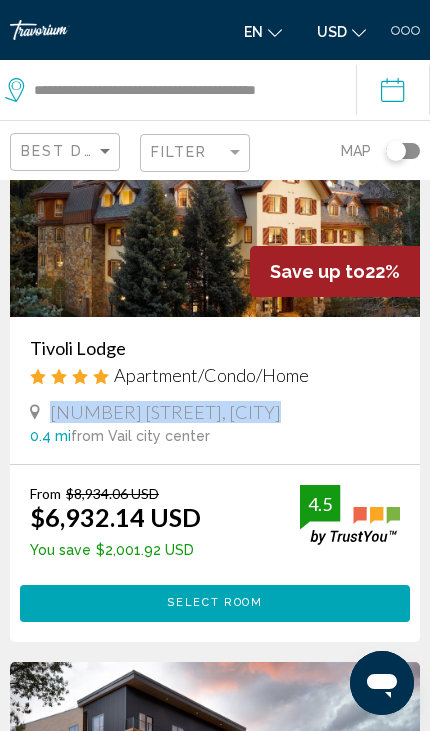 click on "386 Hanson Ranch Rd, Vail 0.4 mi  from Vail city center from hotel" at bounding box center [215, 422] 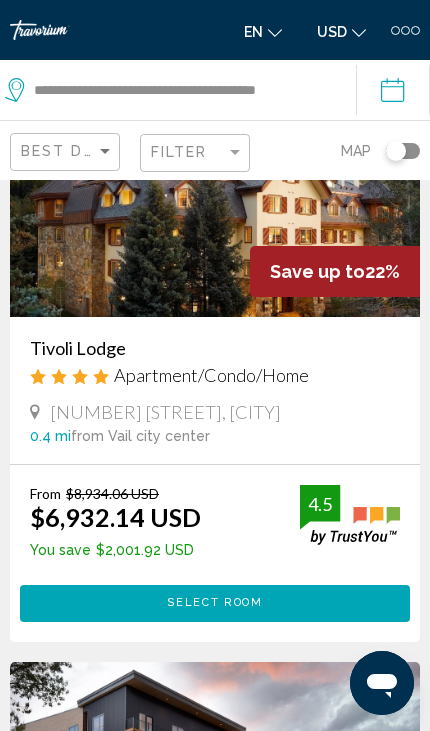 click on "386 Hanson Ranch Rd, Vail" at bounding box center (165, 412) 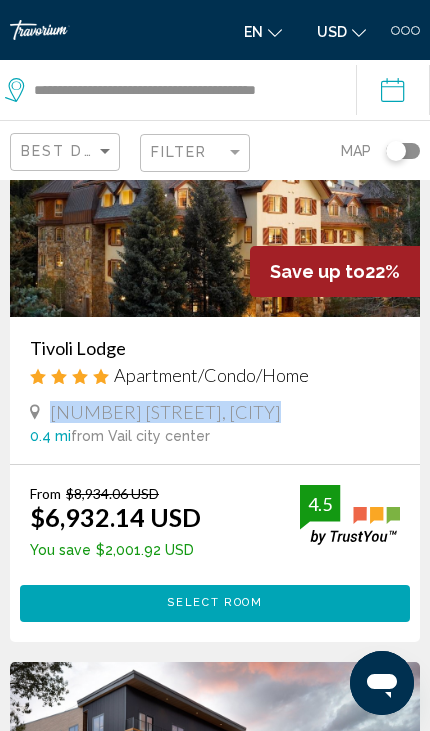 copy on "386 Hanson Ranch Rd, Vail" 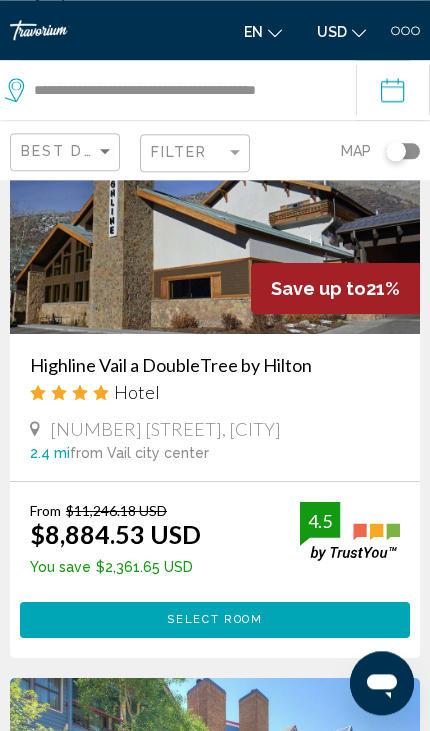 scroll, scrollTop: 2851, scrollLeft: 0, axis: vertical 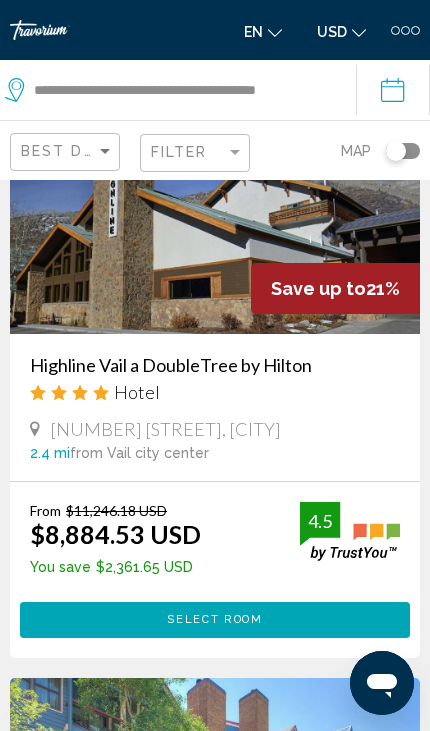 click at bounding box center (215, 234) 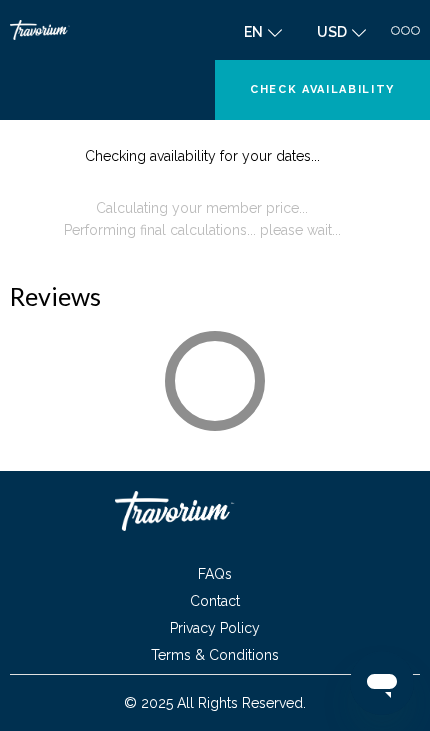 scroll, scrollTop: 0, scrollLeft: 0, axis: both 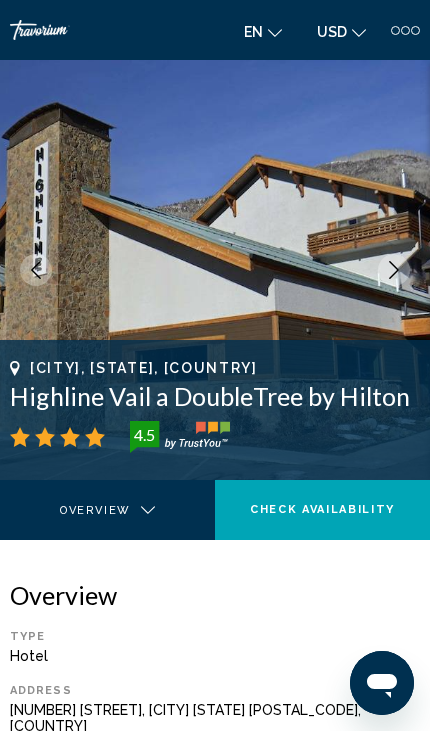 click 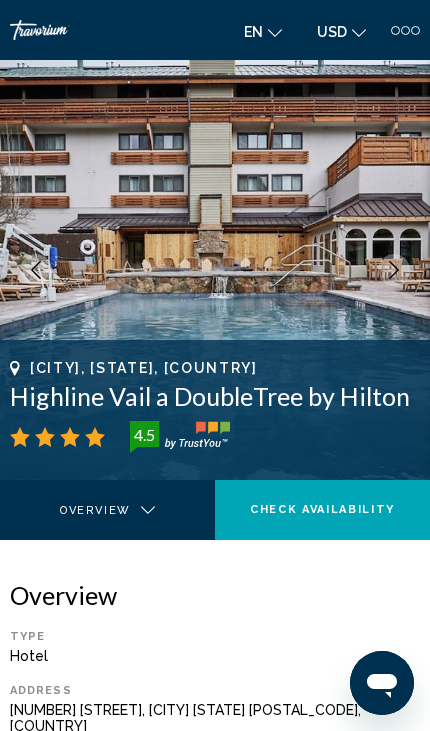 click 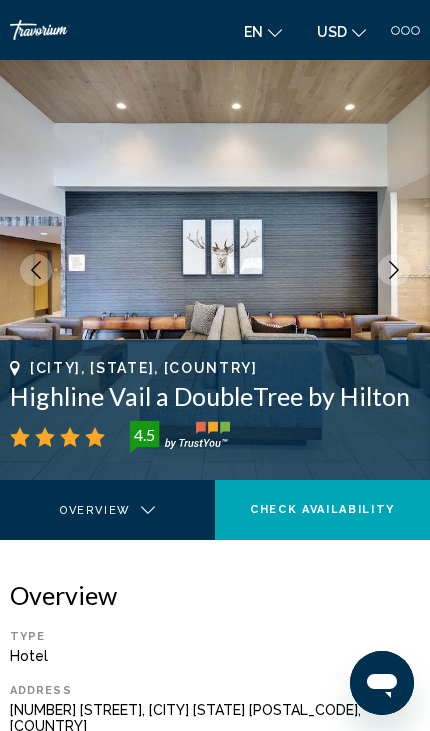 click at bounding box center [394, 270] 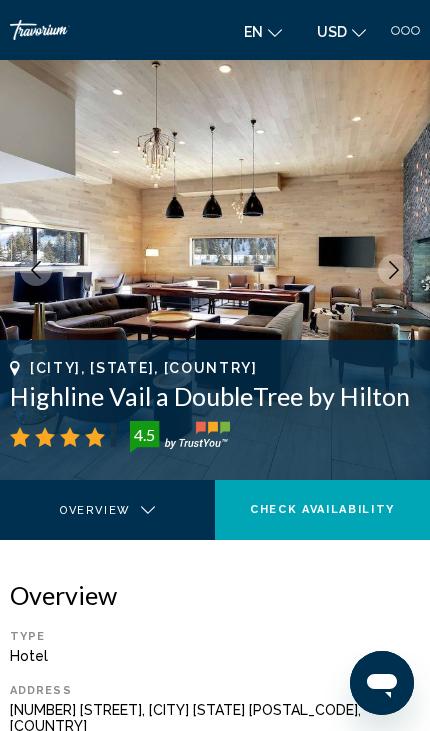 click at bounding box center [394, 270] 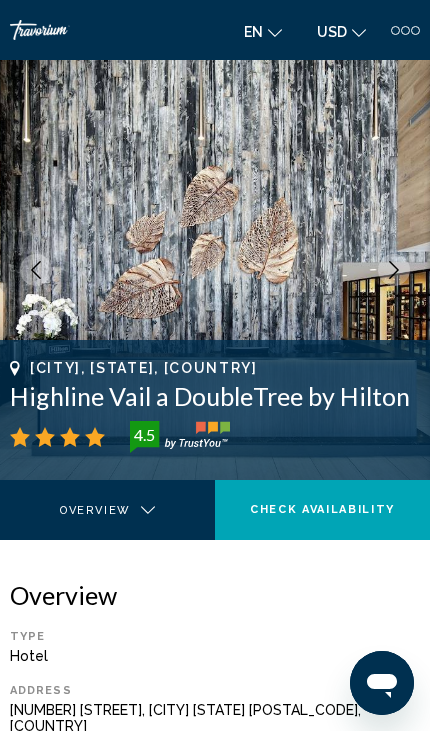 click at bounding box center (394, 270) 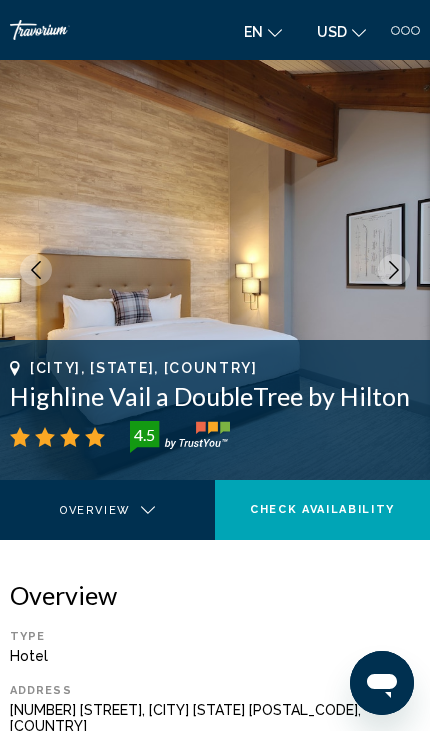 click at bounding box center (394, 270) 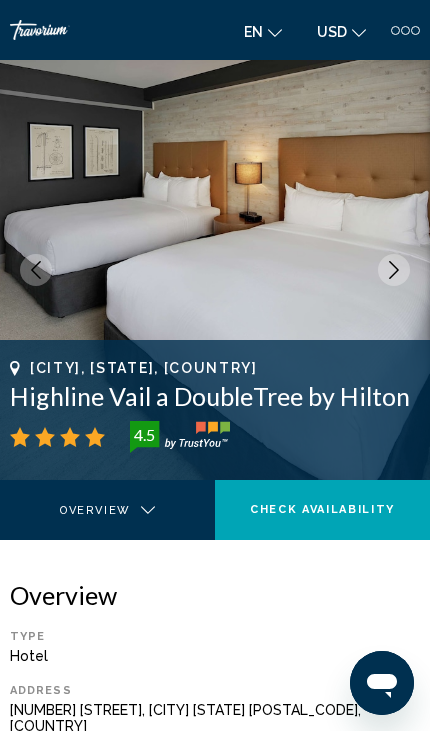 click 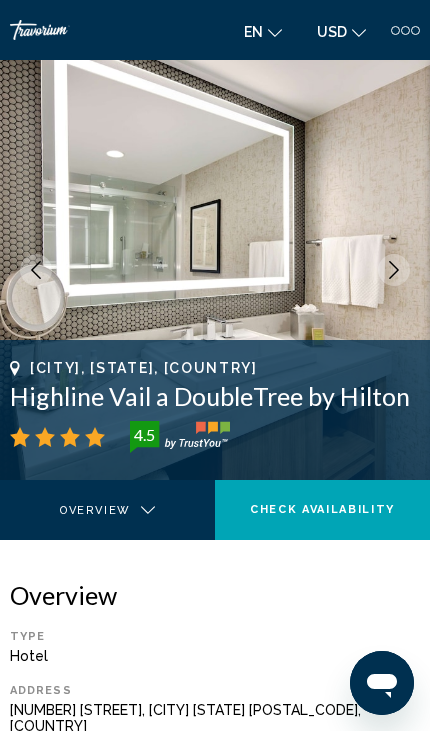 click 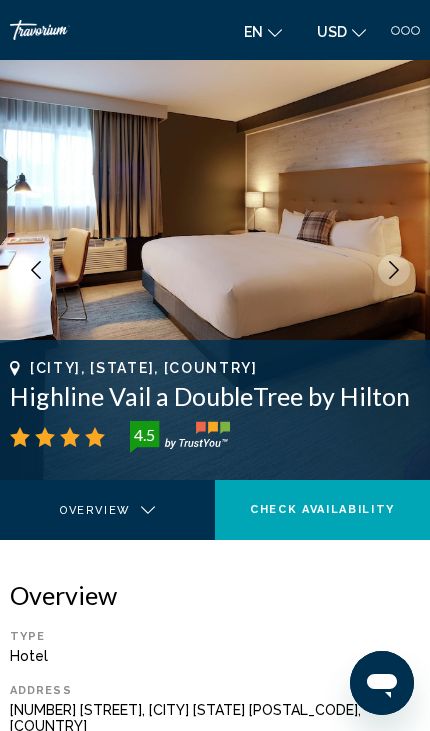 click at bounding box center [394, 270] 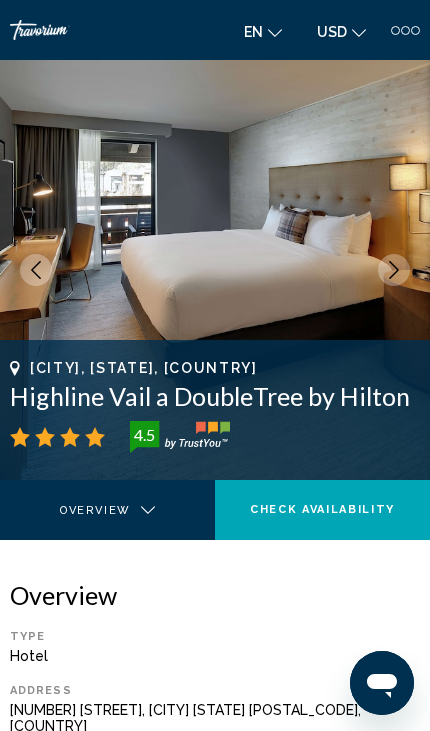 click at bounding box center [394, 270] 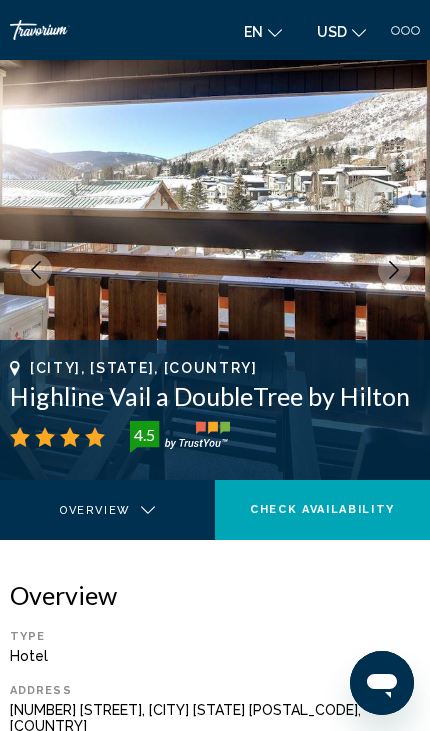 click at bounding box center (394, 270) 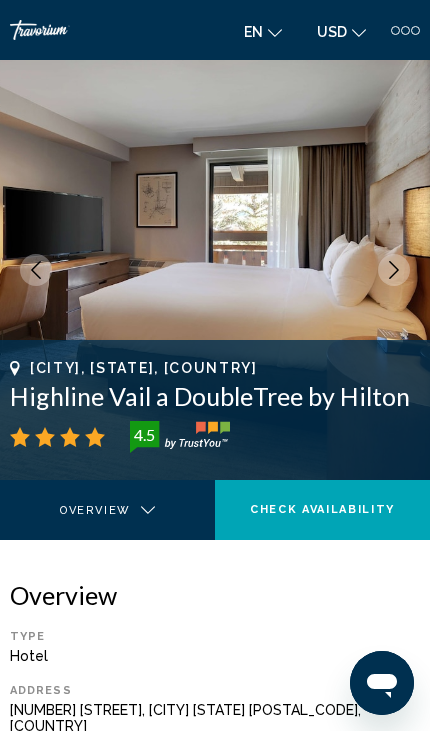 click 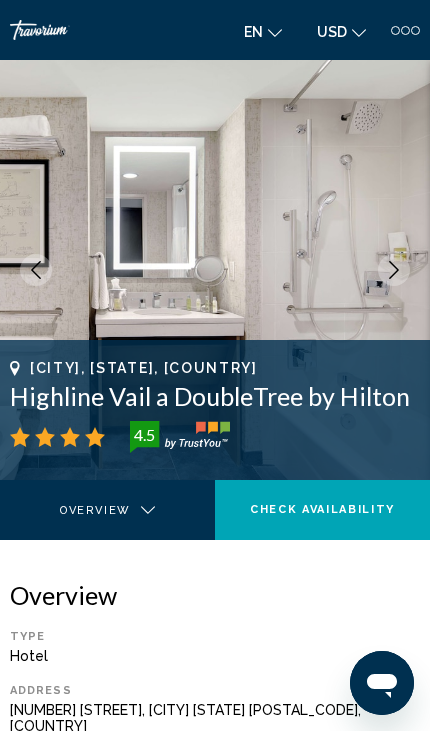 click 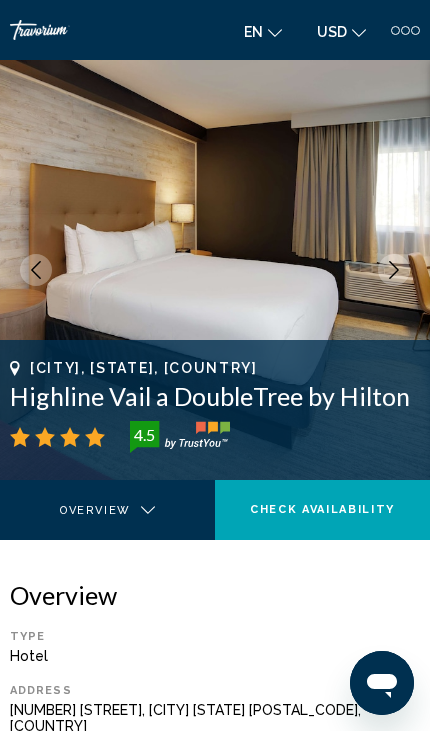 click 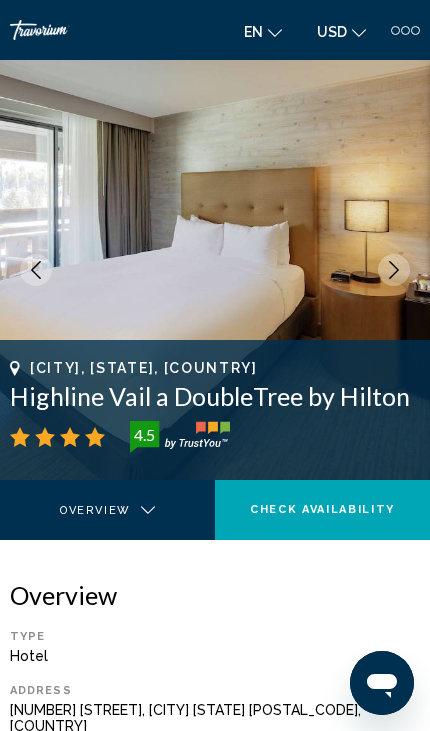 click at bounding box center [394, 270] 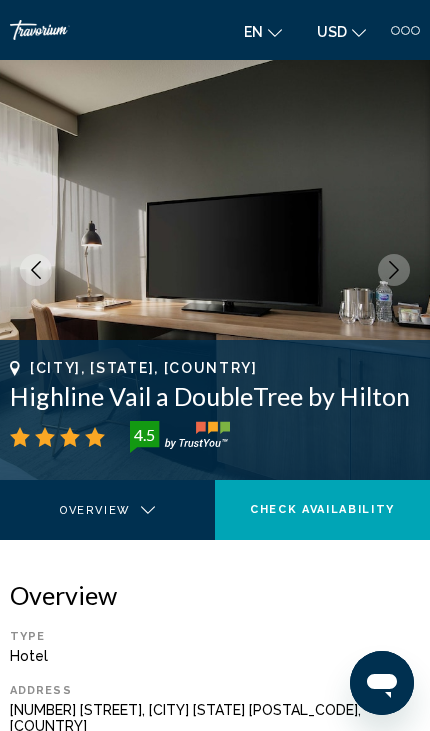 click at bounding box center (215, 270) 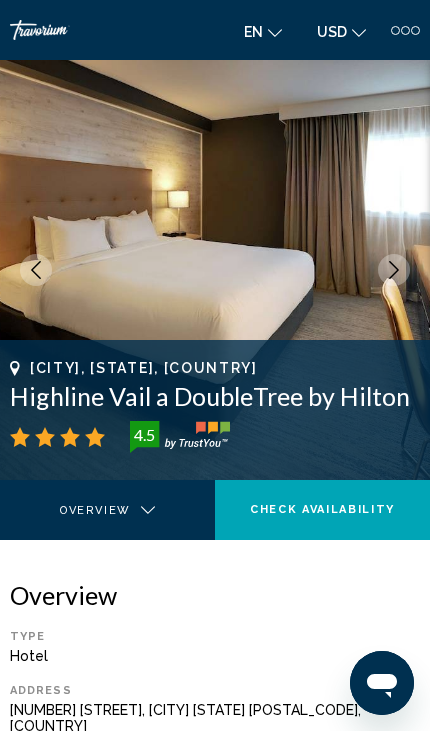 click 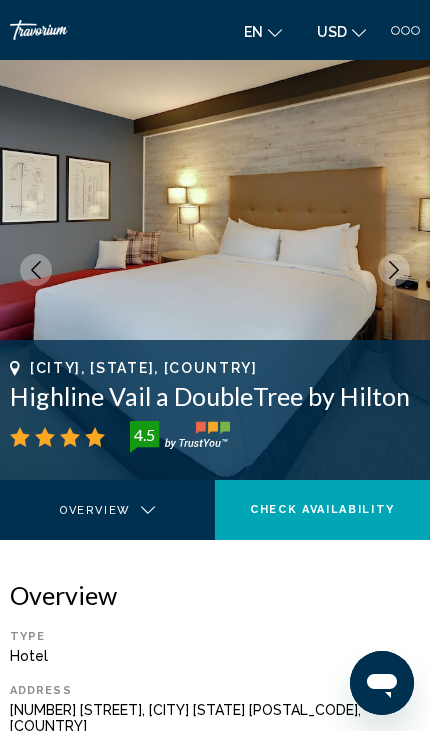 click at bounding box center (215, 270) 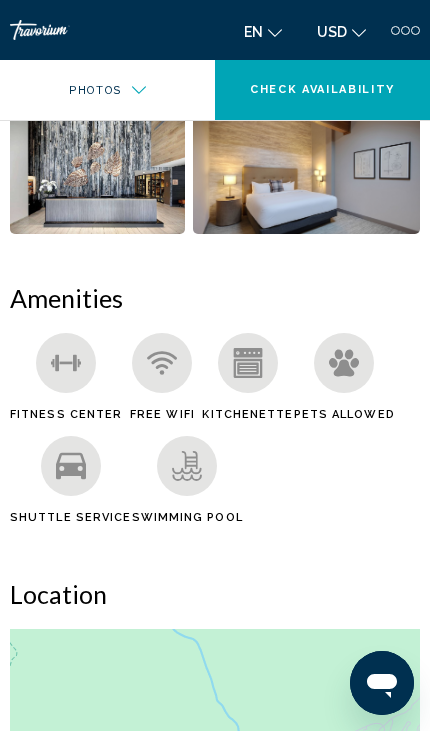 scroll, scrollTop: 1200, scrollLeft: 0, axis: vertical 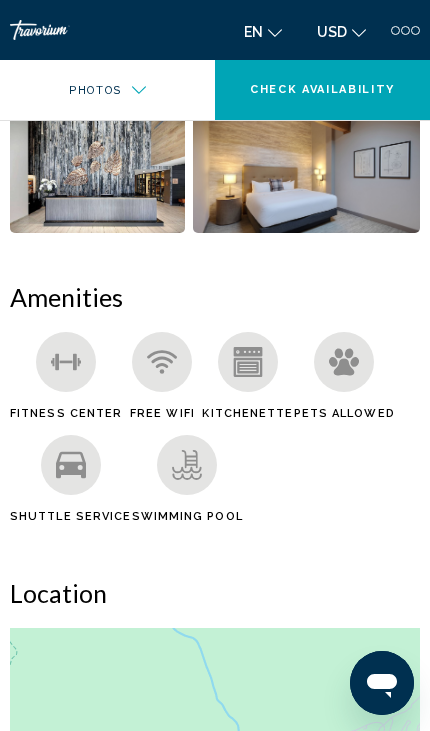 click on "Увімкніть режим перетягування за допомогою клавіатури, натиснувши Alt + Enter. Після цього переміщуйте маркер, використовуючи клавіші зі стрілками. Щоб завершити, натисніть клавішу Enter. Щоб скасувати, натисніть Escape." at bounding box center (215, 928) 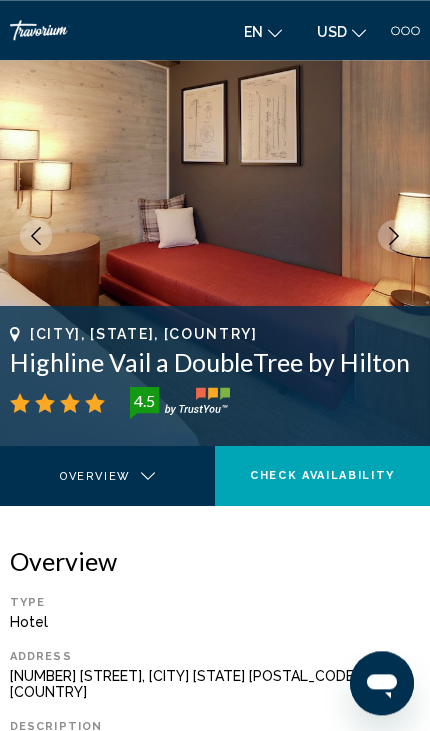 scroll, scrollTop: 0, scrollLeft: 0, axis: both 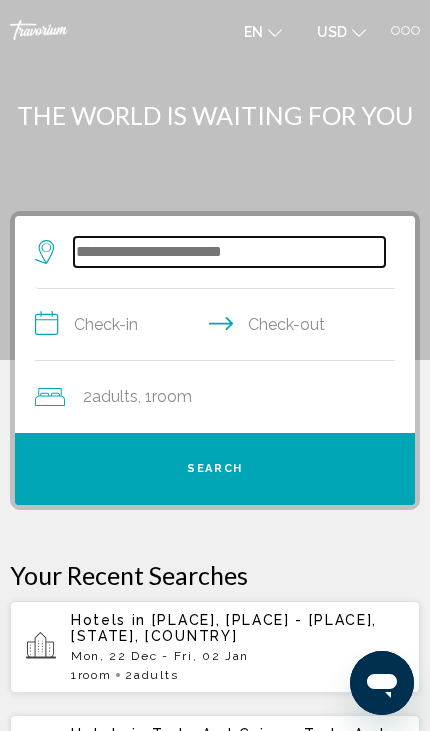 click at bounding box center (229, 252) 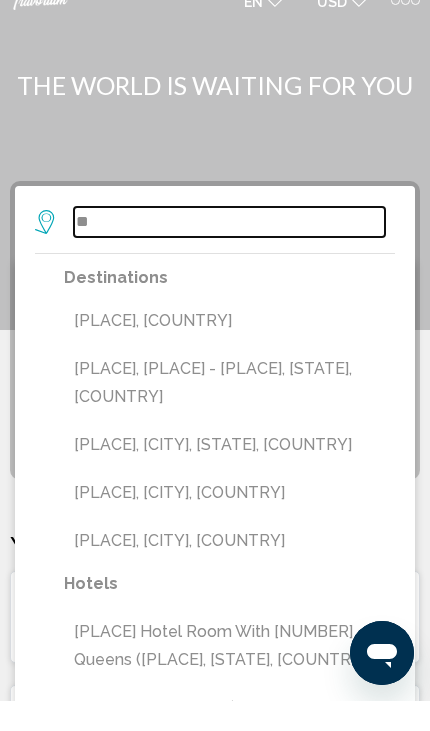 type on "*" 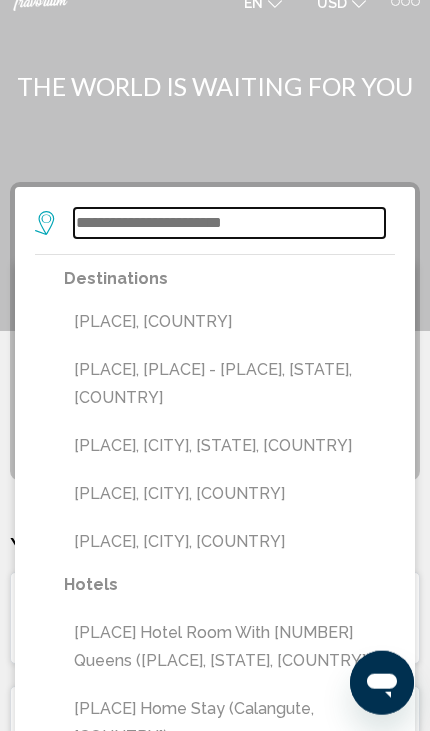 scroll, scrollTop: 29, scrollLeft: 0, axis: vertical 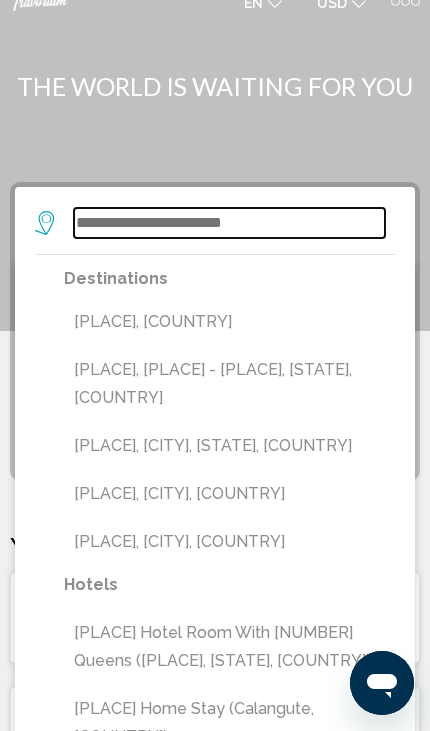 type on "**" 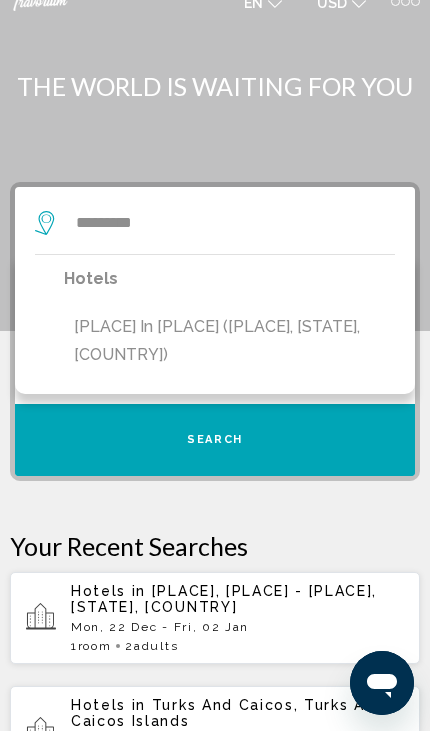 click on "[PLACE] in [PLACE] ([PLACE], [STATE], [COUNTRY])" at bounding box center (229, 341) 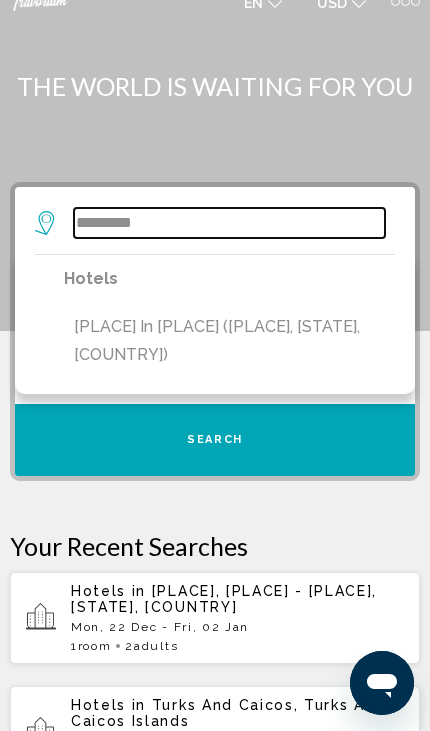 type on "**********" 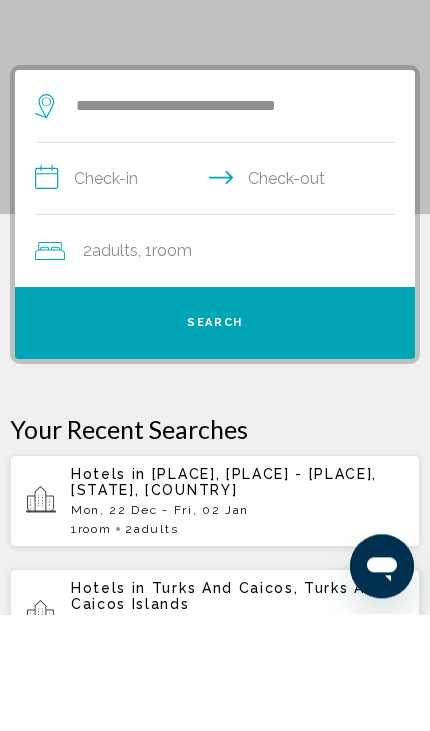 click on "**********" at bounding box center [219, 298] 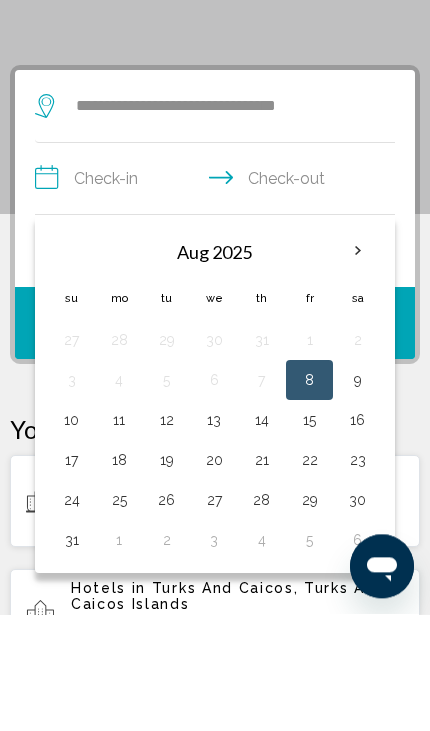 scroll, scrollTop: 145, scrollLeft: 0, axis: vertical 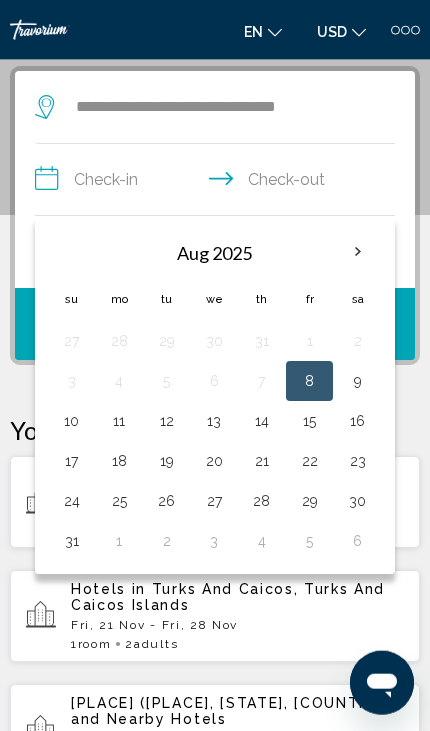 click on "11" at bounding box center (120, 421) 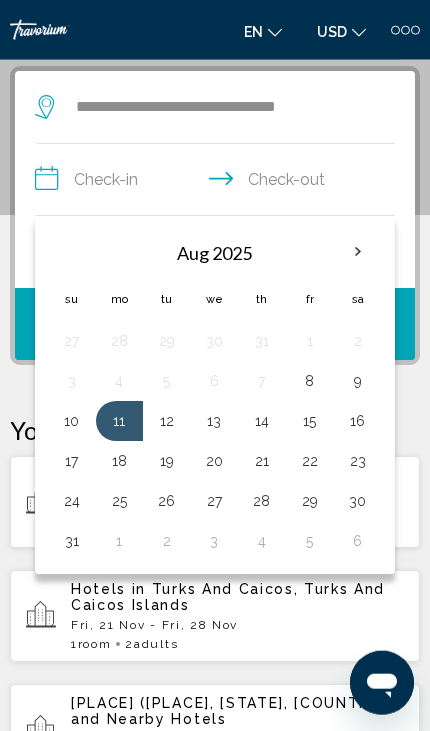 click on "9" at bounding box center [357, 381] 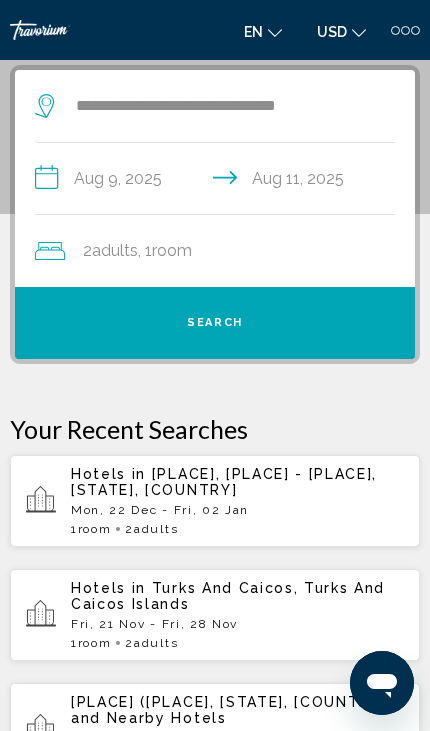 click on "**********" at bounding box center [219, 181] 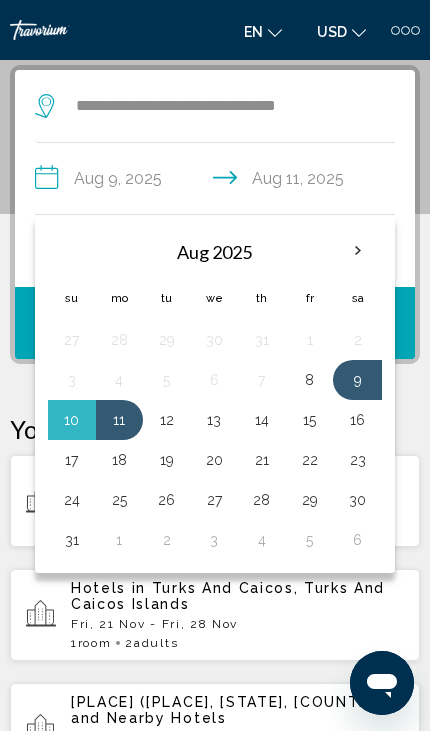 click on "23" at bounding box center [357, 460] 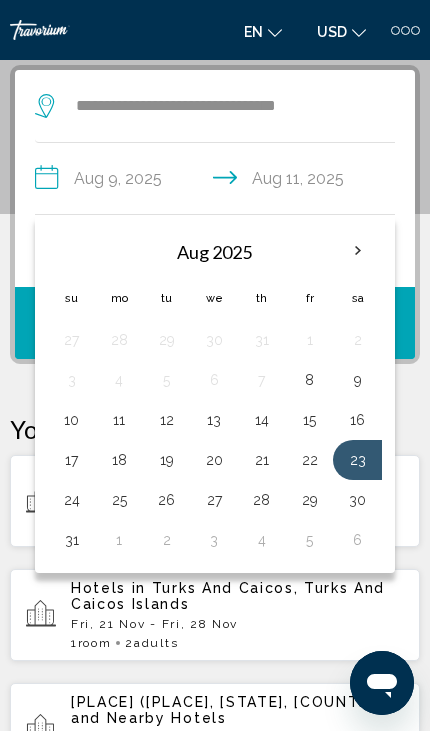 click on "9" at bounding box center (357, 380) 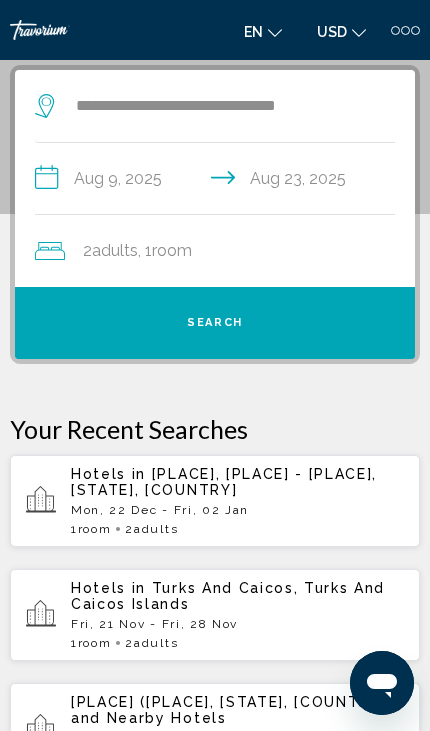 click on "**********" at bounding box center (219, 181) 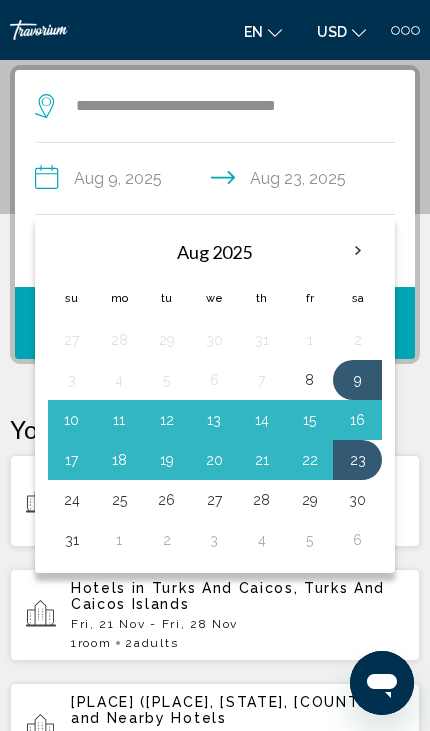 click on "Hotels in    [COUNTRY], [COUNTRY]  [DATE] - [DATE]  [NUMBER]  Room rooms [NUMBER]  Adult Adults" at bounding box center [237, 615] 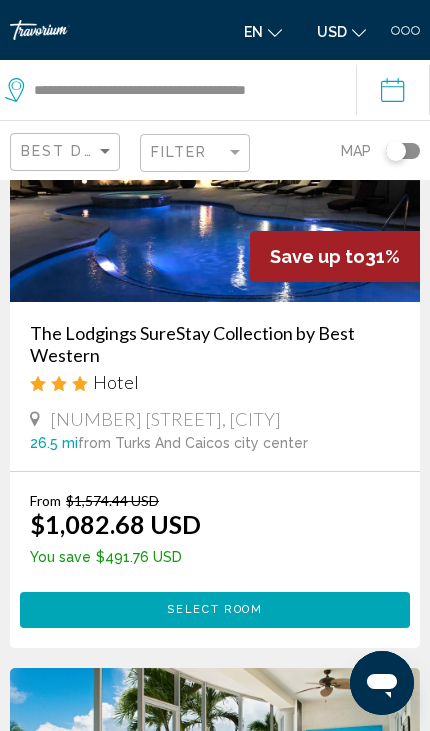 scroll, scrollTop: 136, scrollLeft: 0, axis: vertical 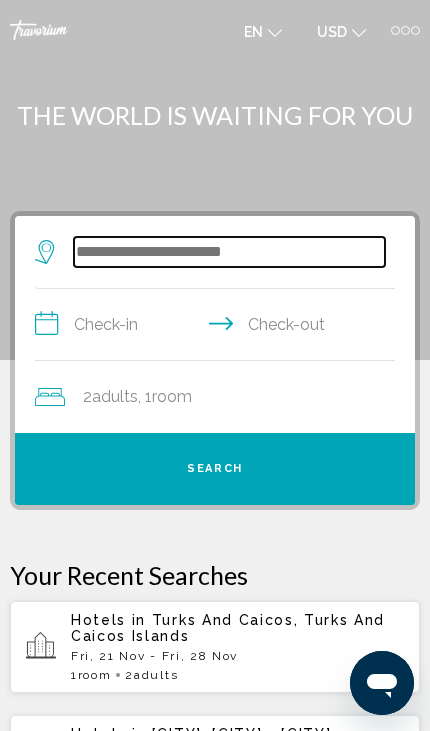 click at bounding box center [229, 252] 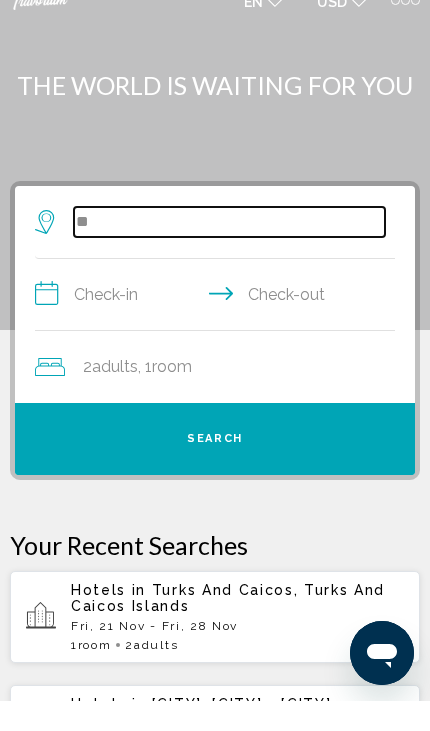 type on "*" 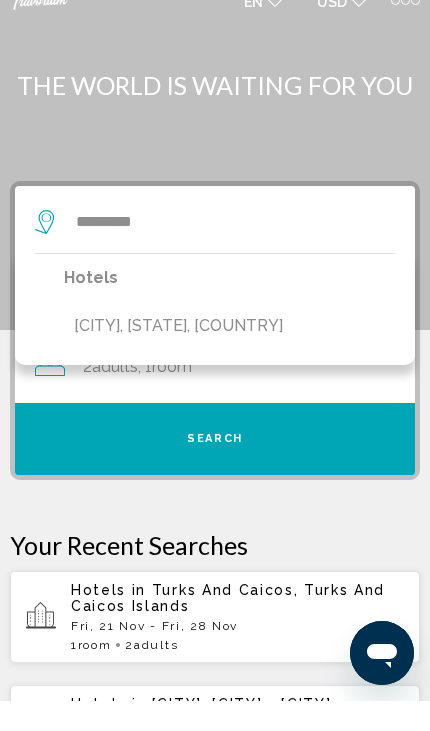 click on "[CITY], [STATE], [COUNTRY]" at bounding box center [178, 356] 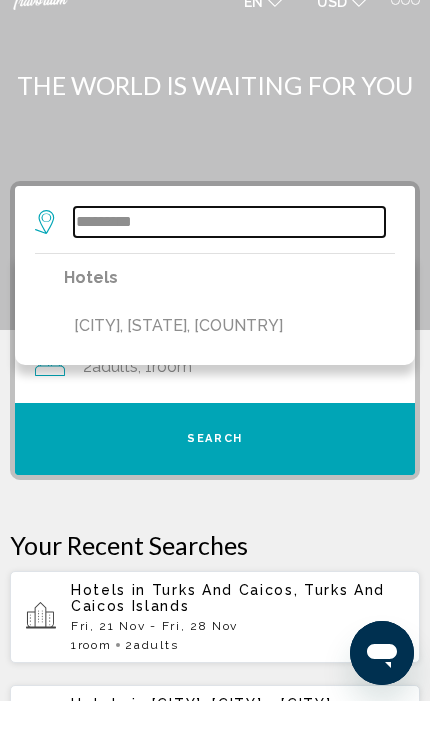 type on "**********" 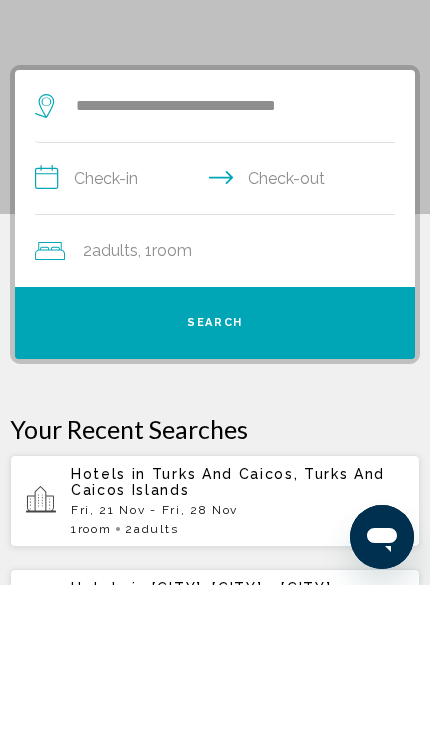 click on "**********" at bounding box center [219, 327] 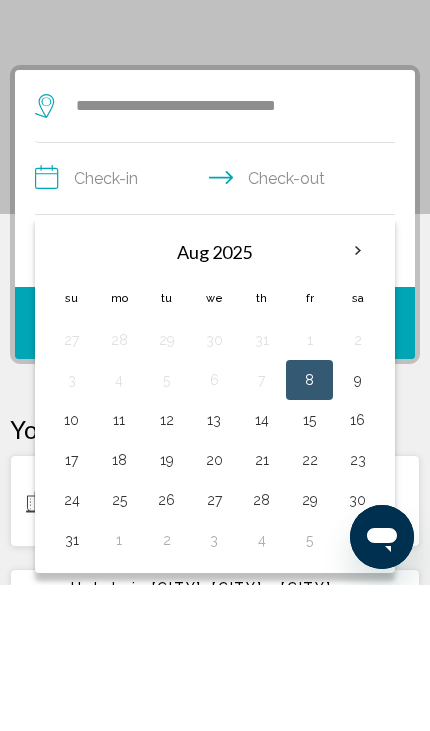 scroll, scrollTop: 145, scrollLeft: 0, axis: vertical 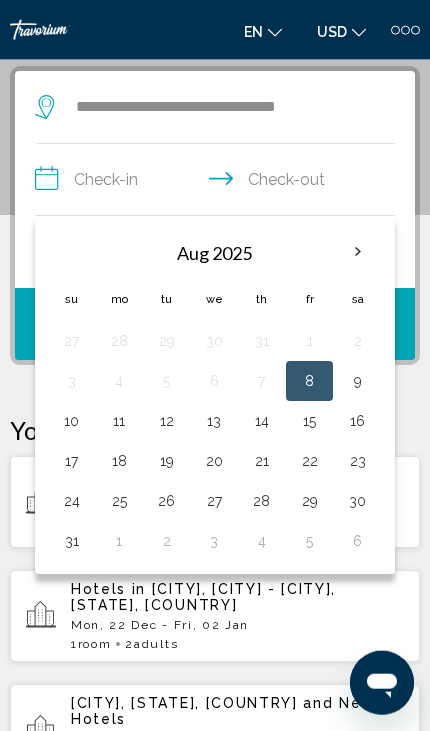 click on "9" at bounding box center [357, 381] 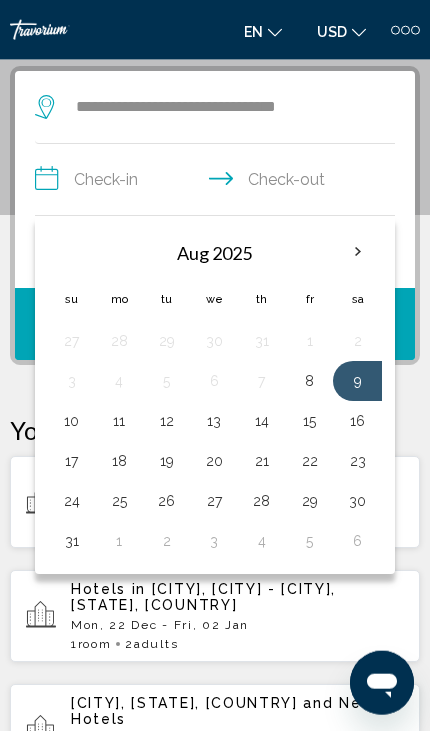 click on "23" at bounding box center [357, 461] 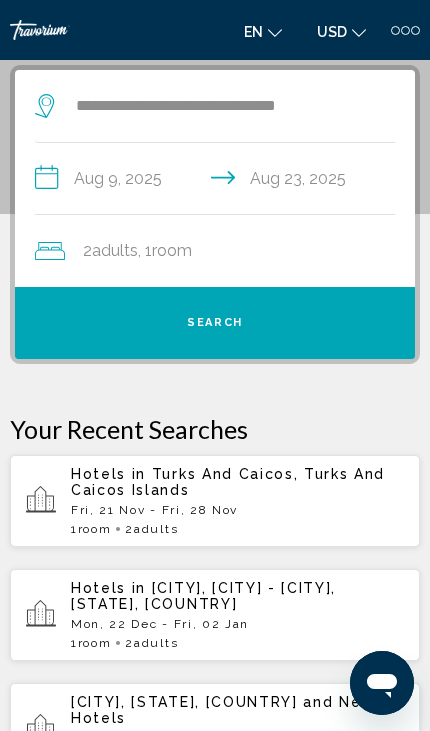 click on "Search" at bounding box center [215, 323] 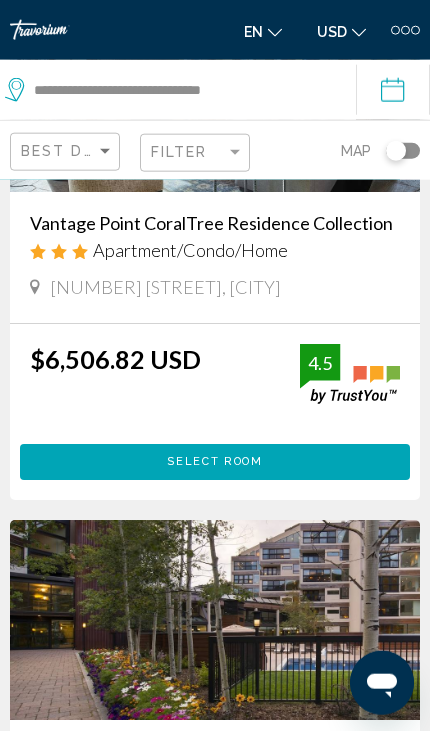 scroll, scrollTop: 0, scrollLeft: 0, axis: both 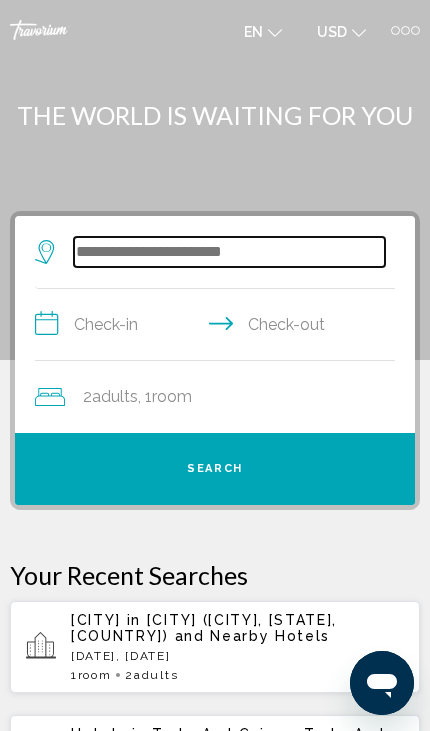 click at bounding box center [229, 252] 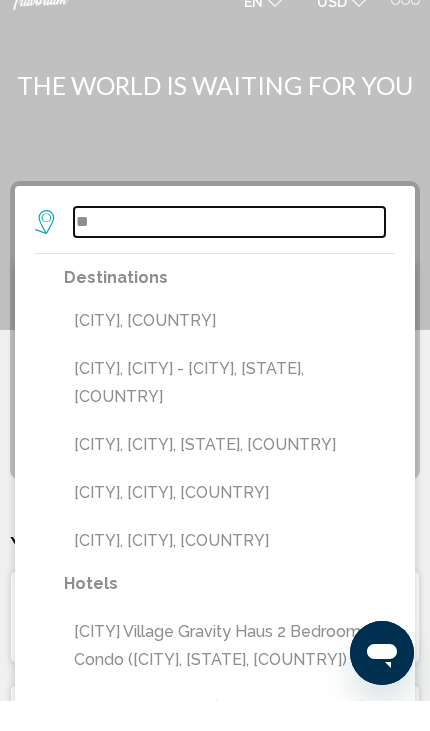 type on "*" 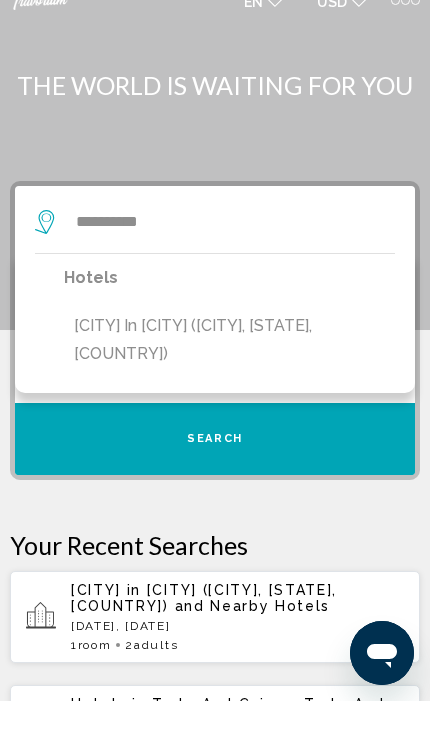click on "[PERSON] in [CITY] ([CITY], [STATE], US)" at bounding box center [229, 370] 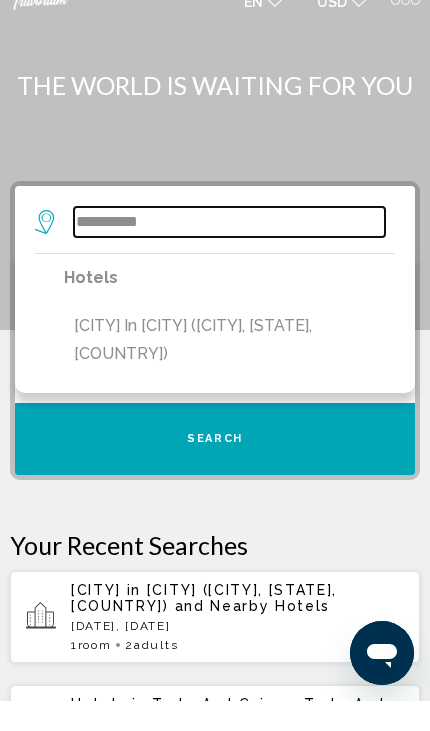 type on "**********" 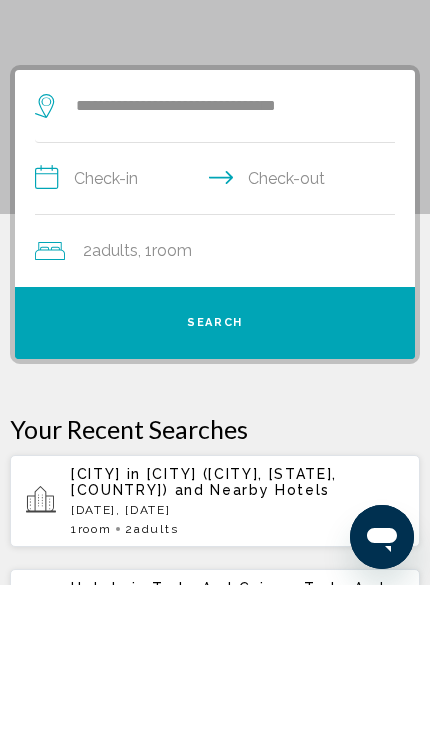 click on "**********" at bounding box center (219, 327) 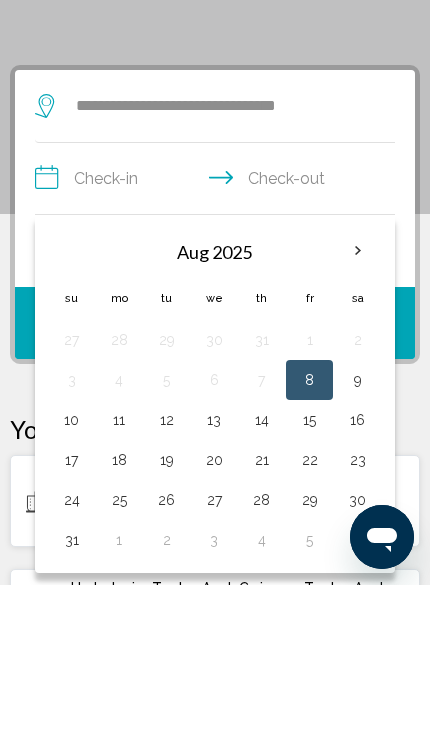 scroll, scrollTop: 145, scrollLeft: 0, axis: vertical 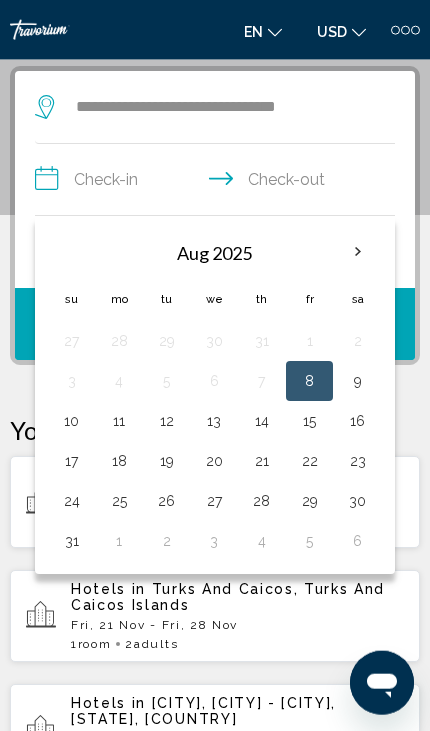 click at bounding box center [358, 252] 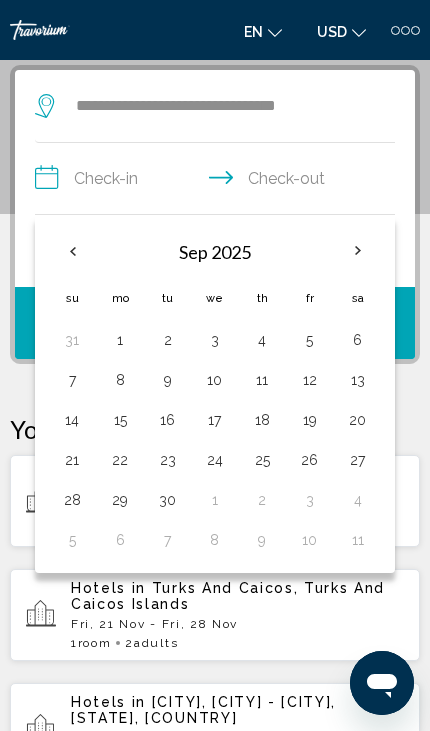 click at bounding box center (358, 251) 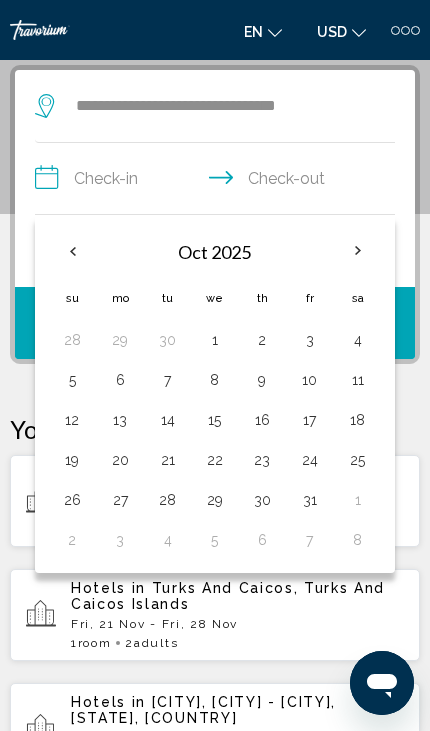 click at bounding box center (358, 251) 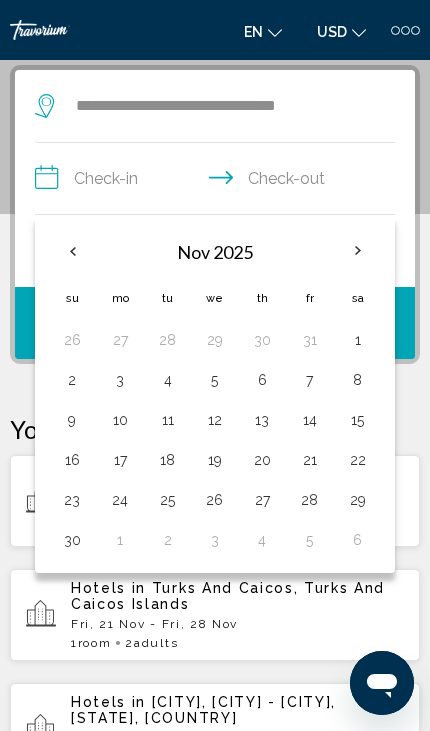 click at bounding box center [358, 251] 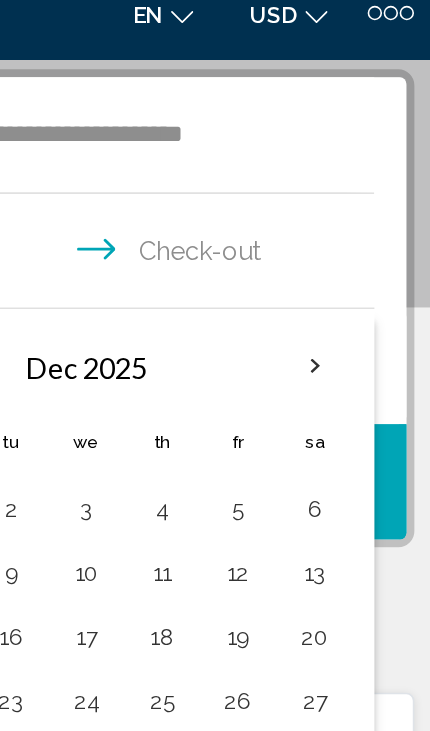 scroll, scrollTop: 0, scrollLeft: 0, axis: both 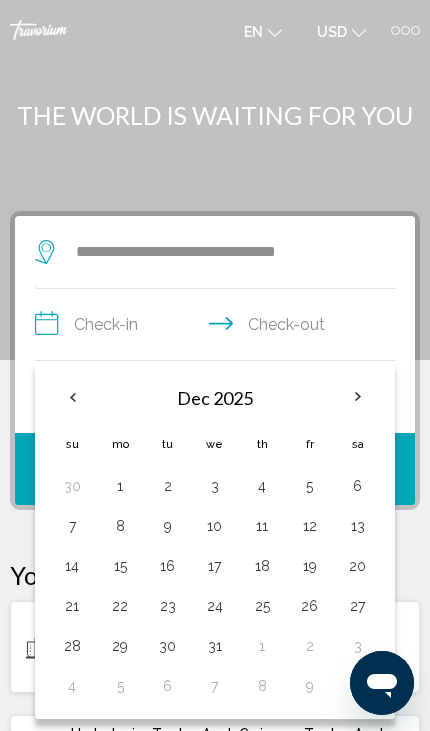 click on "Dec  2025" at bounding box center [215, 398] 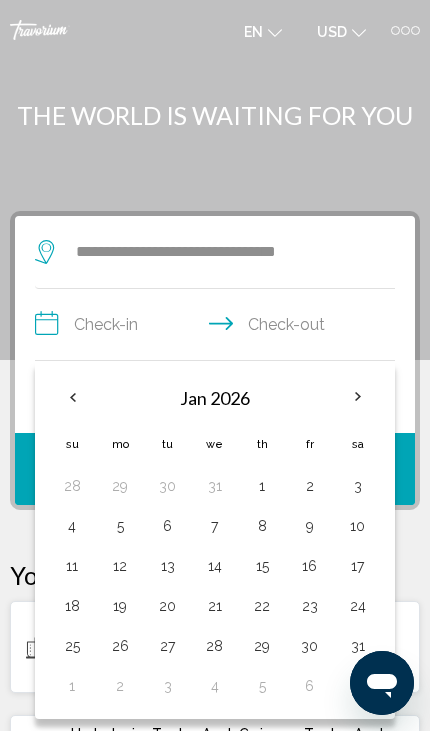 click at bounding box center (358, 397) 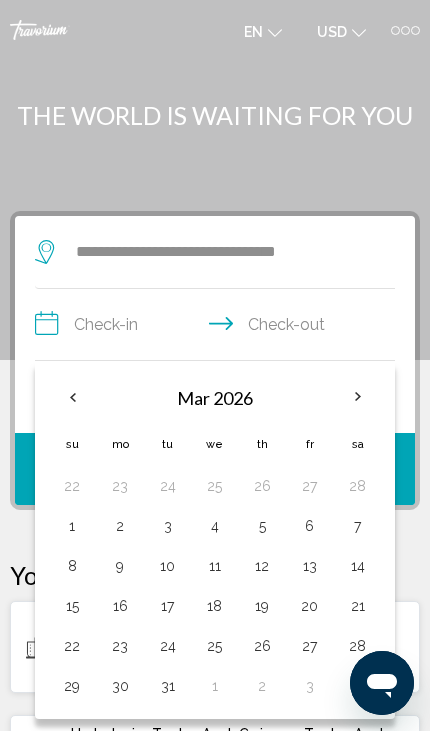 click at bounding box center (358, 397) 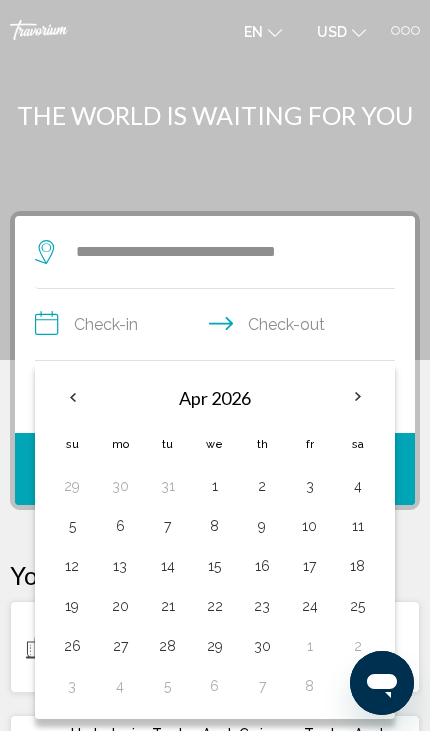 click at bounding box center [358, 397] 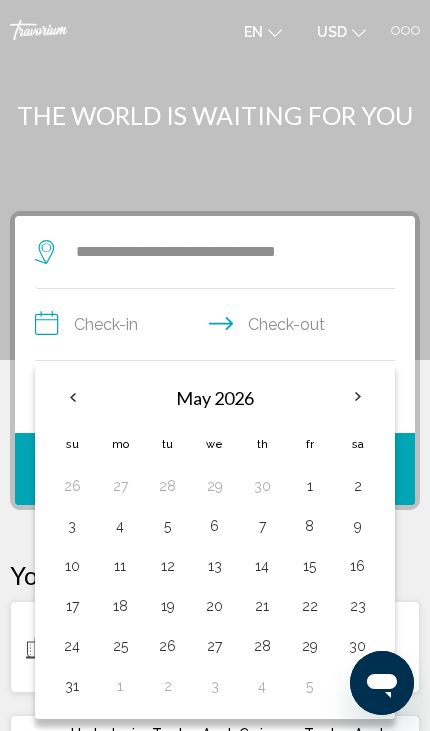 click at bounding box center [358, 397] 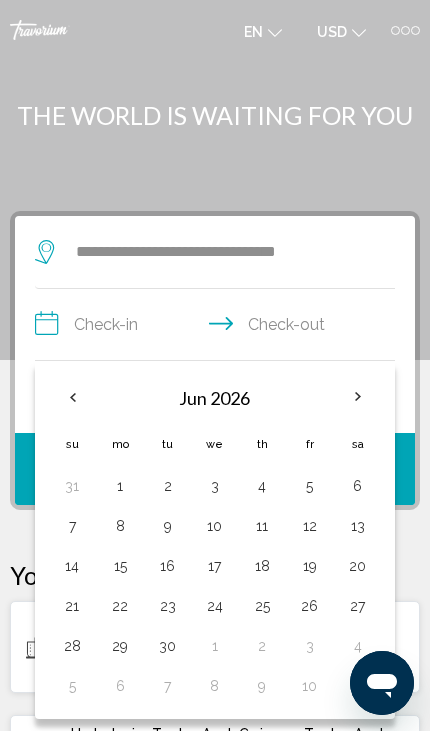 click at bounding box center (358, 397) 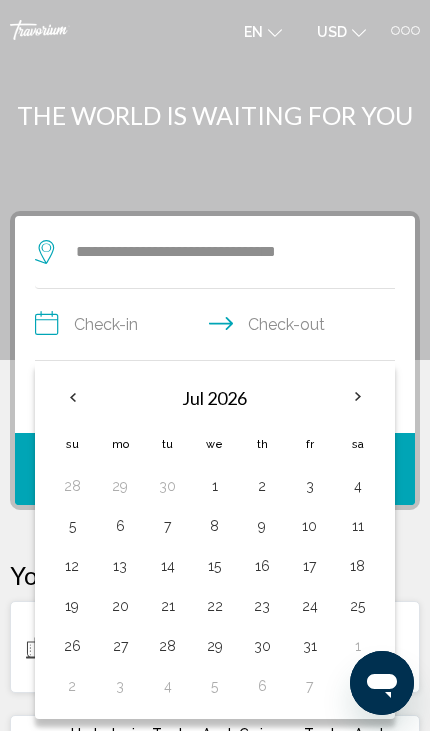 click on "25" at bounding box center (357, 606) 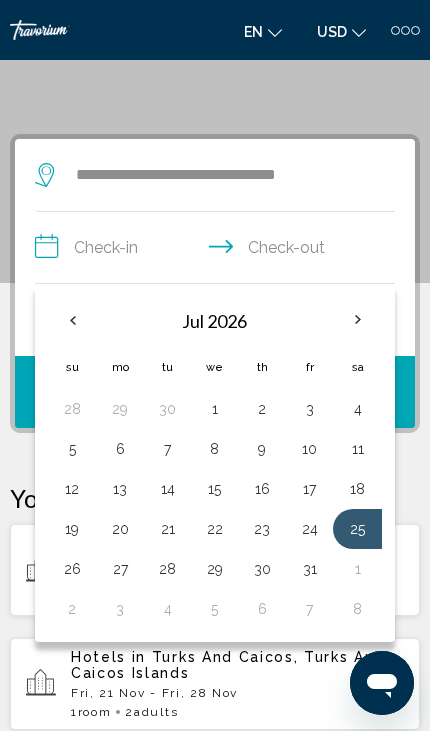 scroll, scrollTop: 87, scrollLeft: 0, axis: vertical 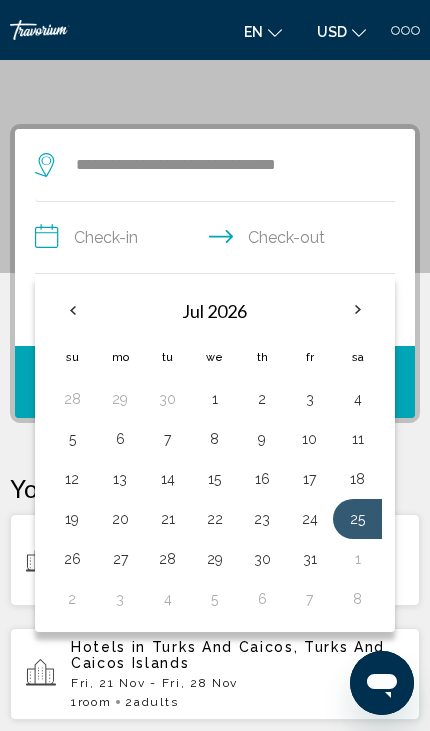 click on "8" at bounding box center [357, 599] 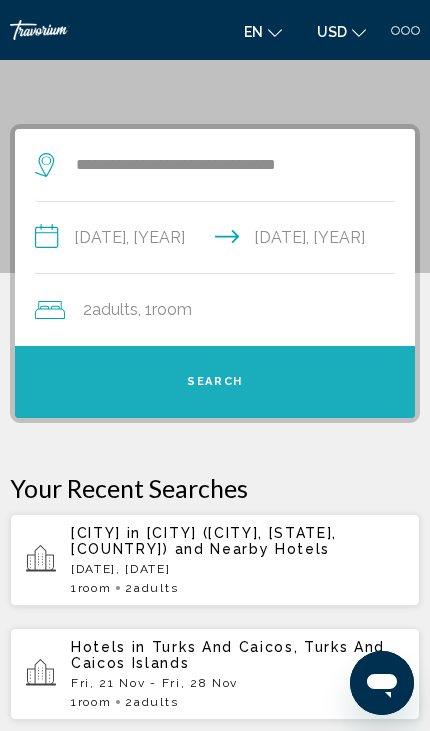 click on "Search" at bounding box center [215, 382] 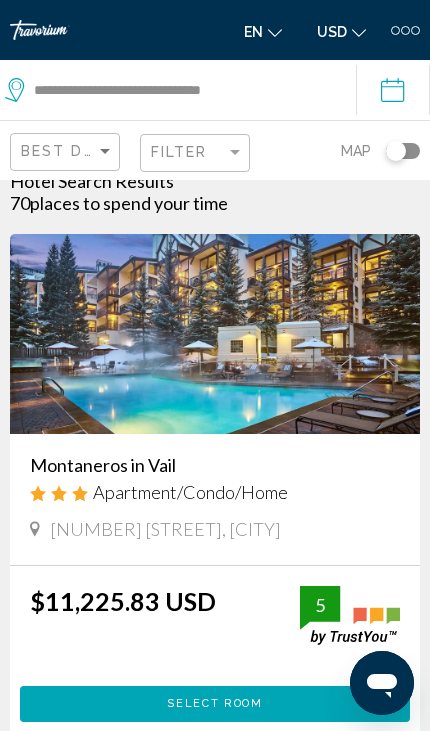 scroll, scrollTop: 3, scrollLeft: 0, axis: vertical 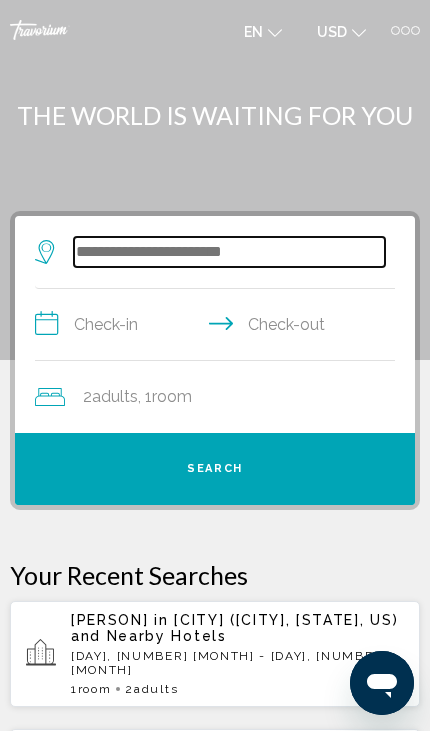 click at bounding box center (229, 252) 